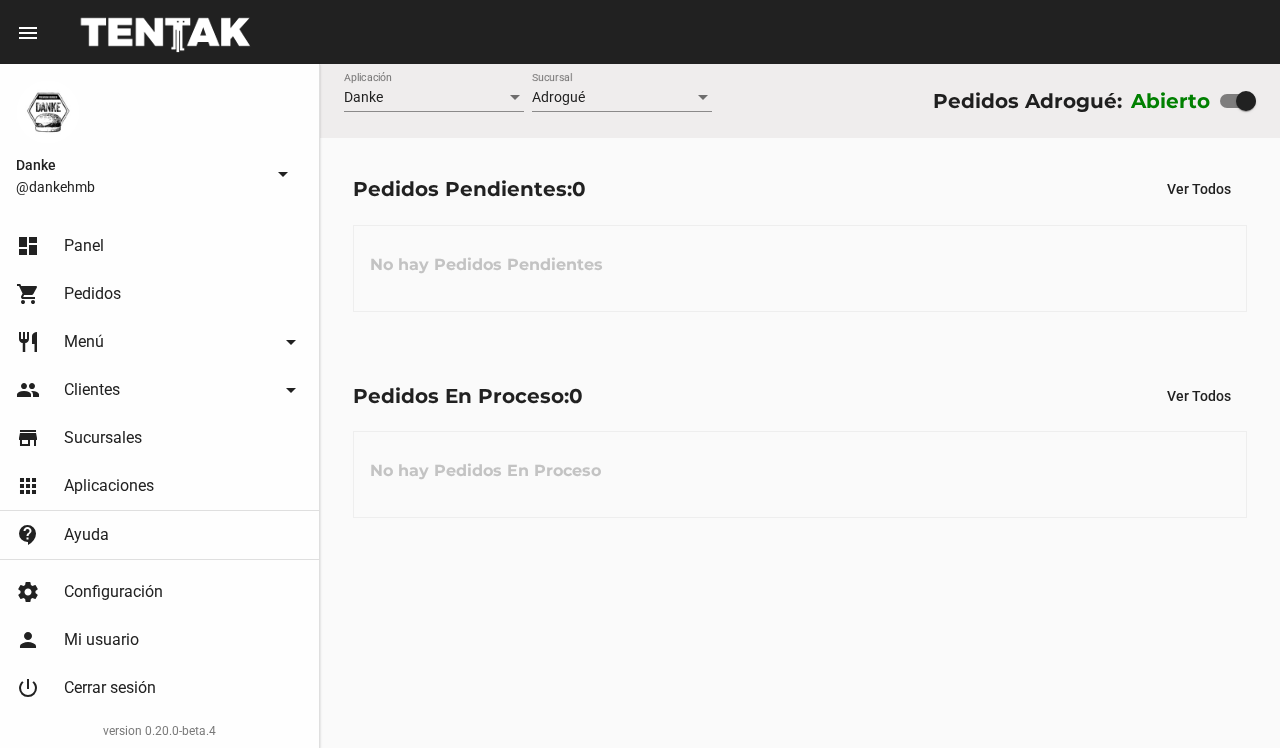 scroll, scrollTop: 0, scrollLeft: 0, axis: both 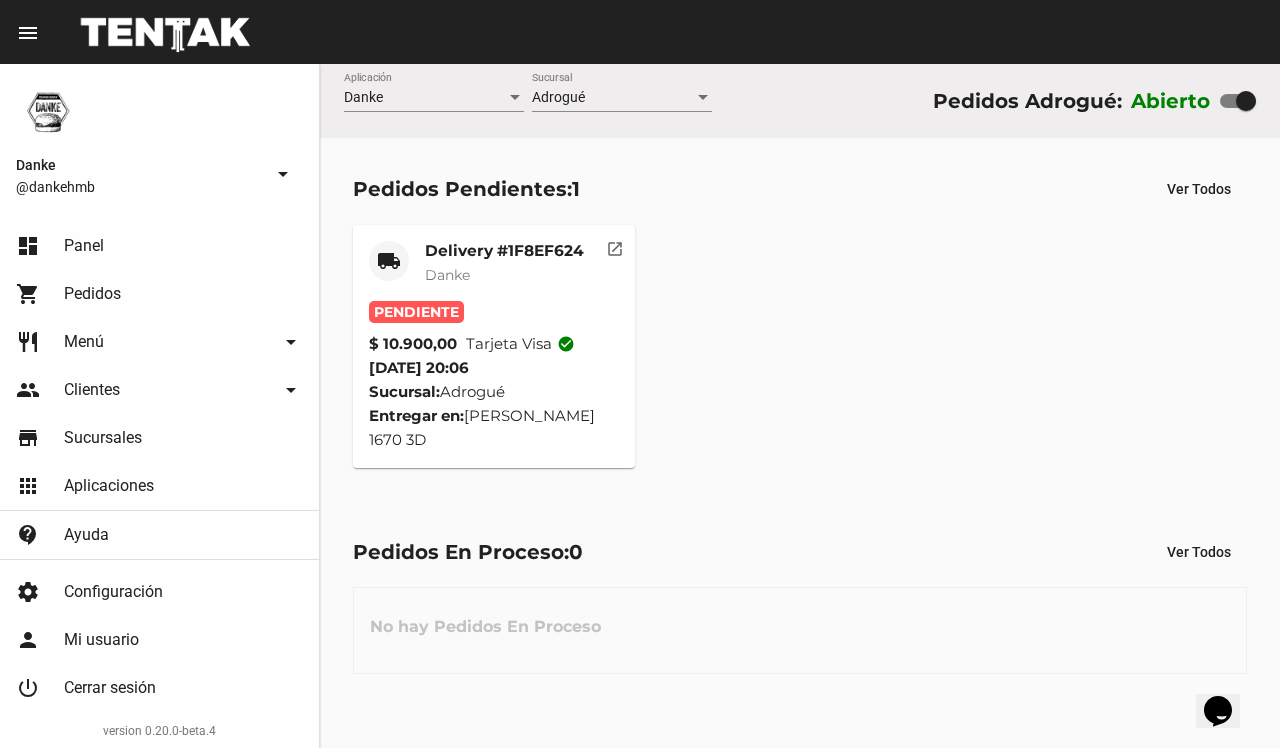 click on "Pedidos Pendientes:  1 Ver Todos local_shipping Delivery #1F8EF624 Danke Pendiente $ 10.900,00 Tarjeta visa check_circle 13/7/25 20:06 Sucursal:  Adrogué  Entregar en:  Leonardo Rosales 1670 3D  open_in_new" 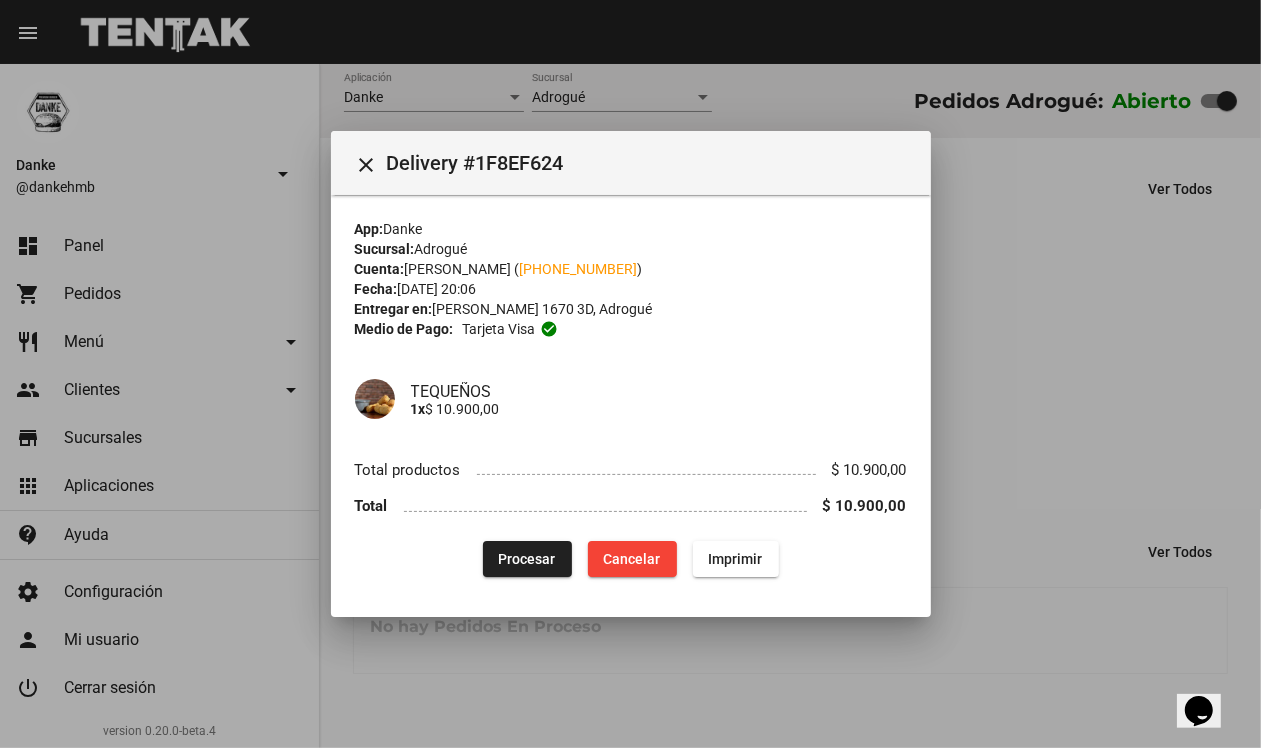 type 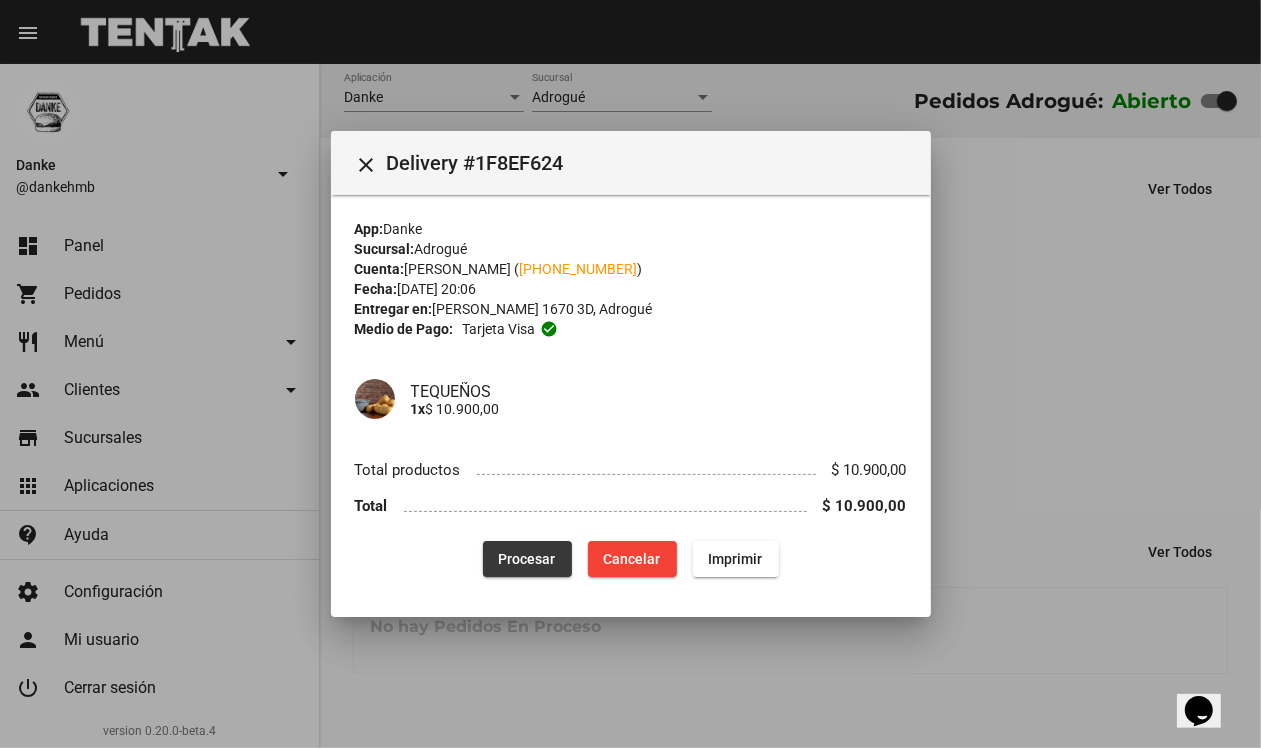 click on "Procesar" 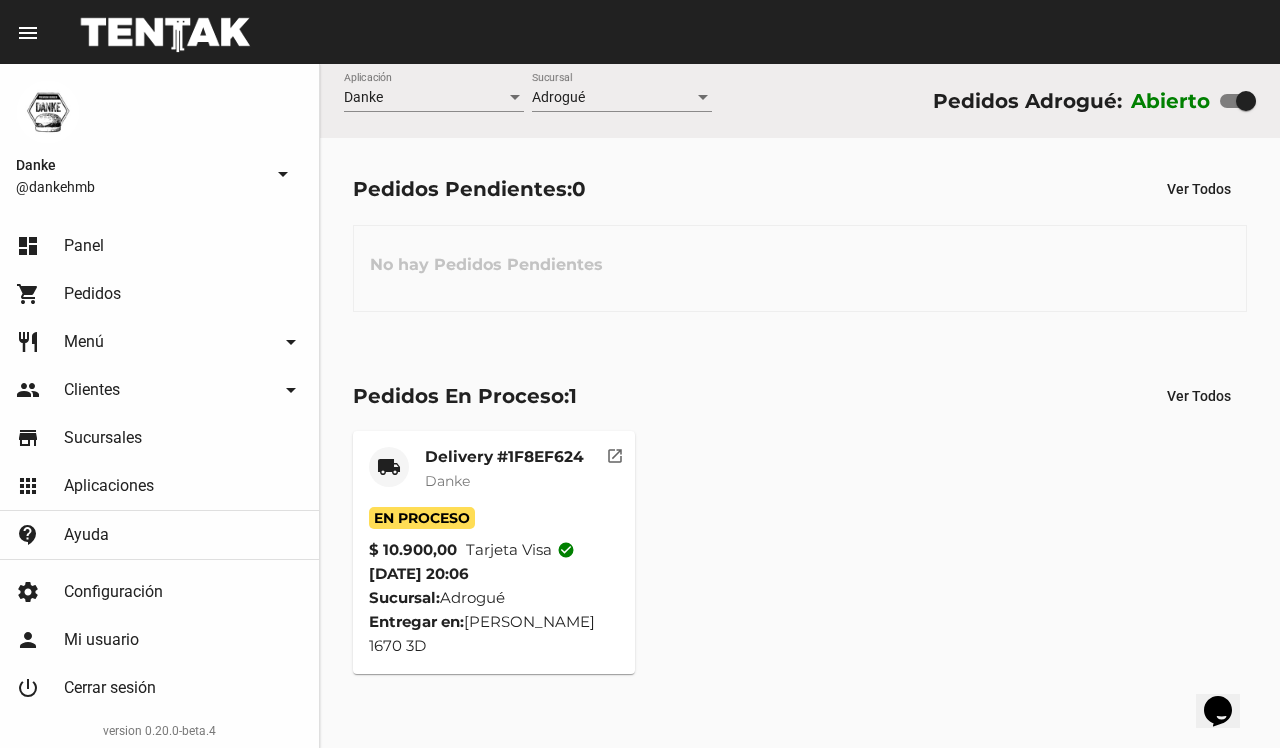 click on "Delivery #1F8EF624 Danke" 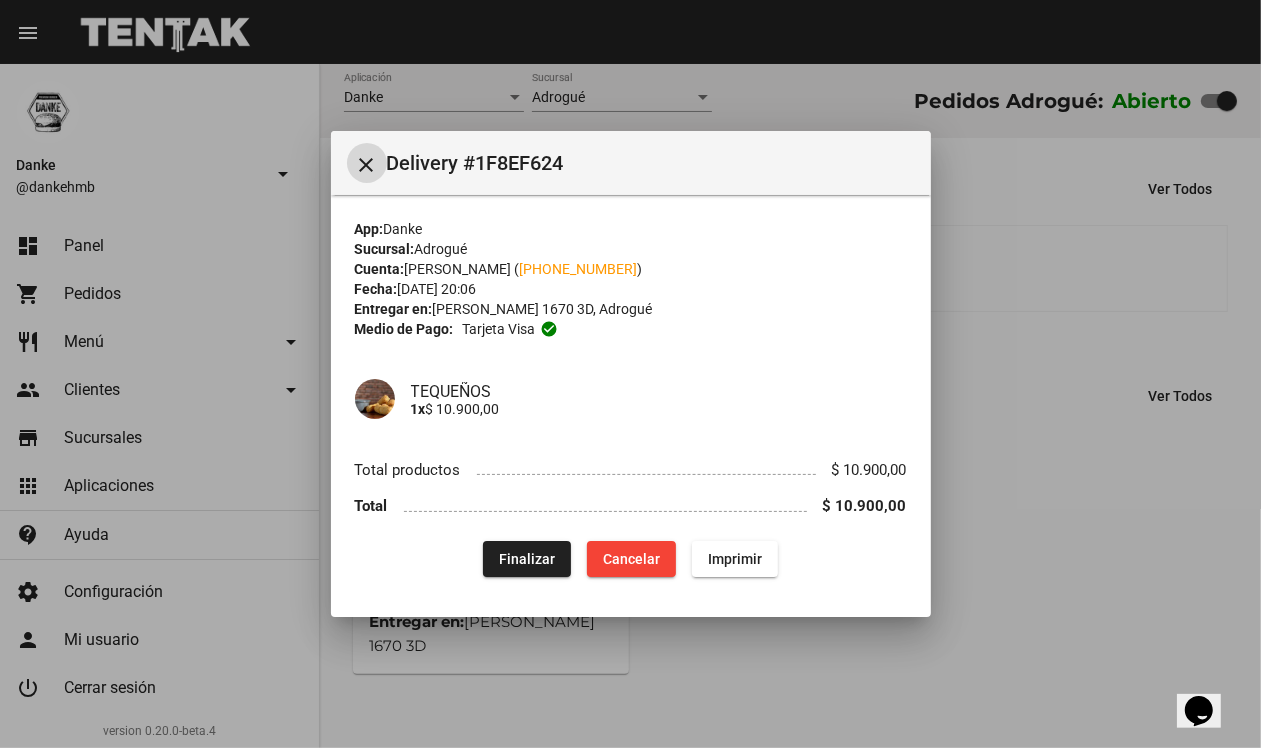 click at bounding box center [630, 374] 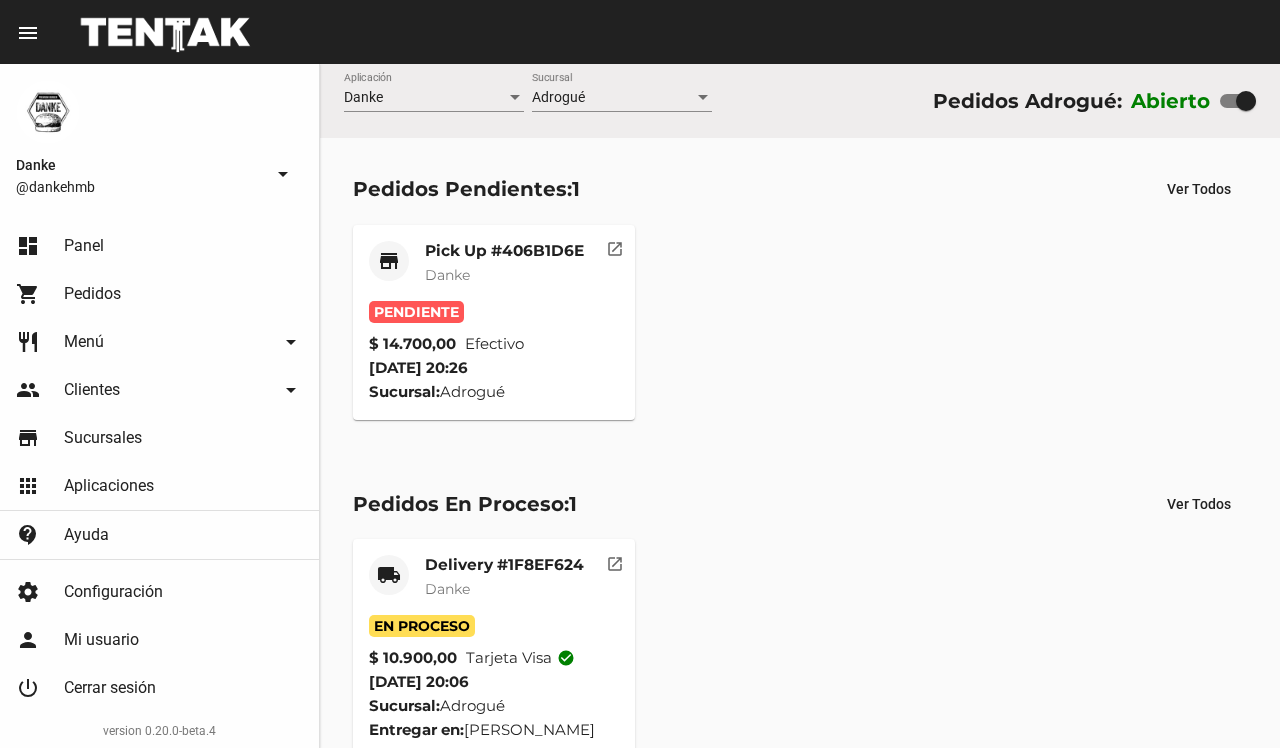 scroll, scrollTop: 0, scrollLeft: 0, axis: both 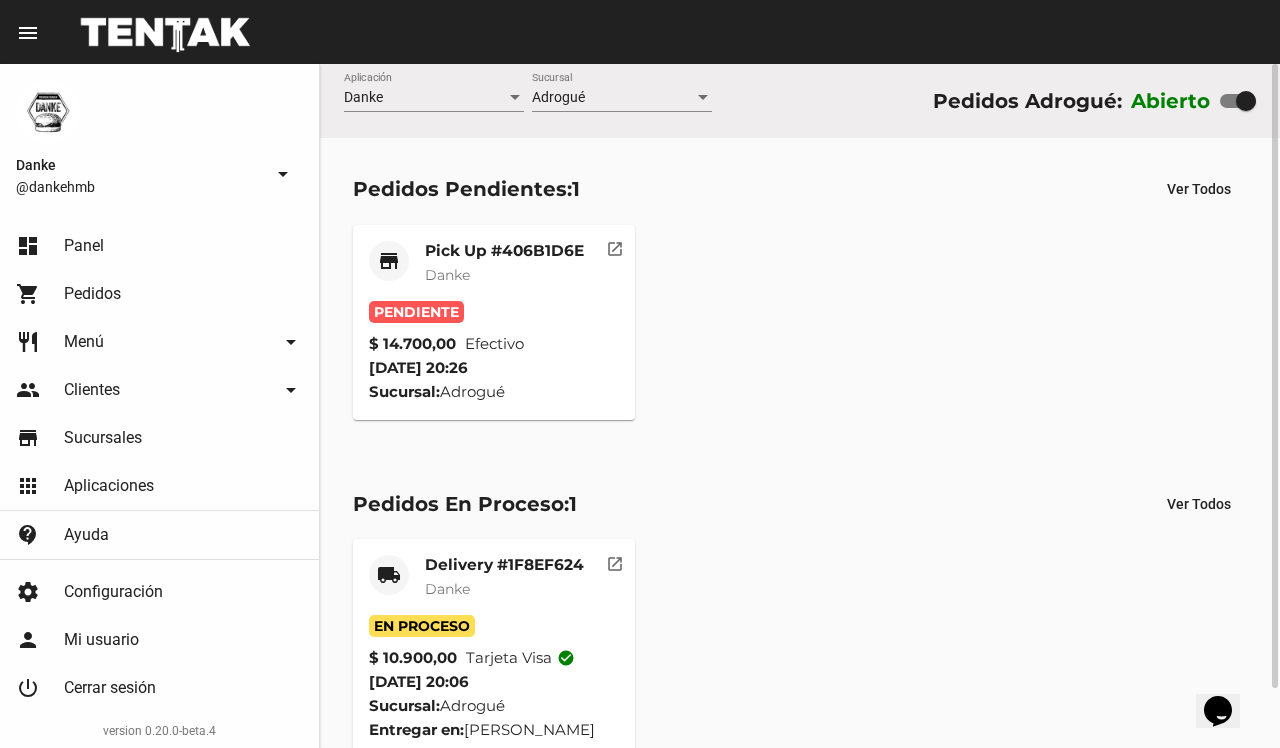 click on "Pick Up #406B1D6E Danke" 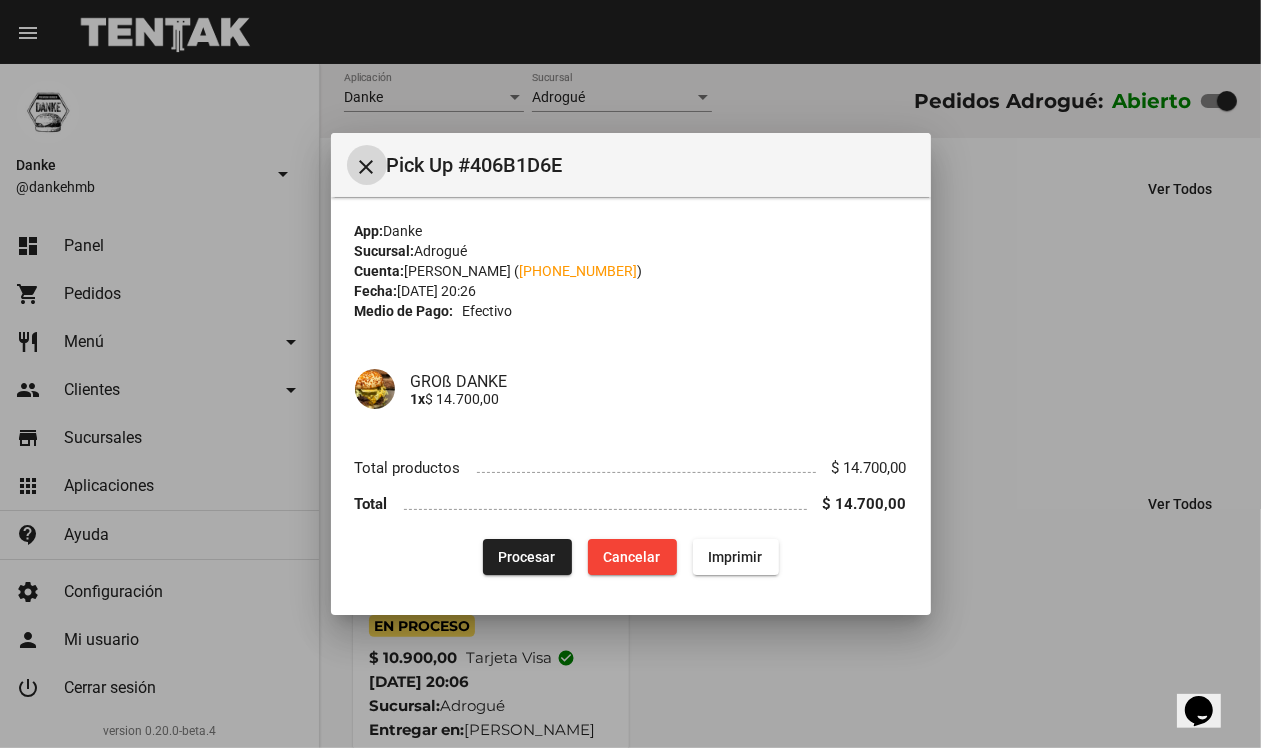 type 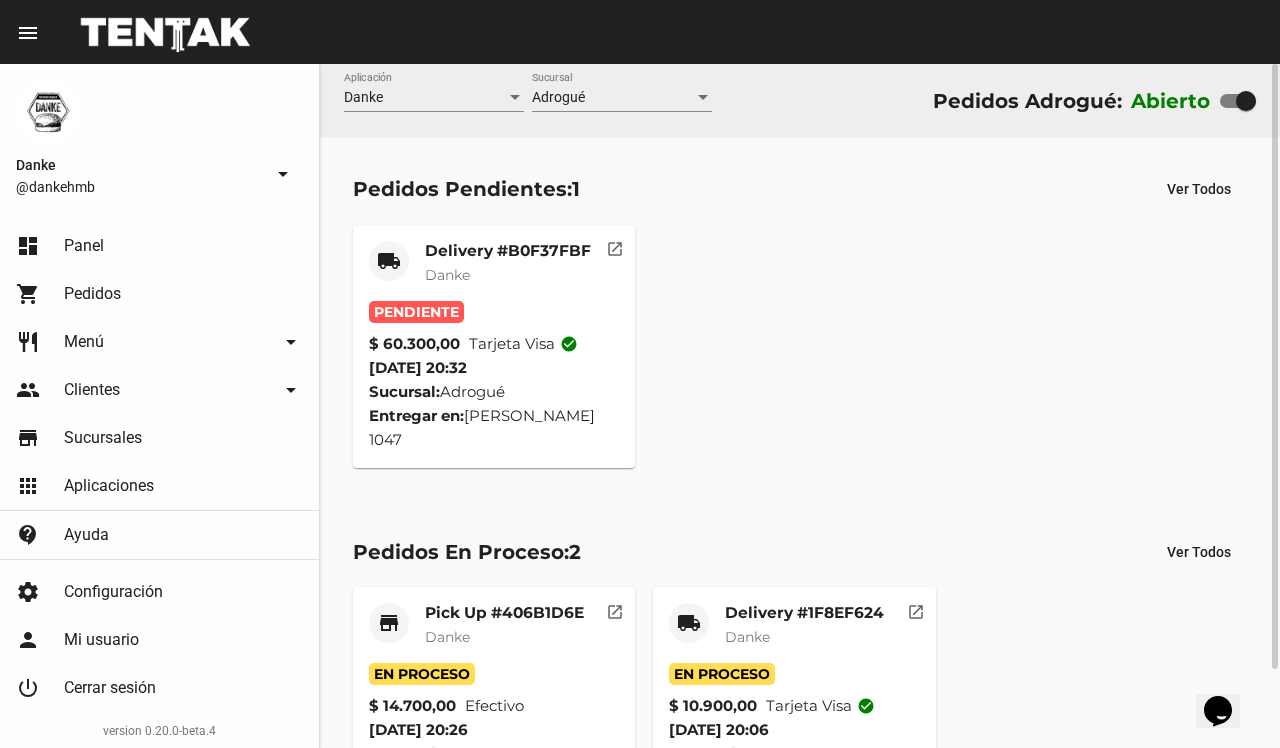 click on "Delivery #B0F37FBF" 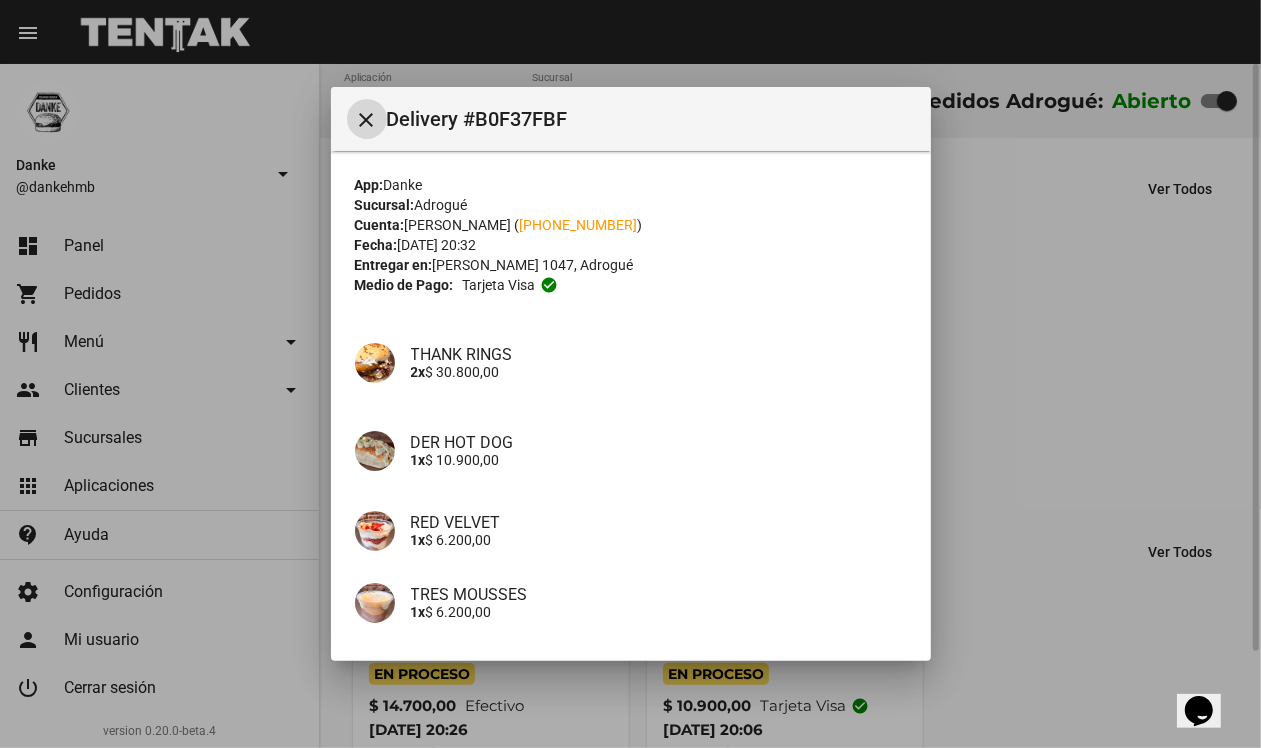 type 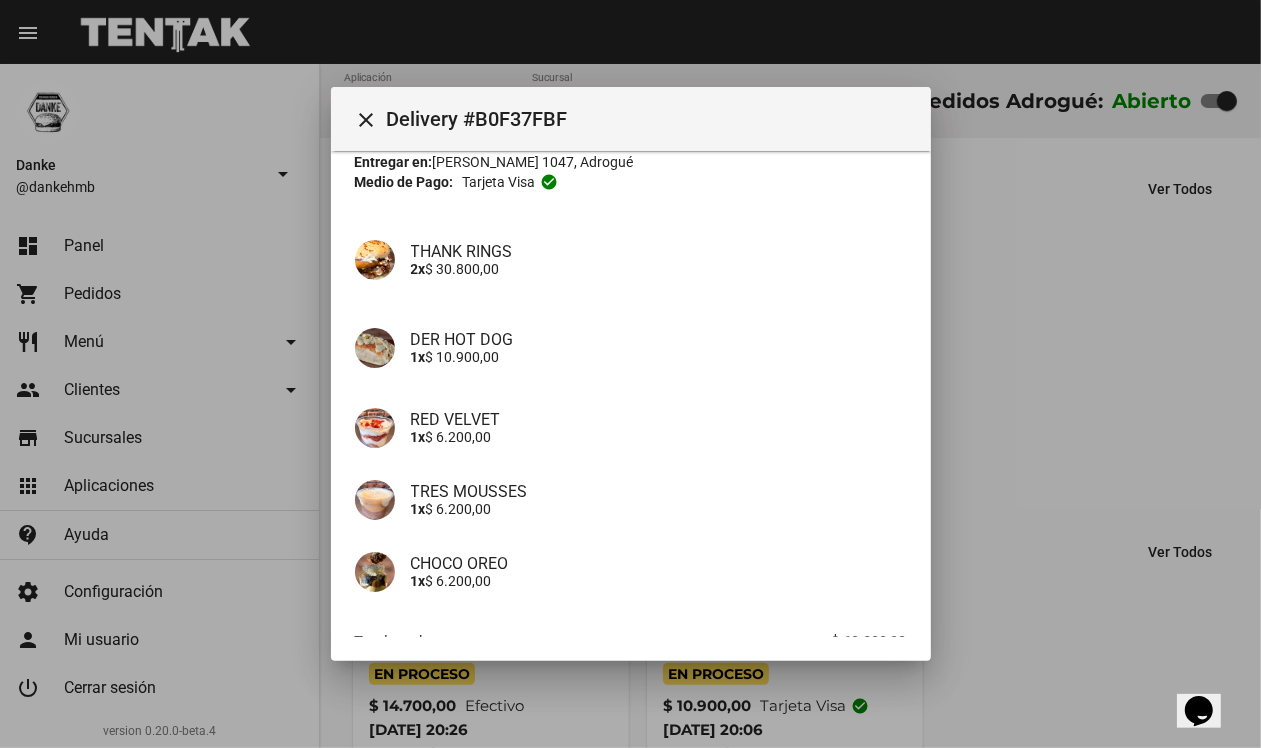 scroll, scrollTop: 131, scrollLeft: 0, axis: vertical 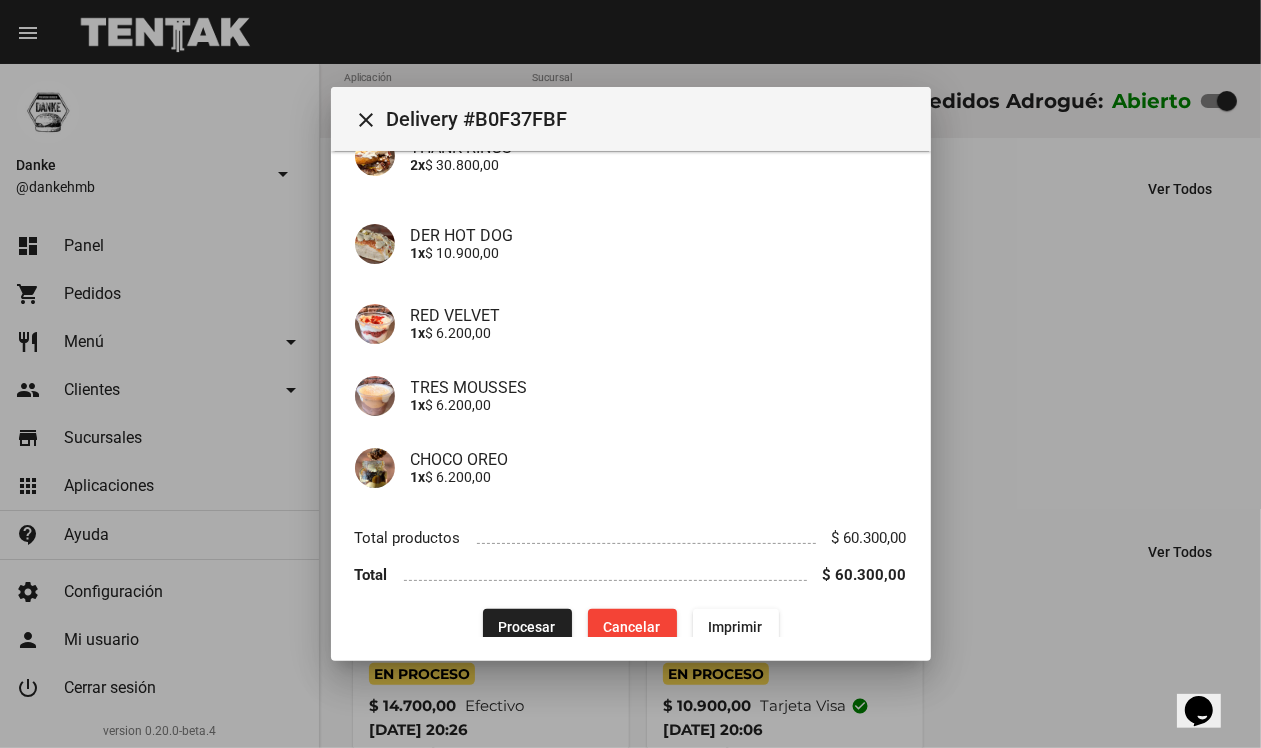 click on "Cancelar" 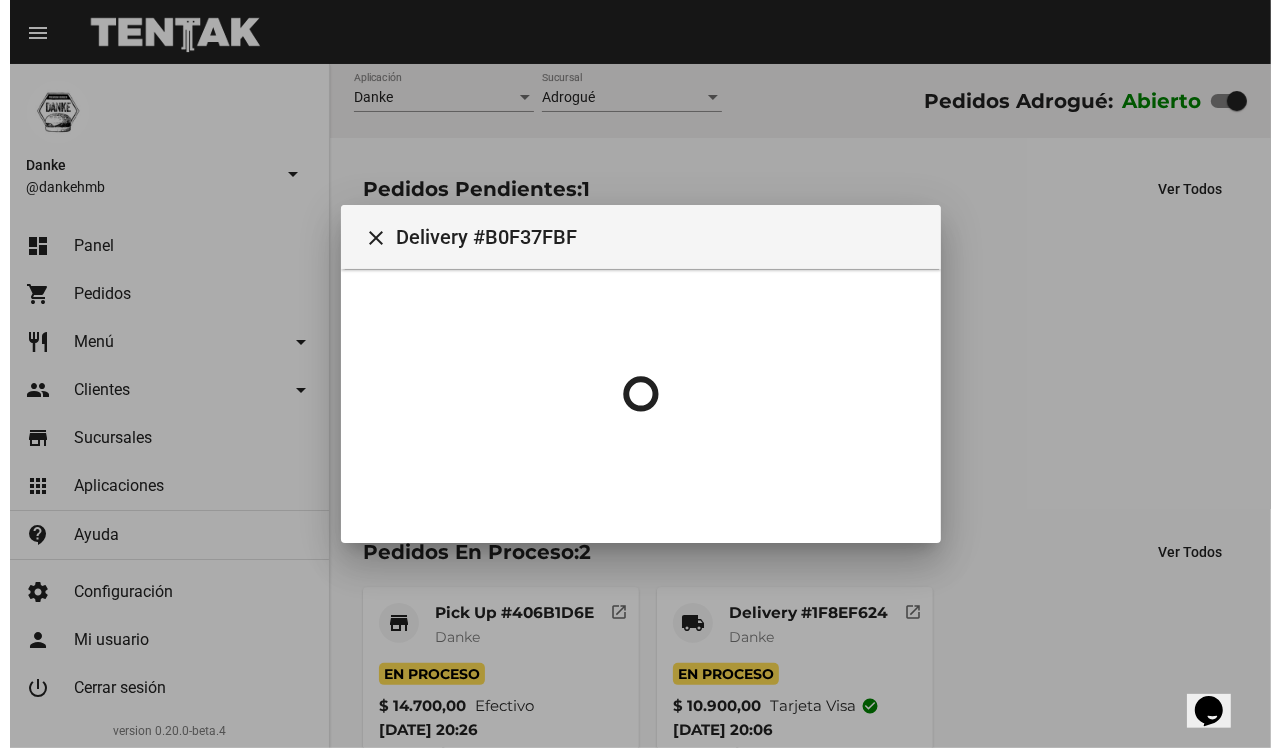 scroll, scrollTop: 0, scrollLeft: 0, axis: both 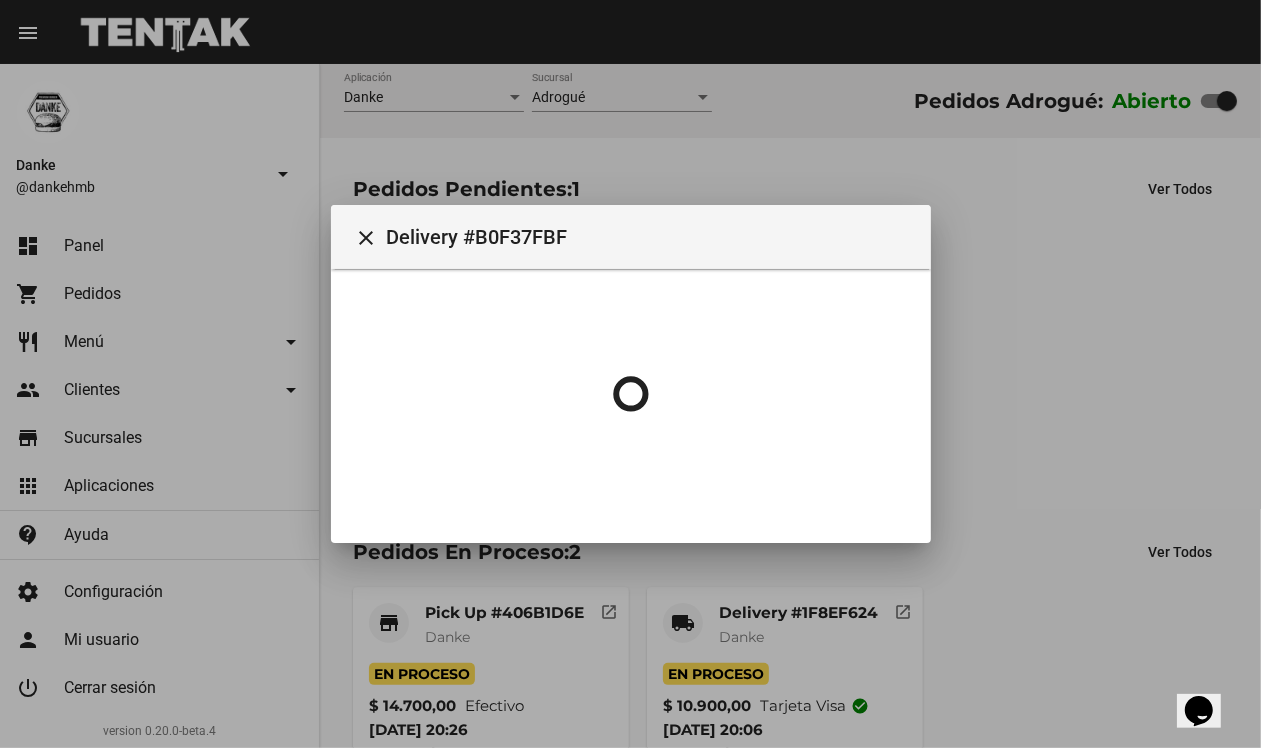 click at bounding box center (630, 374) 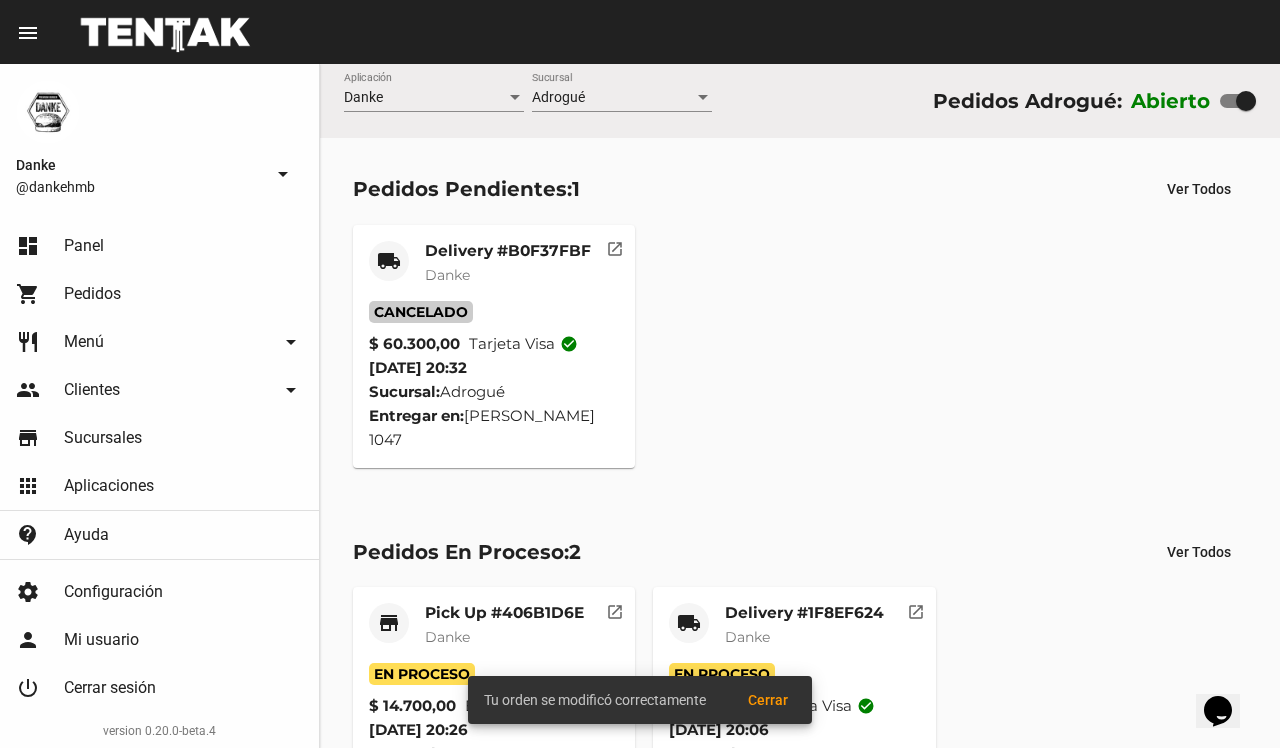 click on "Danke" 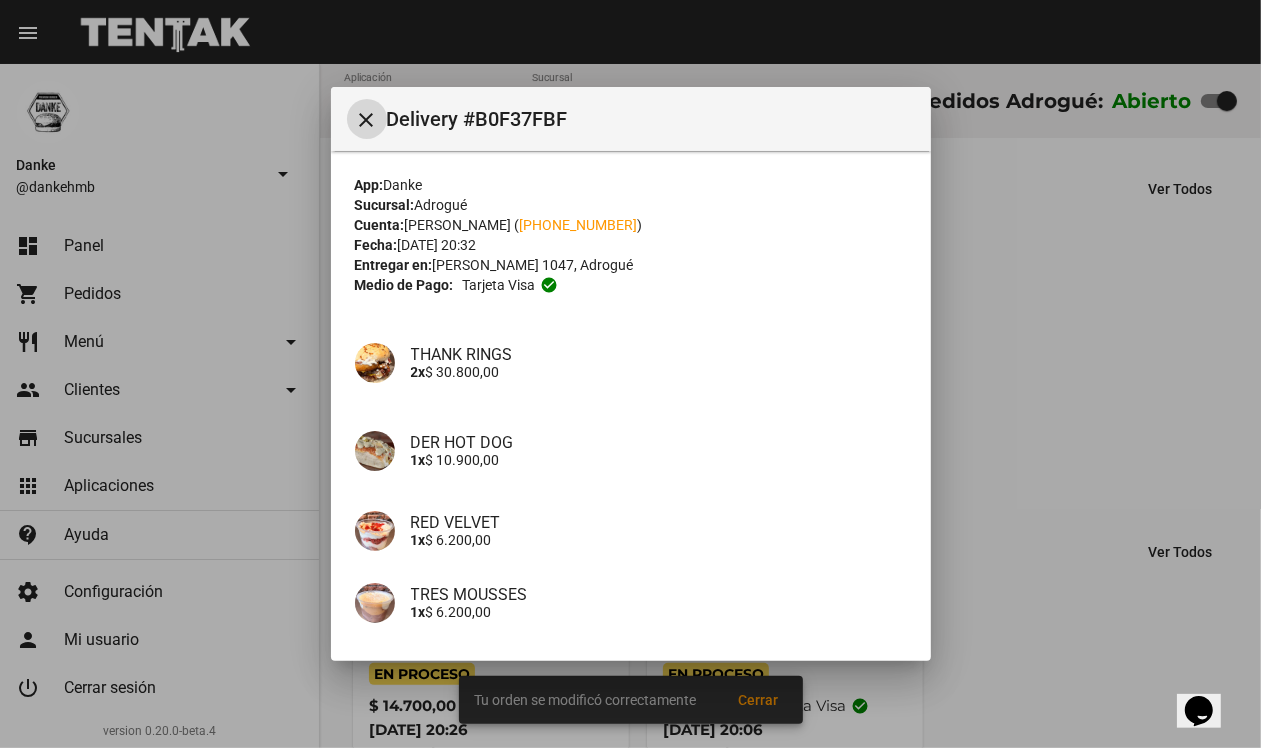 click at bounding box center (630, 374) 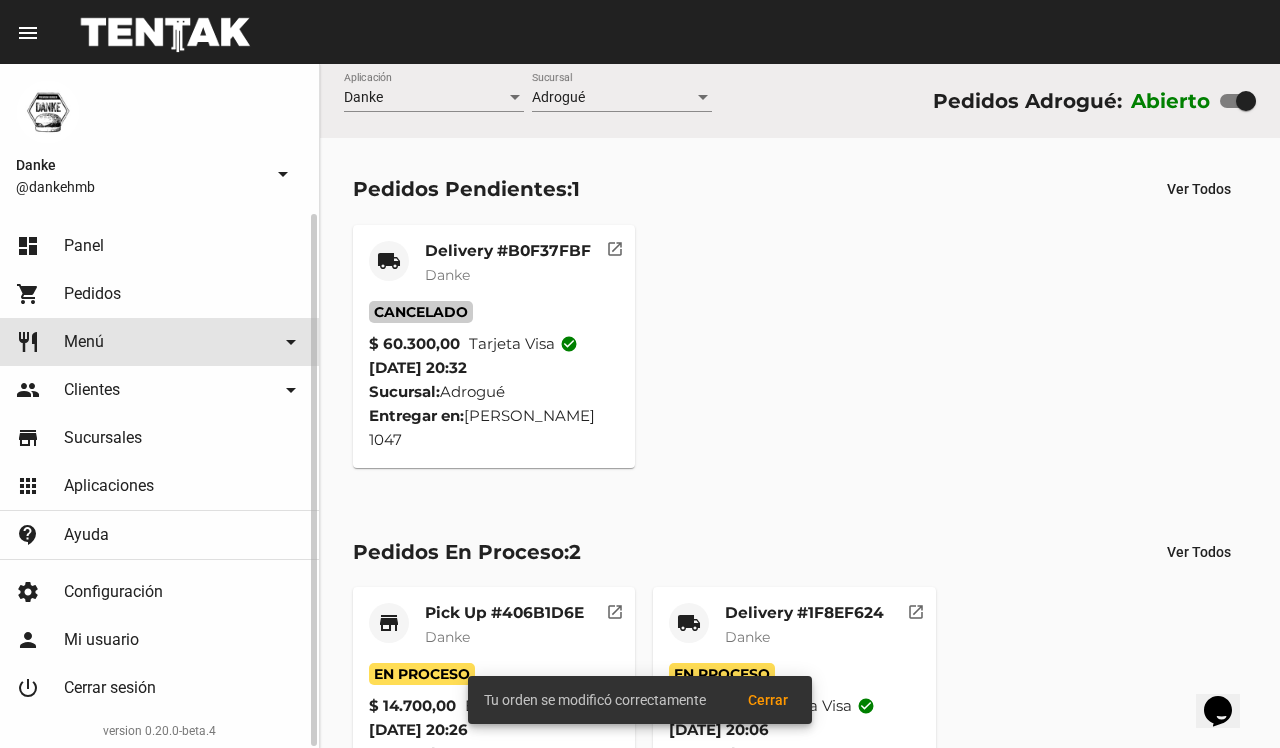 click on "Menú" 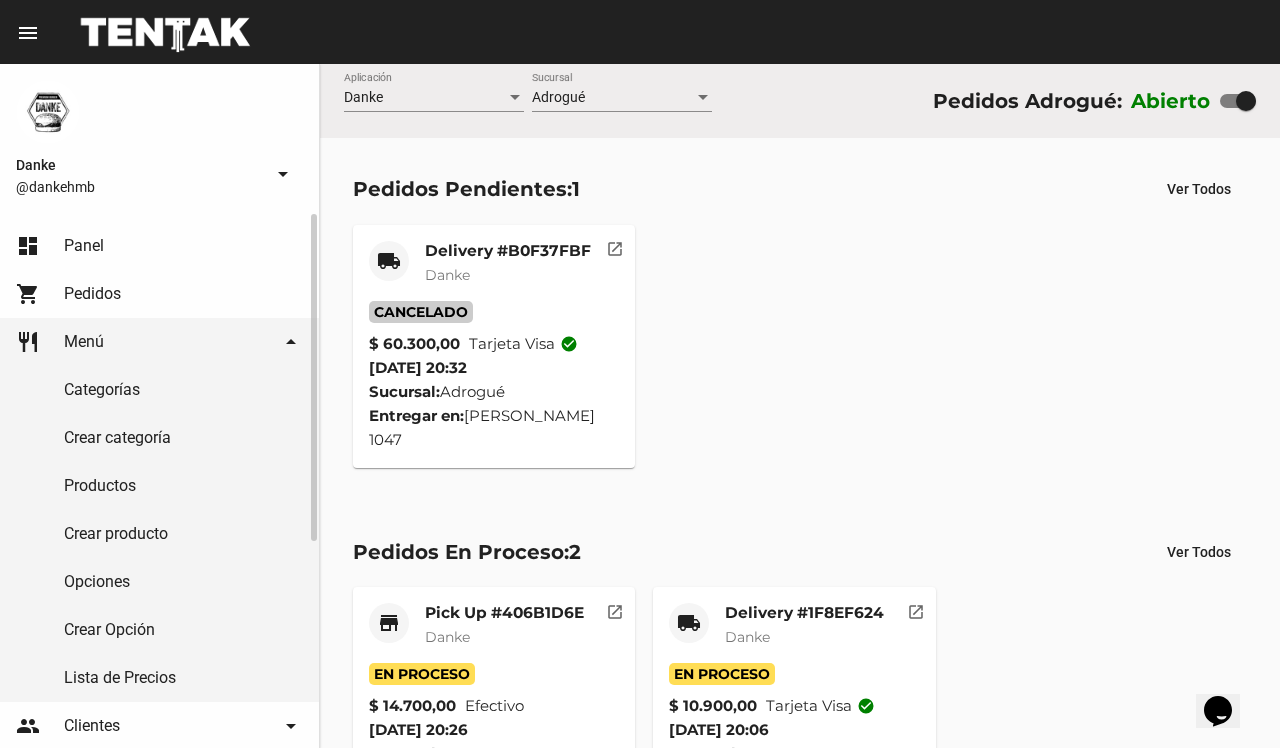 click on "Productos" 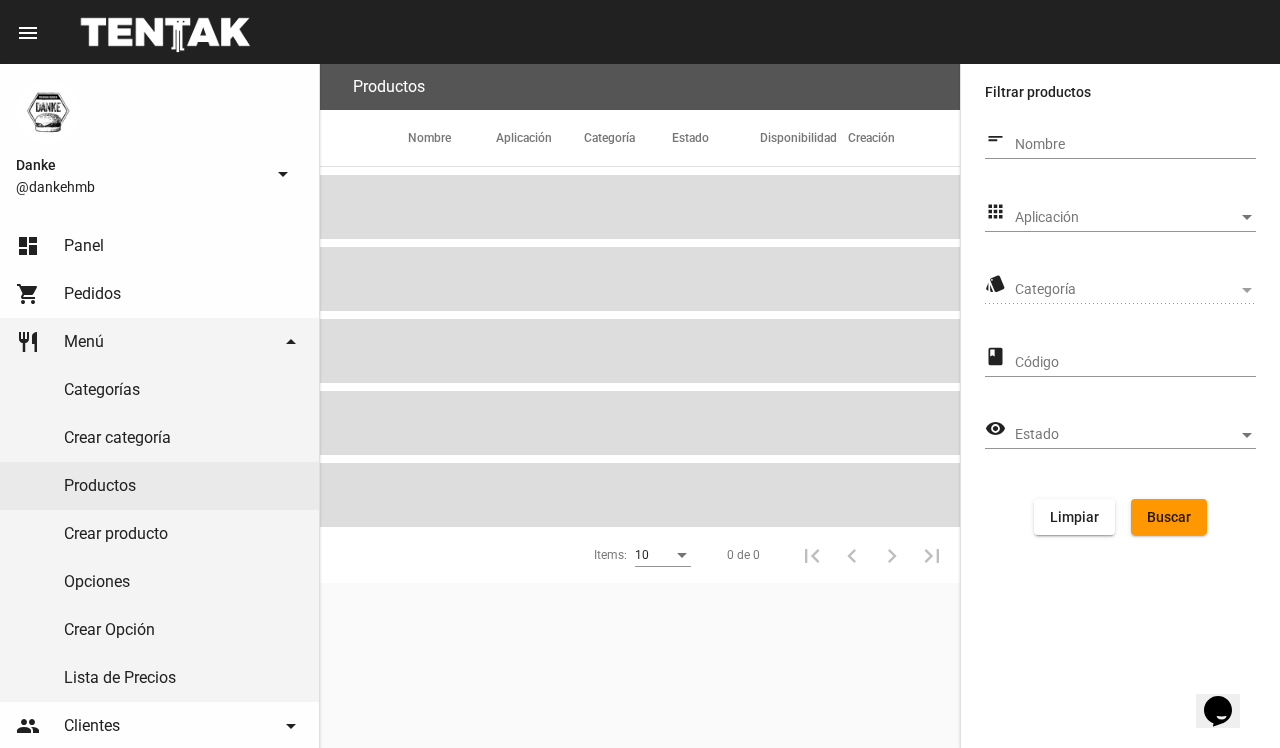 click on "Aplicación Aplicación" 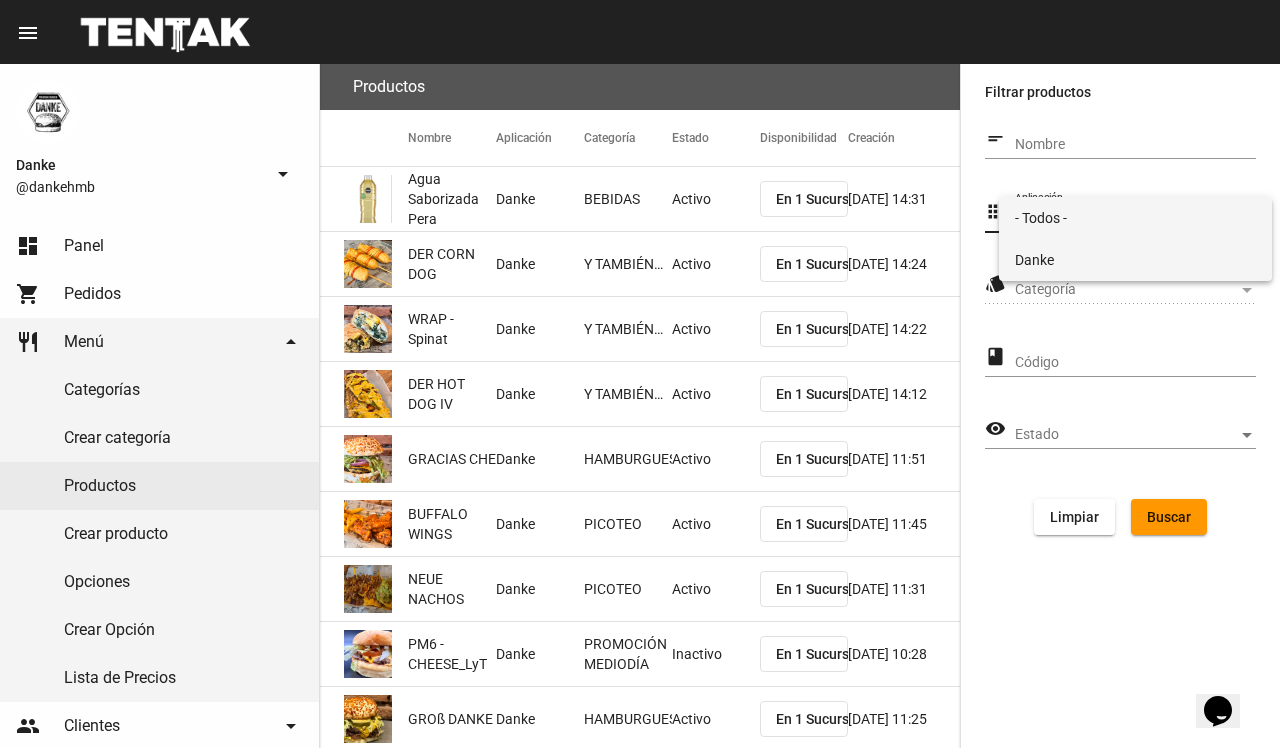 click on "Danke" at bounding box center [1135, 260] 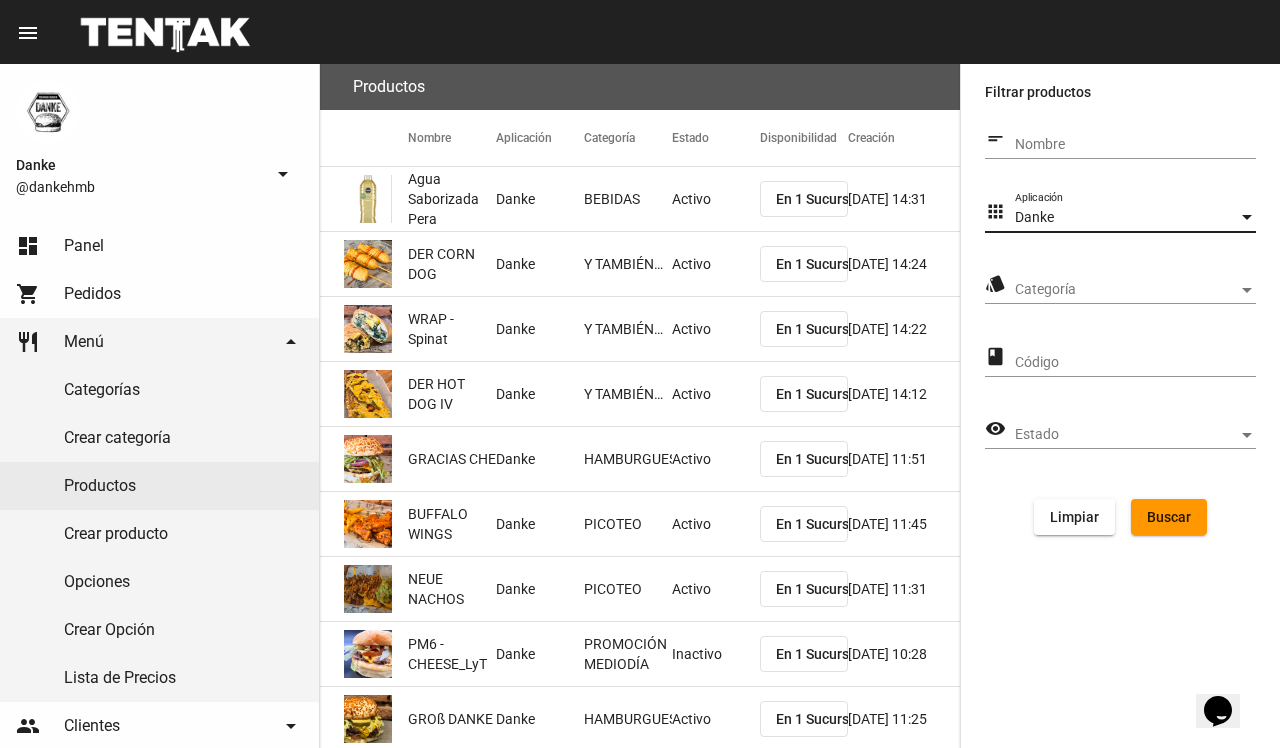 click on "Categoría" at bounding box center [1126, 290] 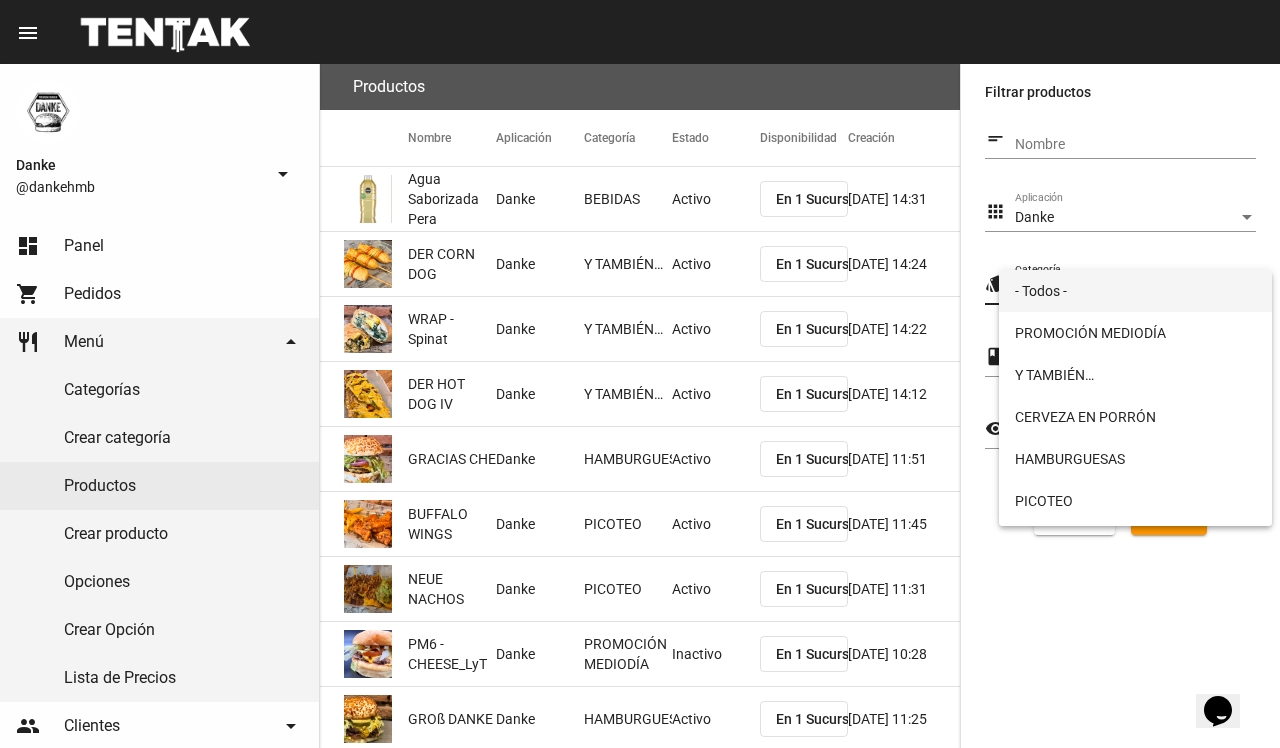 scroll, scrollTop: 121, scrollLeft: 0, axis: vertical 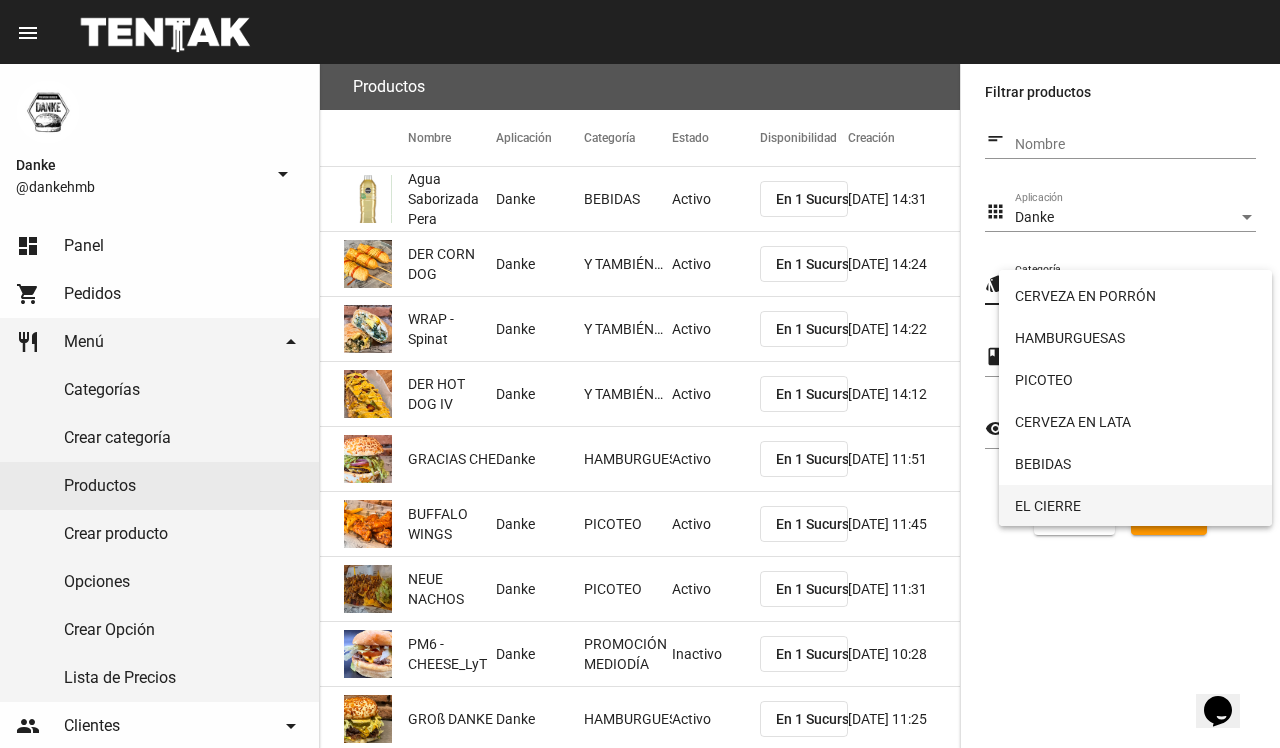 click on "EL CIERRE" at bounding box center [1135, 506] 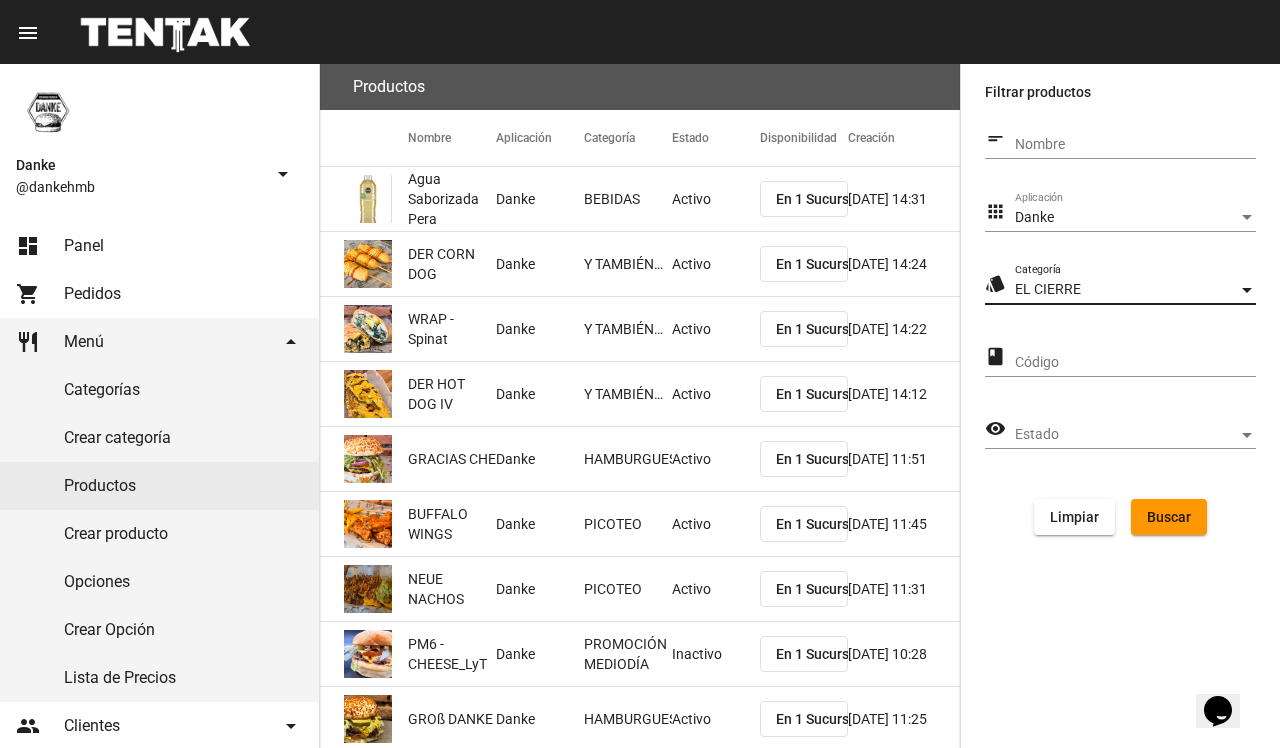 click on "Buscar" 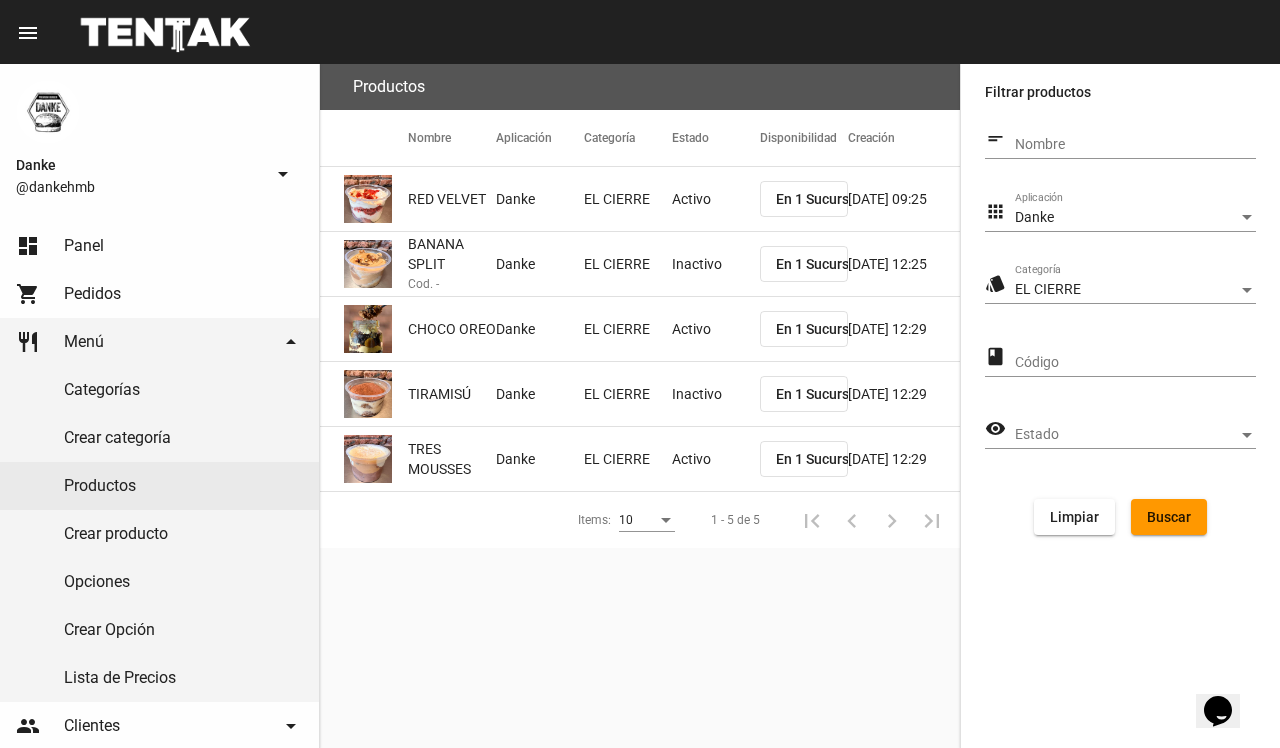 click on "RED VELVET" 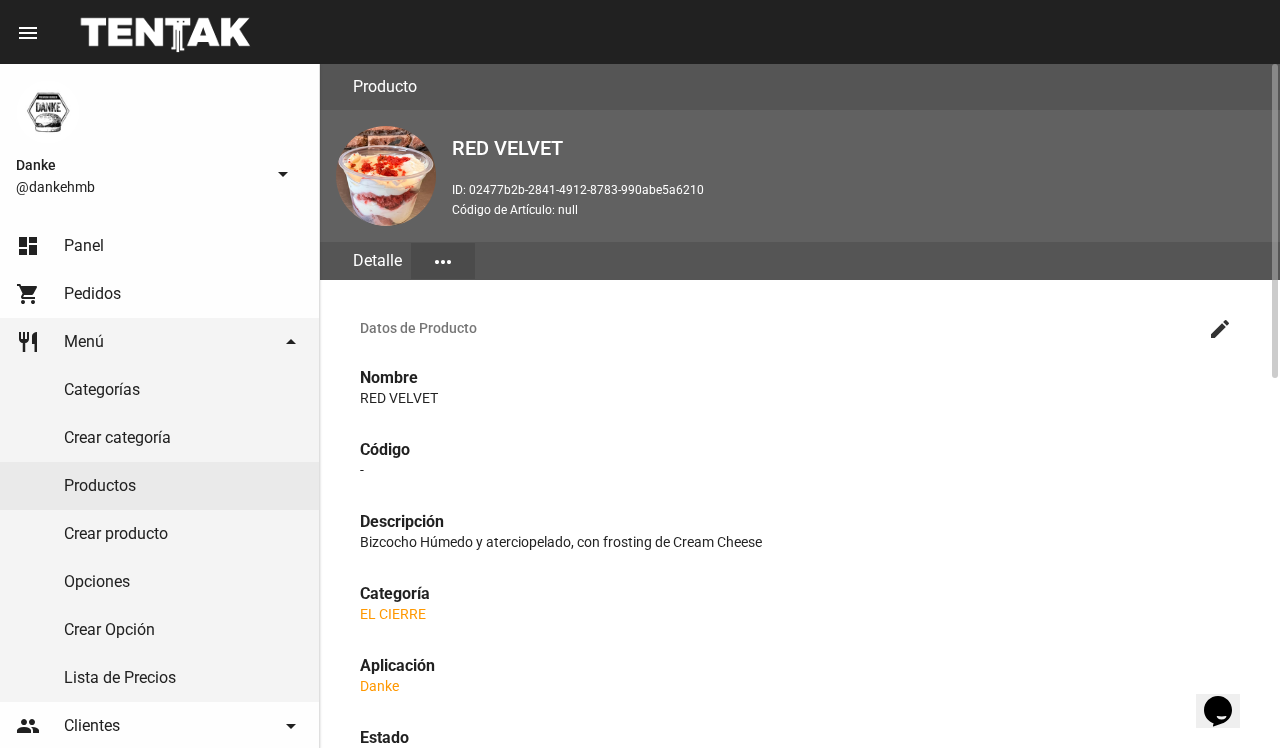 click on "Detalle more_horiz" 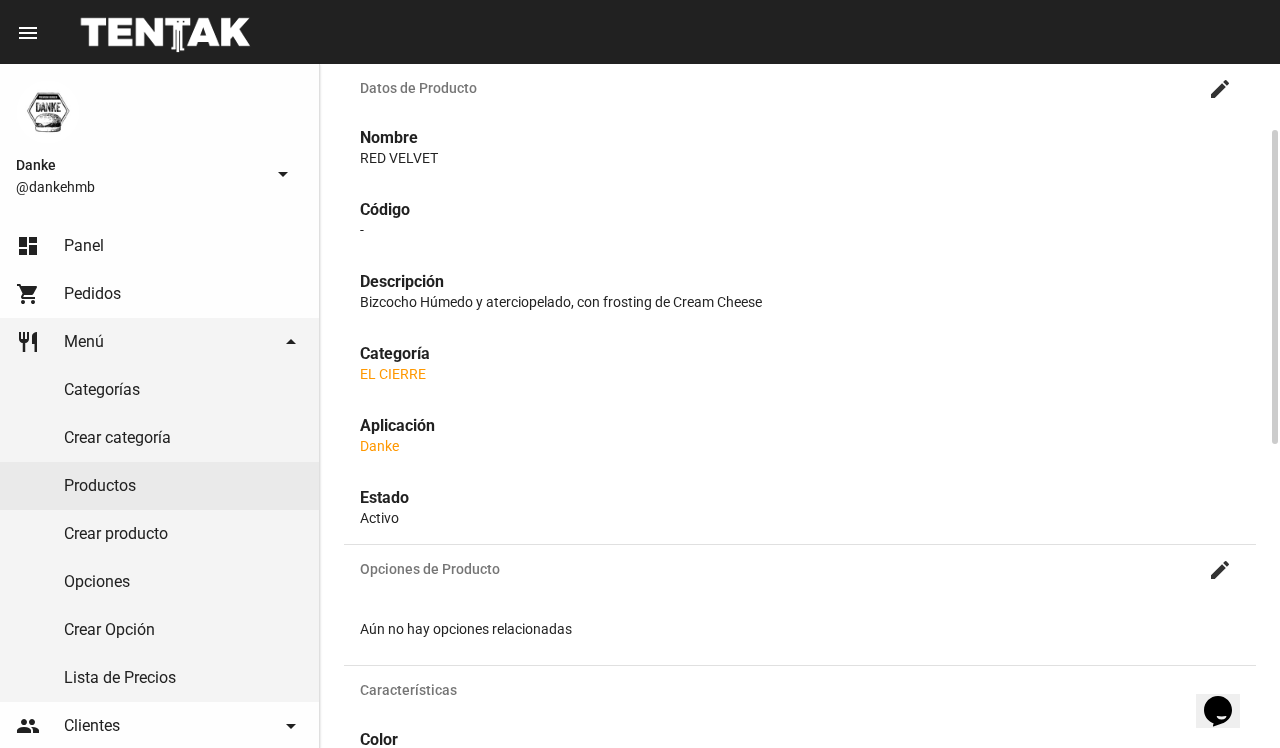 scroll, scrollTop: 180, scrollLeft: 0, axis: vertical 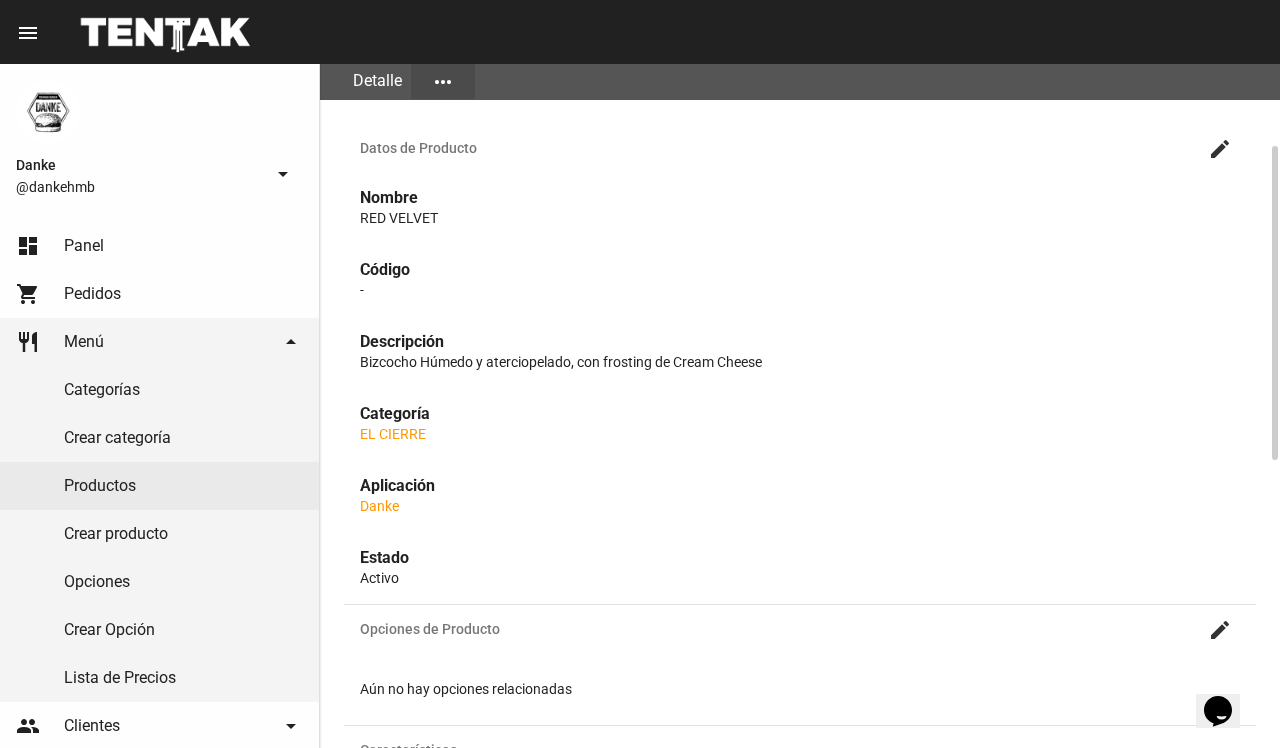 click on "create" 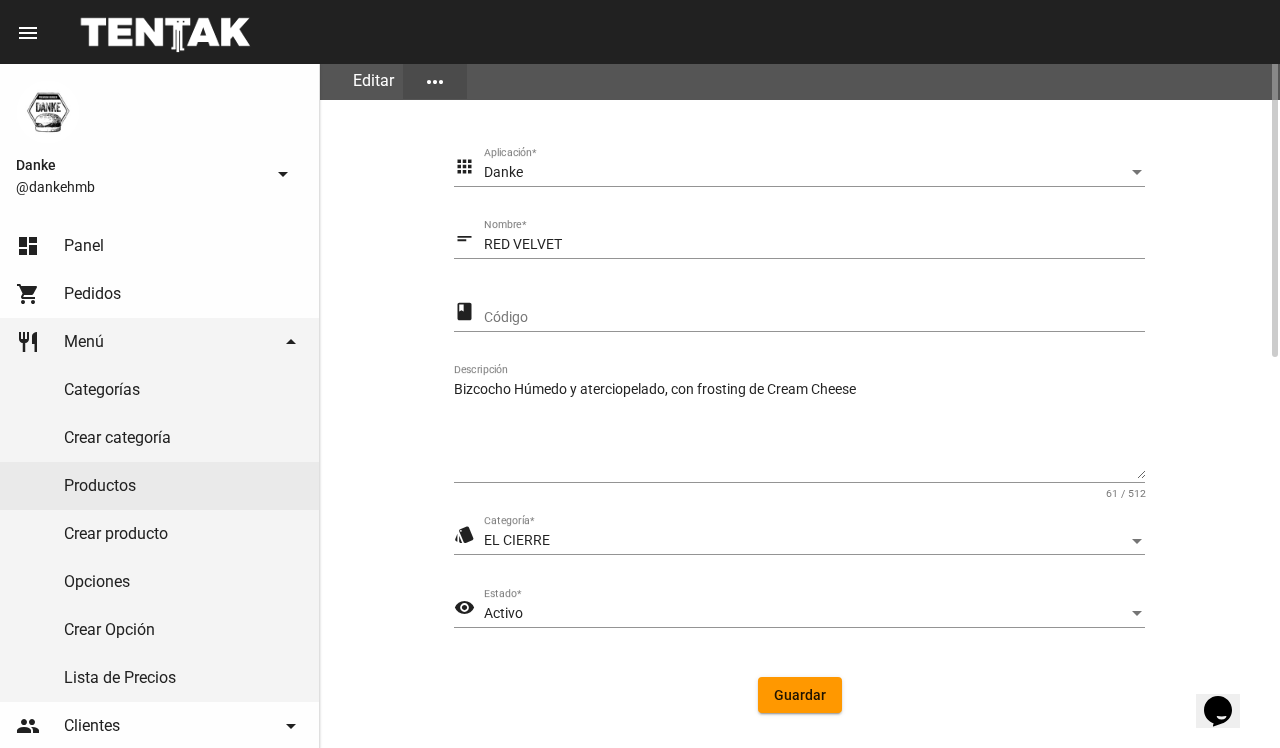 scroll, scrollTop: 0, scrollLeft: 0, axis: both 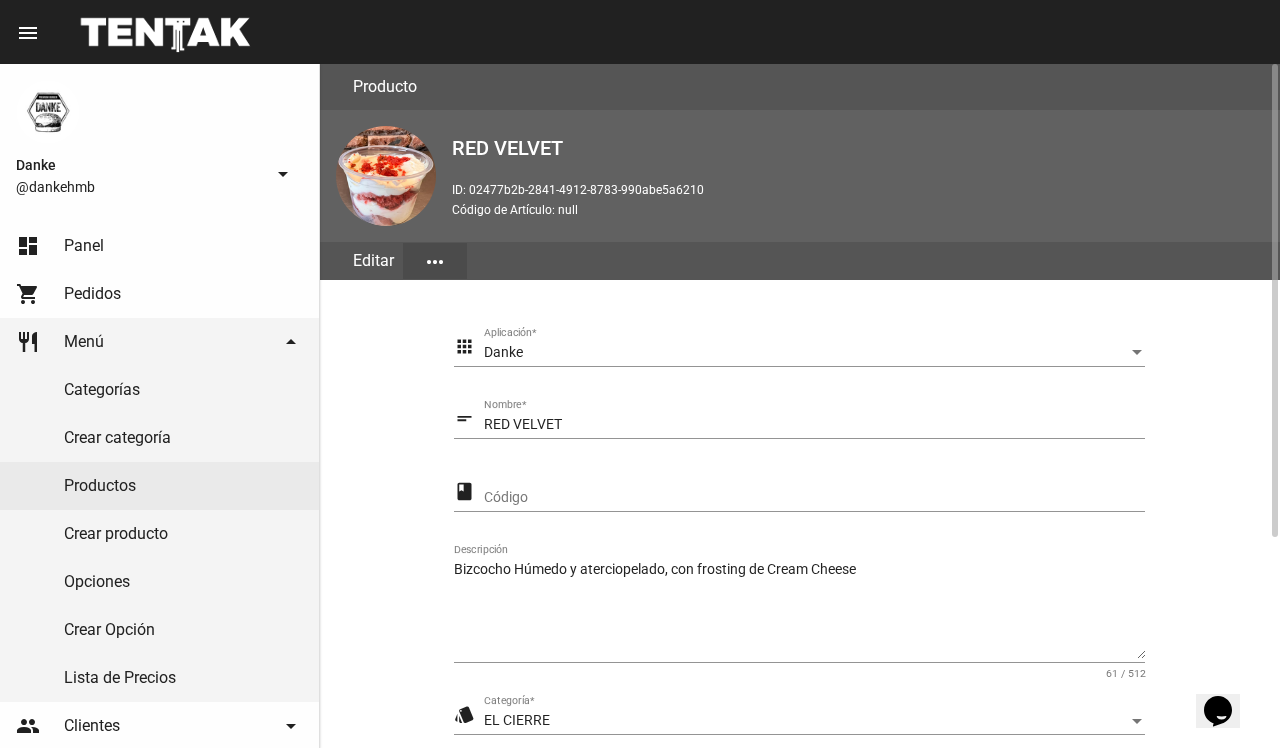 click on "apps Danke Aplicación  * short_text RED VELVET Nombre  * class Código Bizcocho Húmedo y aterciopelado, con frosting de Cream Cheese Descripción 61 / 512 style EL CIERRE Categoría  * visibility Activo Estado  * Guardar" 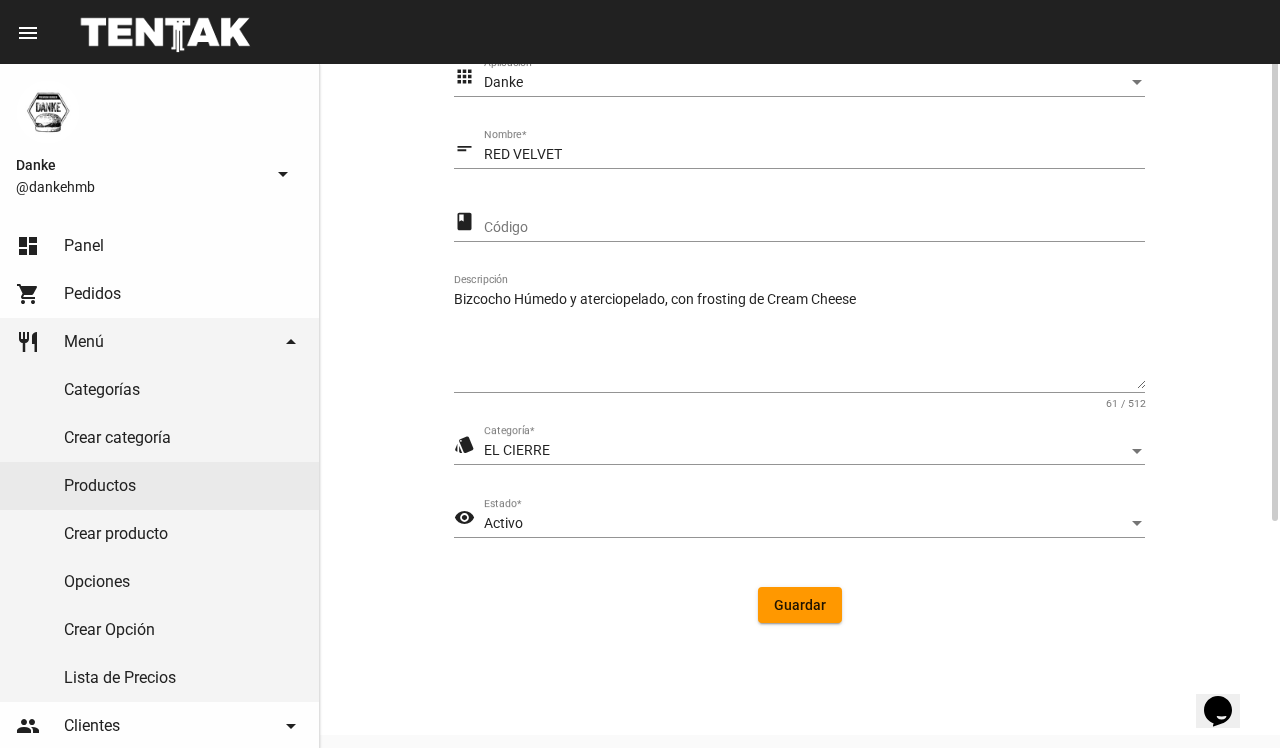scroll, scrollTop: 305, scrollLeft: 0, axis: vertical 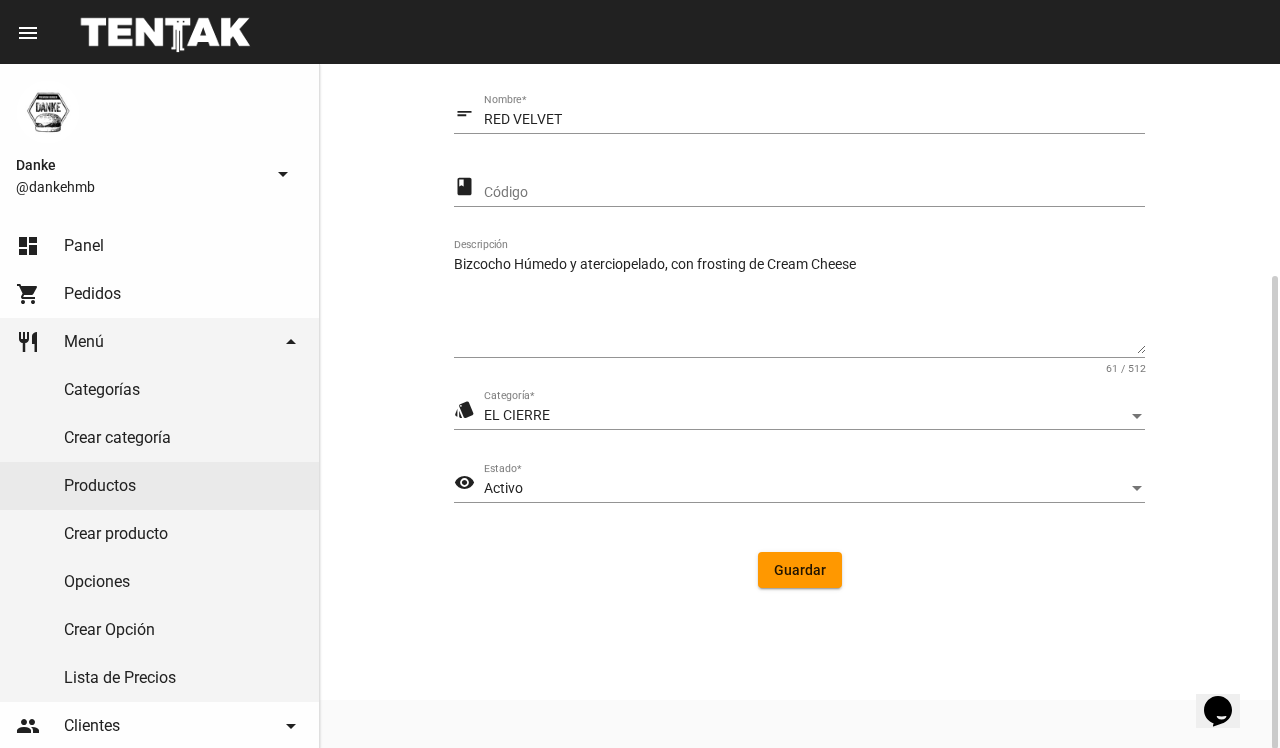 click on "Activo" at bounding box center [805, 489] 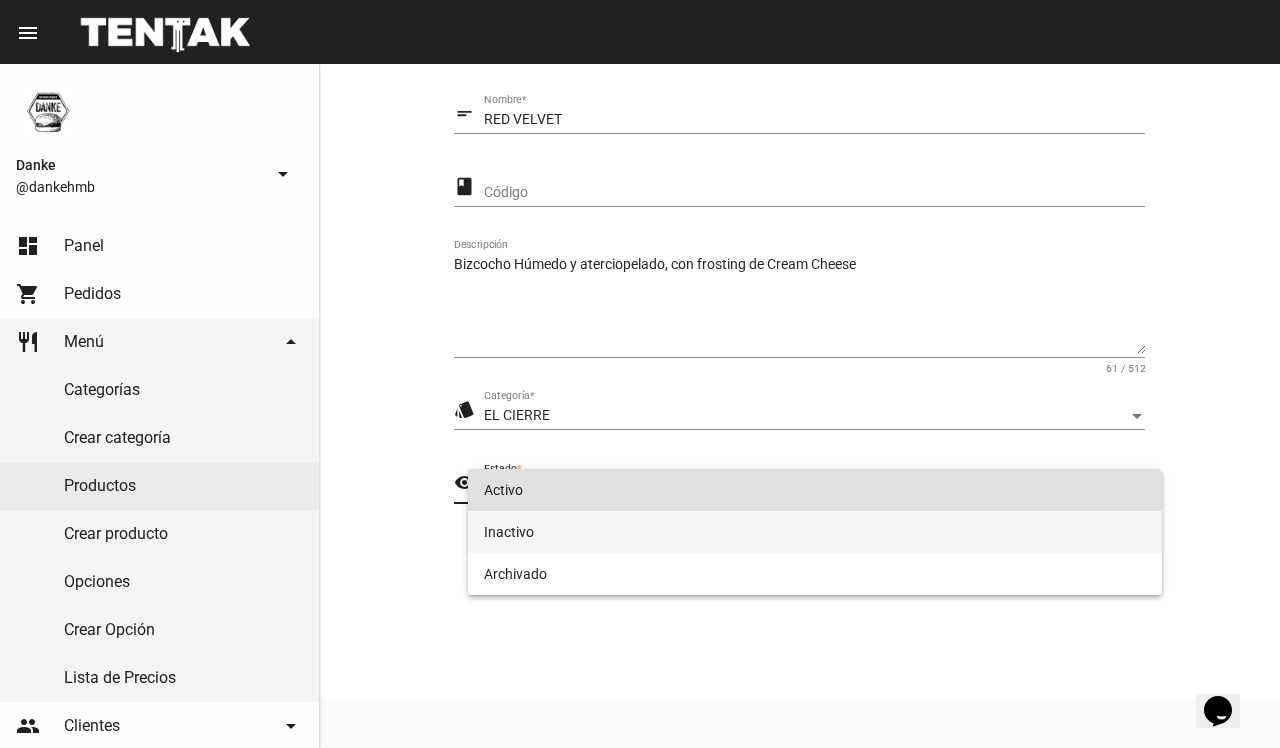 click on "Inactivo" at bounding box center [814, 532] 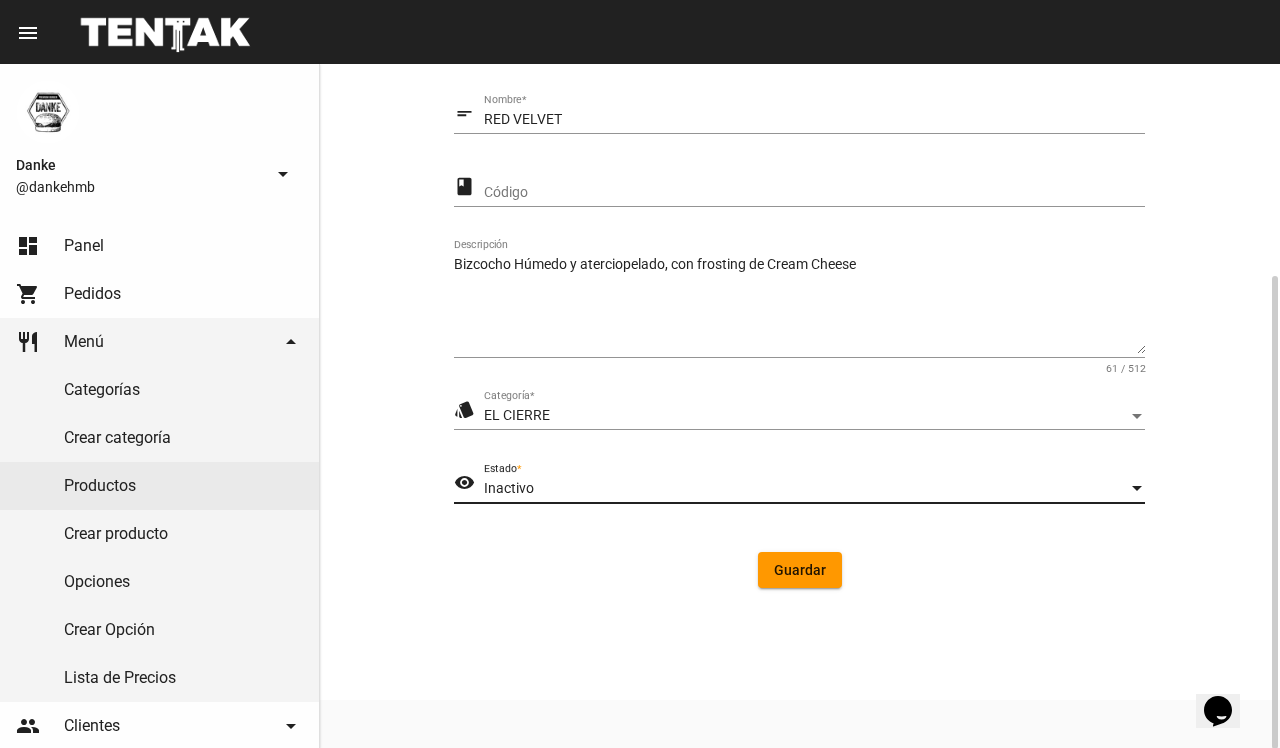 click on "Guardar" 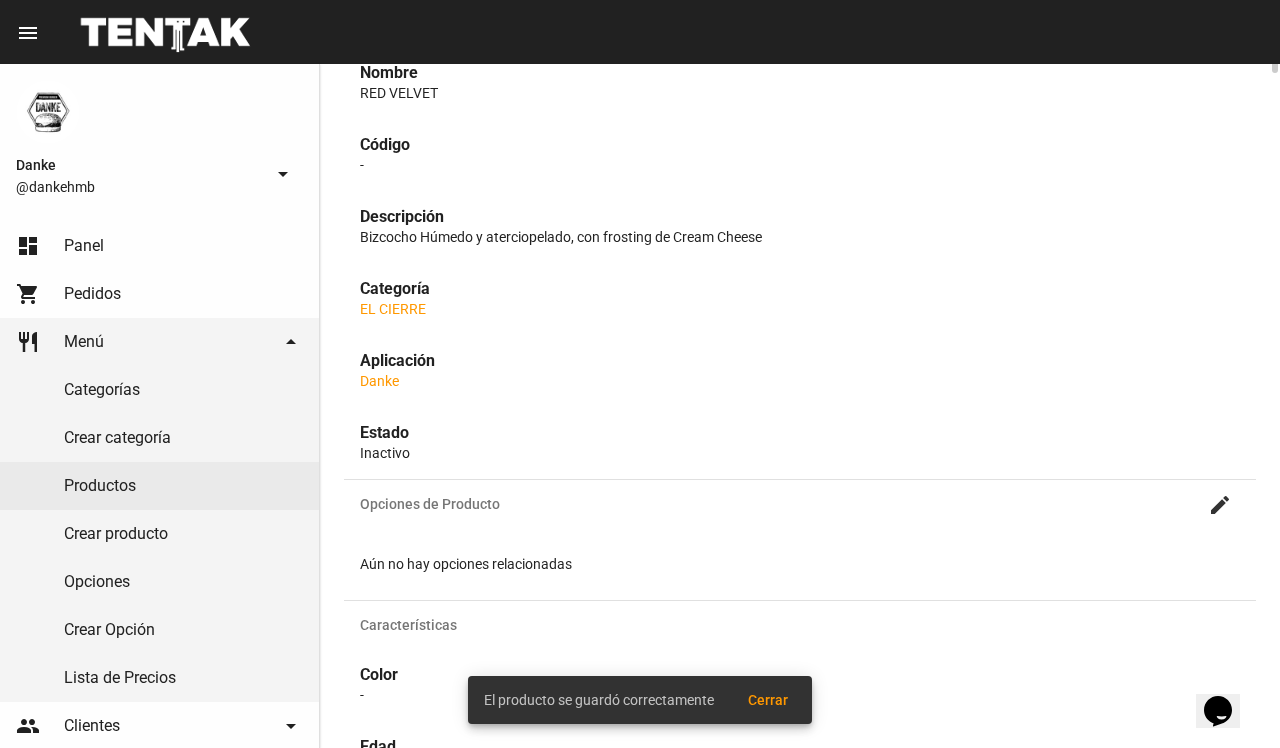 scroll, scrollTop: 0, scrollLeft: 0, axis: both 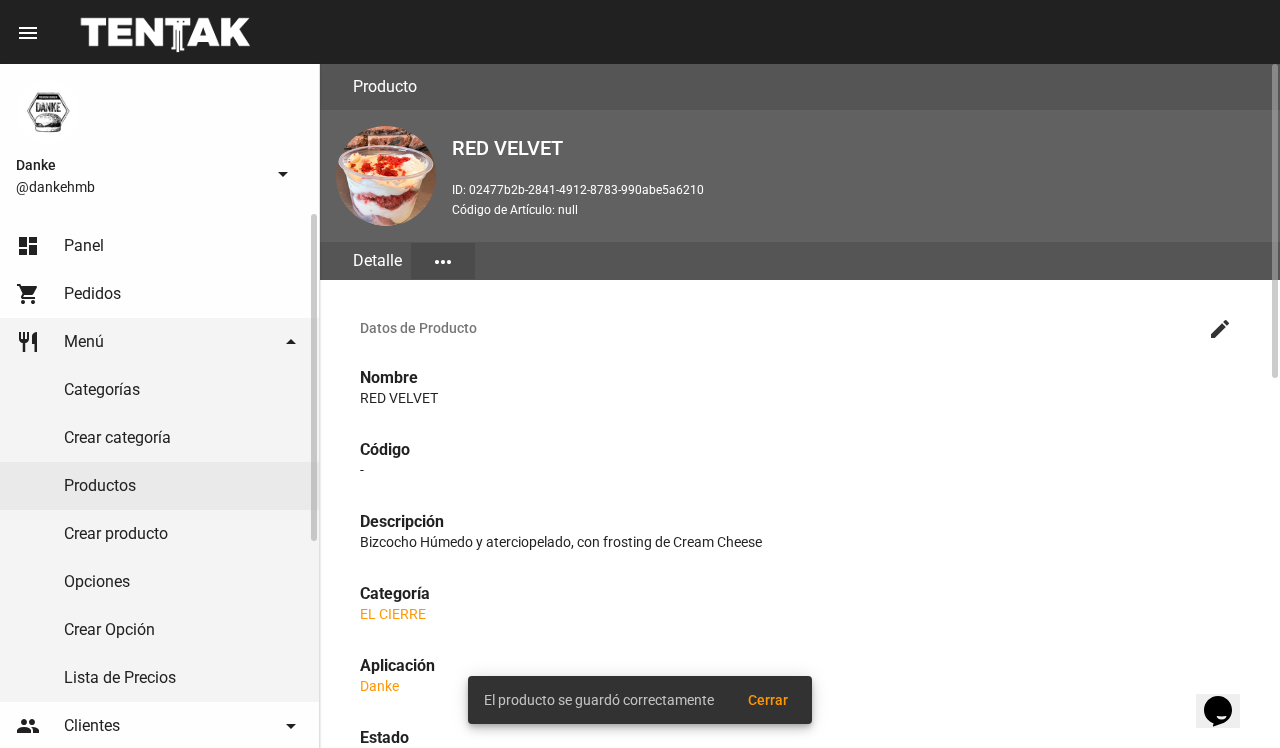 click on "Productos" 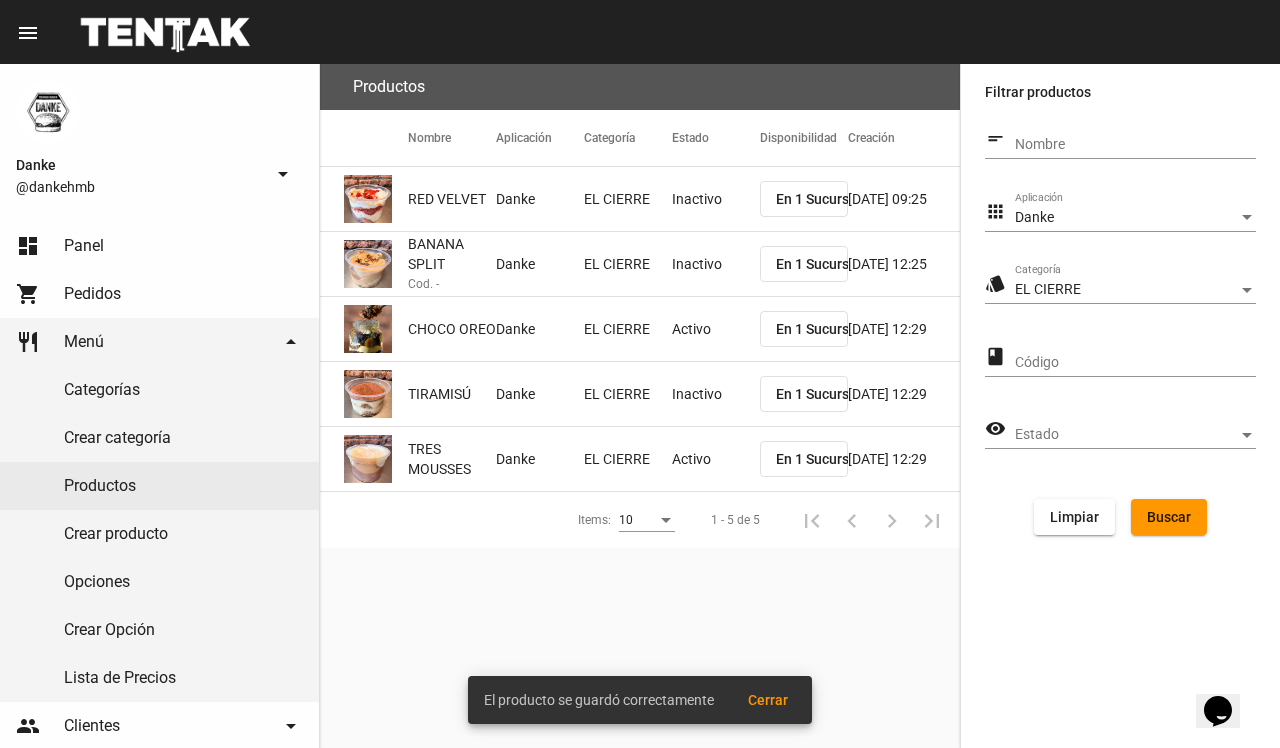 click on "Danke" 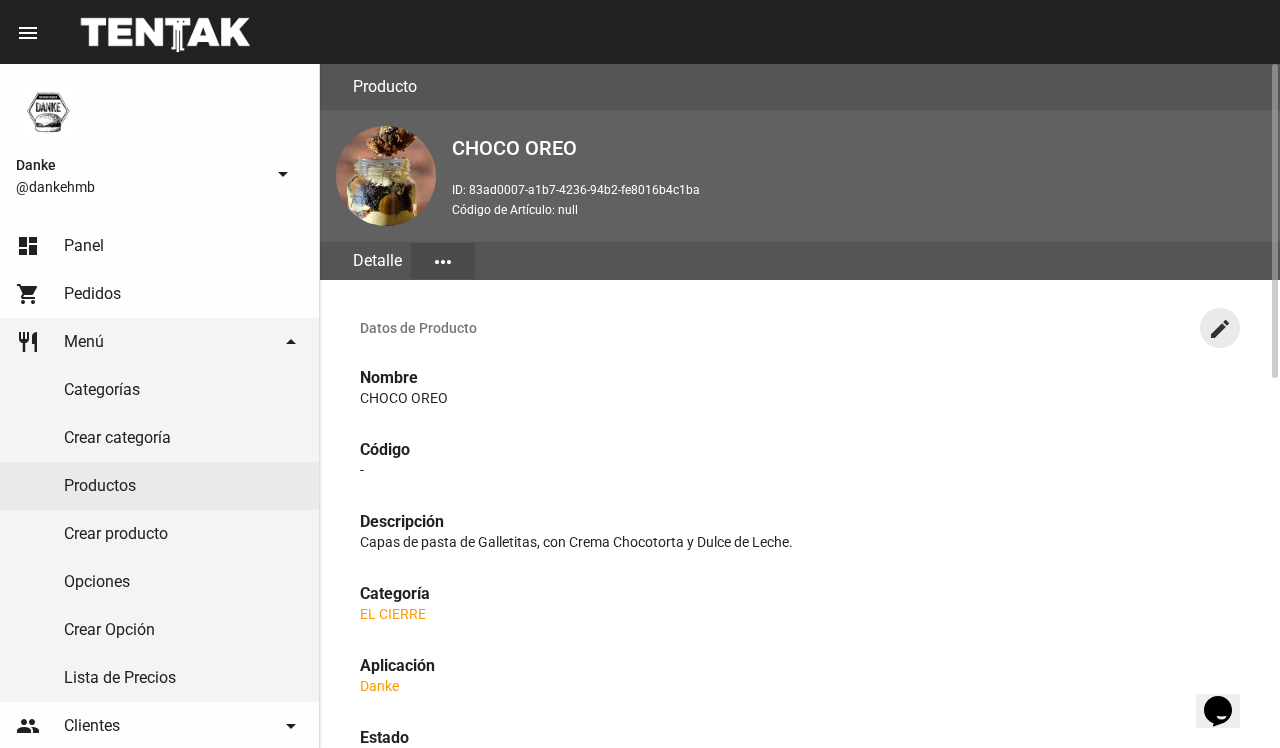 click on "create" 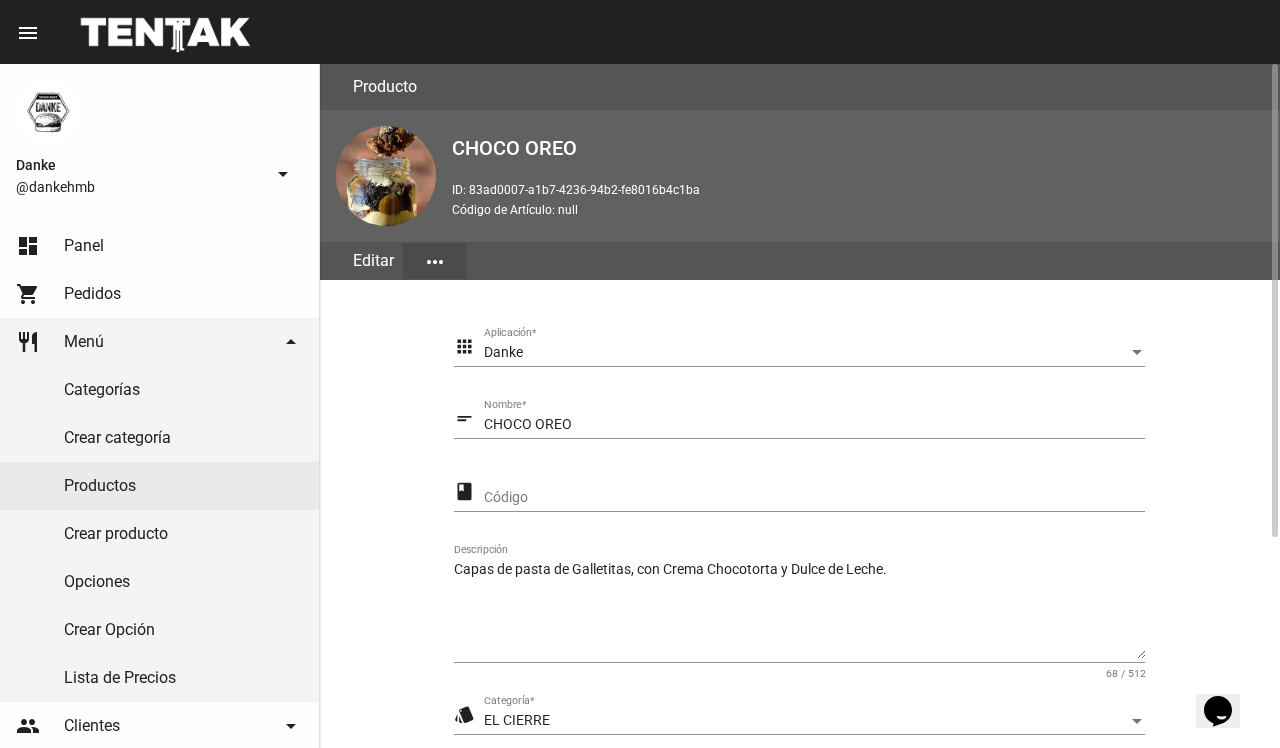 click on "apps Danke Aplicación  * short_text CHOCO OREO Nombre  * class Código Capas de pasta de Galletitas, con Crema Chocotorta y Dulce de Leche. Descripción 68 / 512 style EL CIERRE Categoría  * visibility Activo Estado  * Guardar" 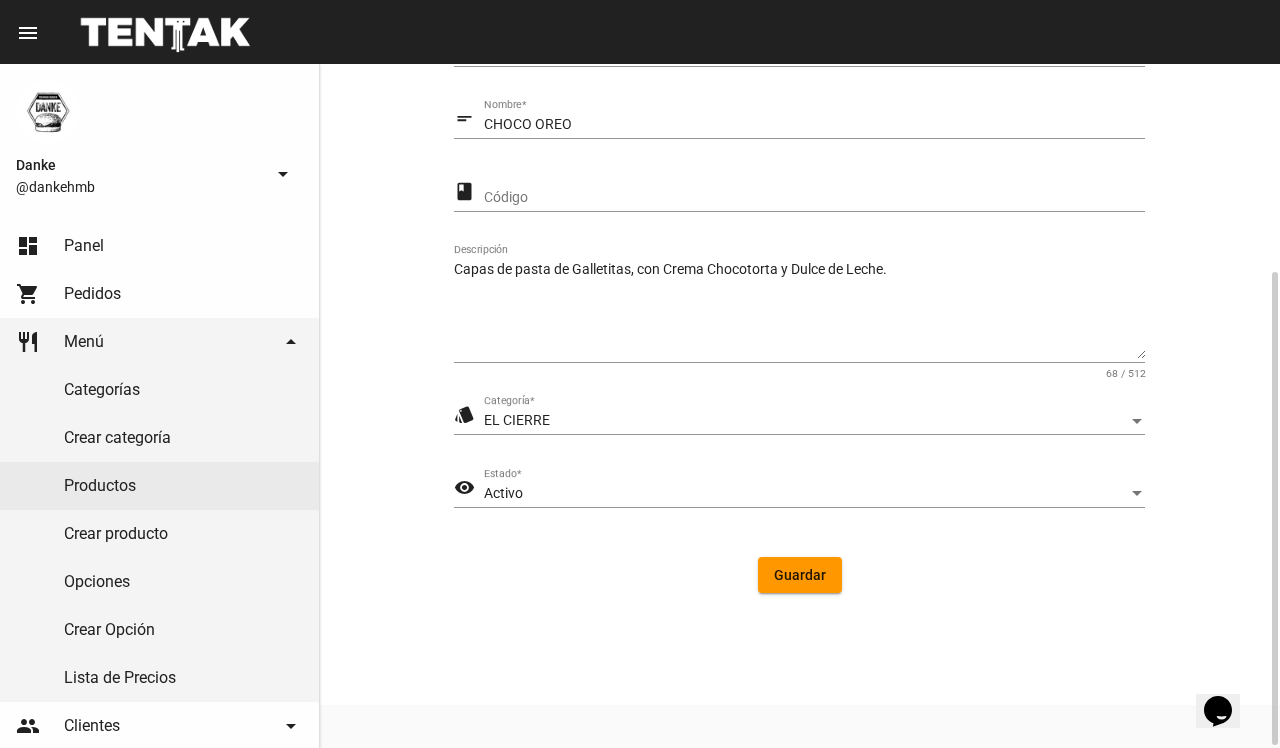 scroll, scrollTop: 305, scrollLeft: 0, axis: vertical 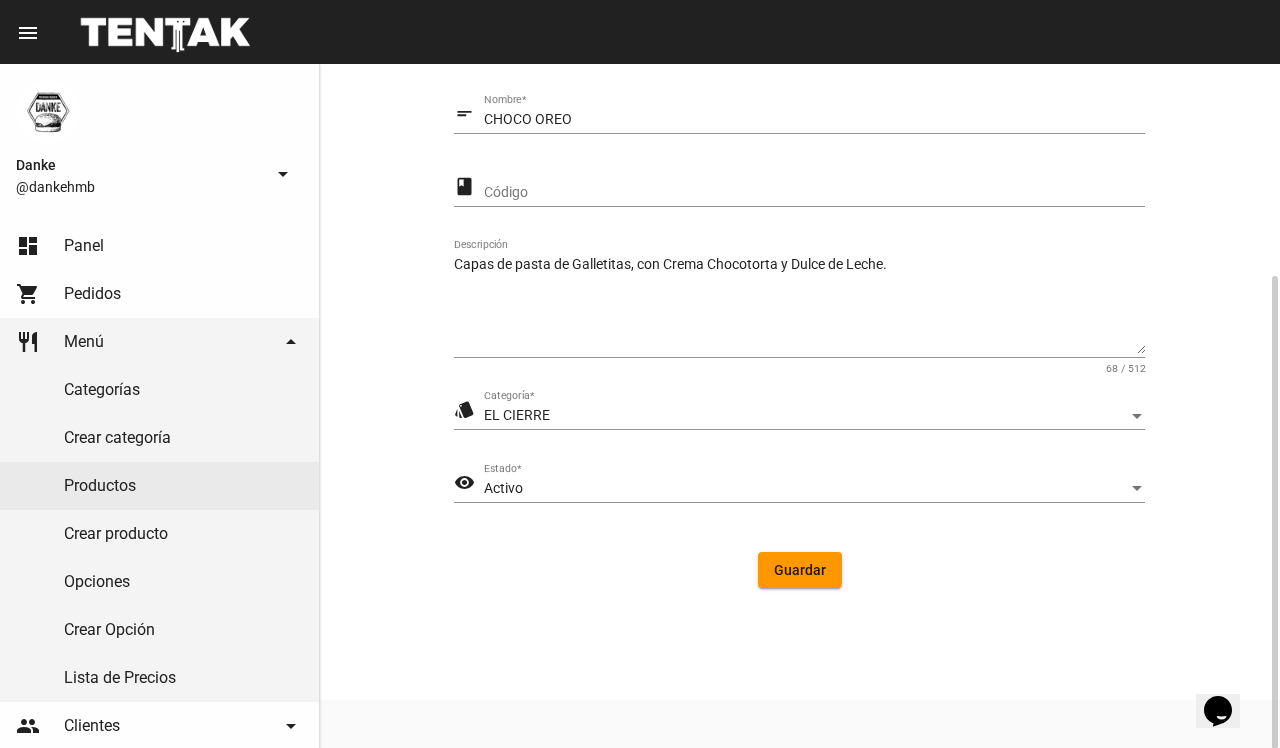 click on "Activo" at bounding box center (503, 488) 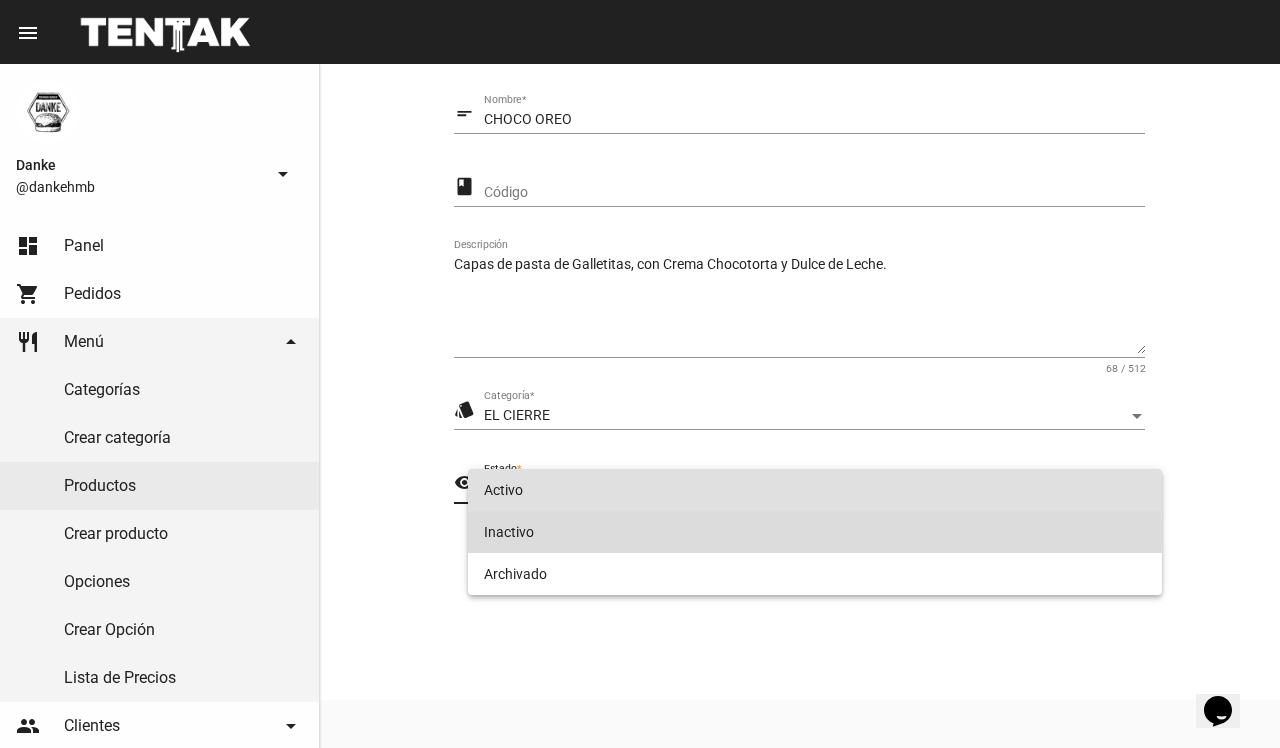 click on "Inactivo" at bounding box center (814, 532) 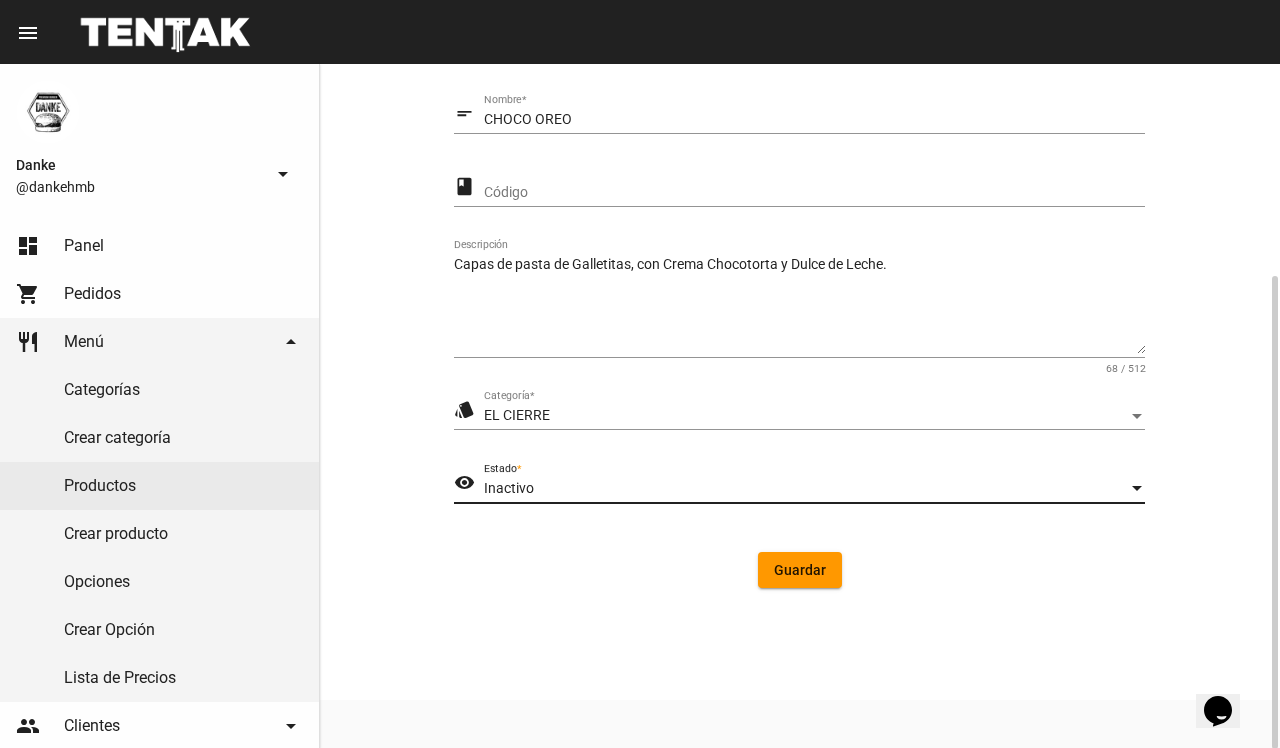 click on "Guardar" 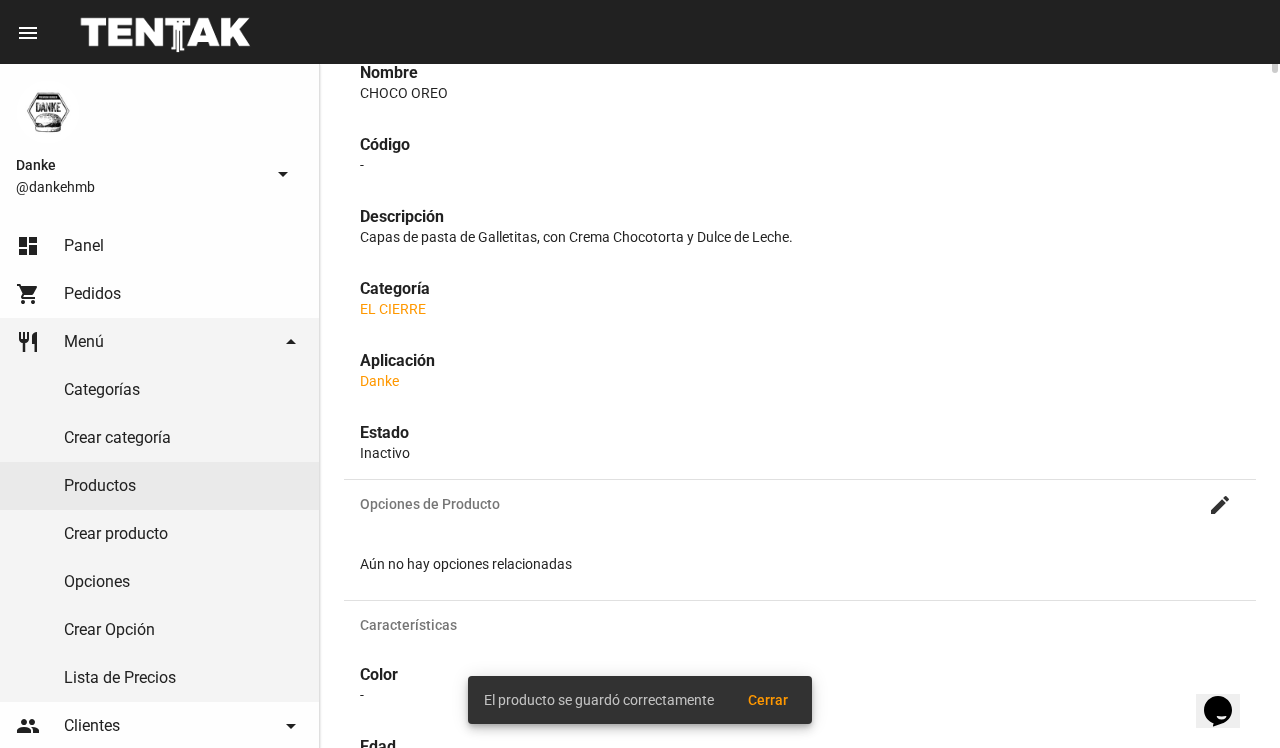 scroll, scrollTop: 0, scrollLeft: 0, axis: both 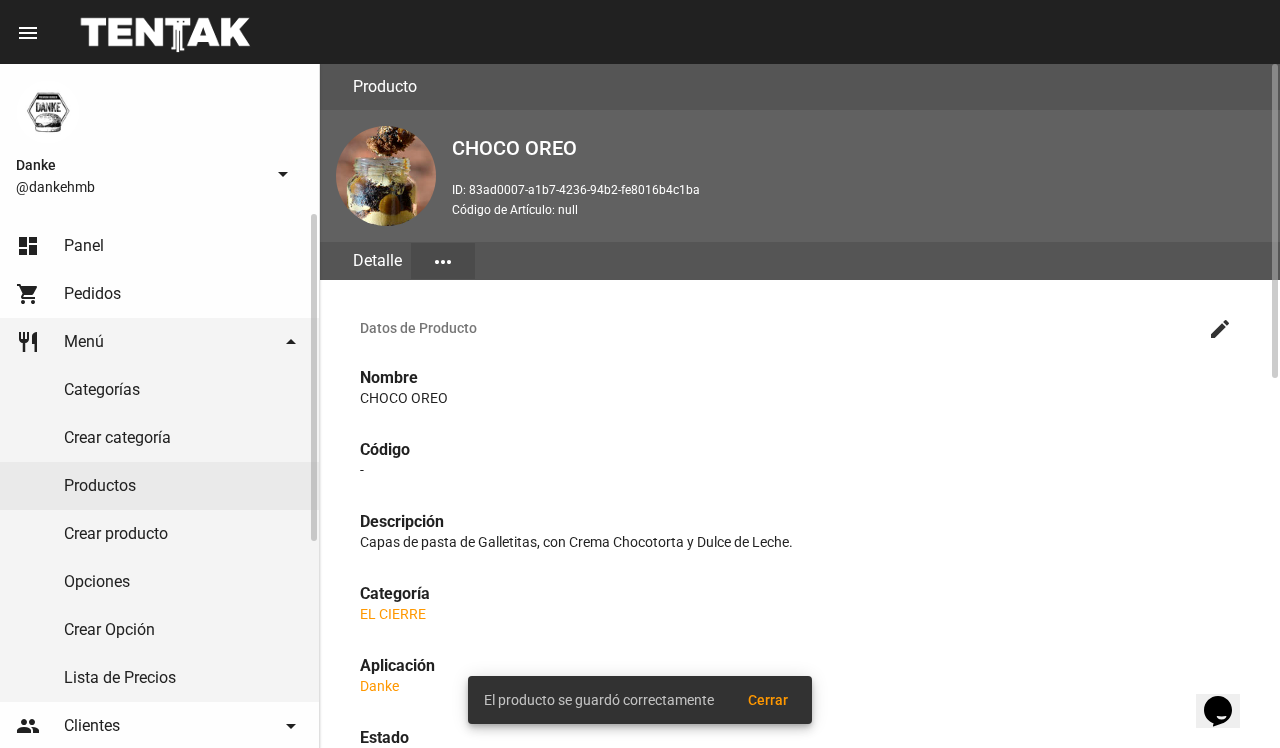 click on "Productos" 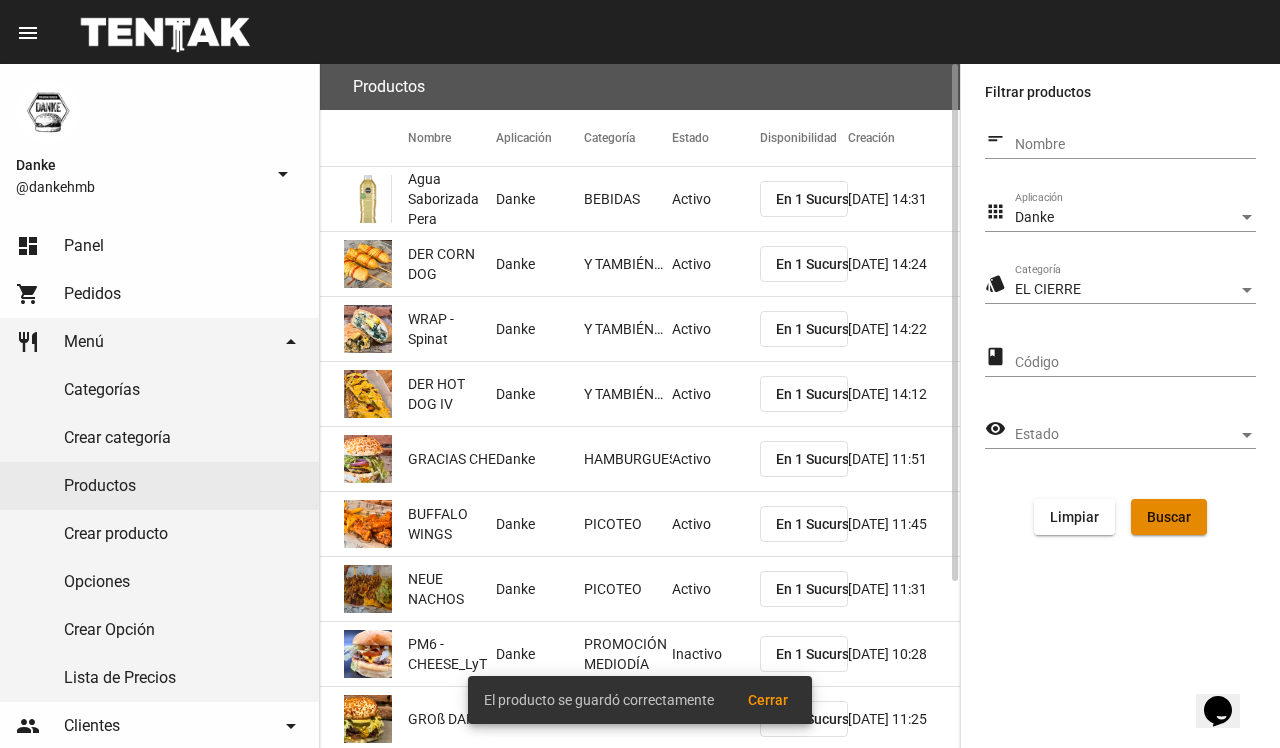click on "Buscar" 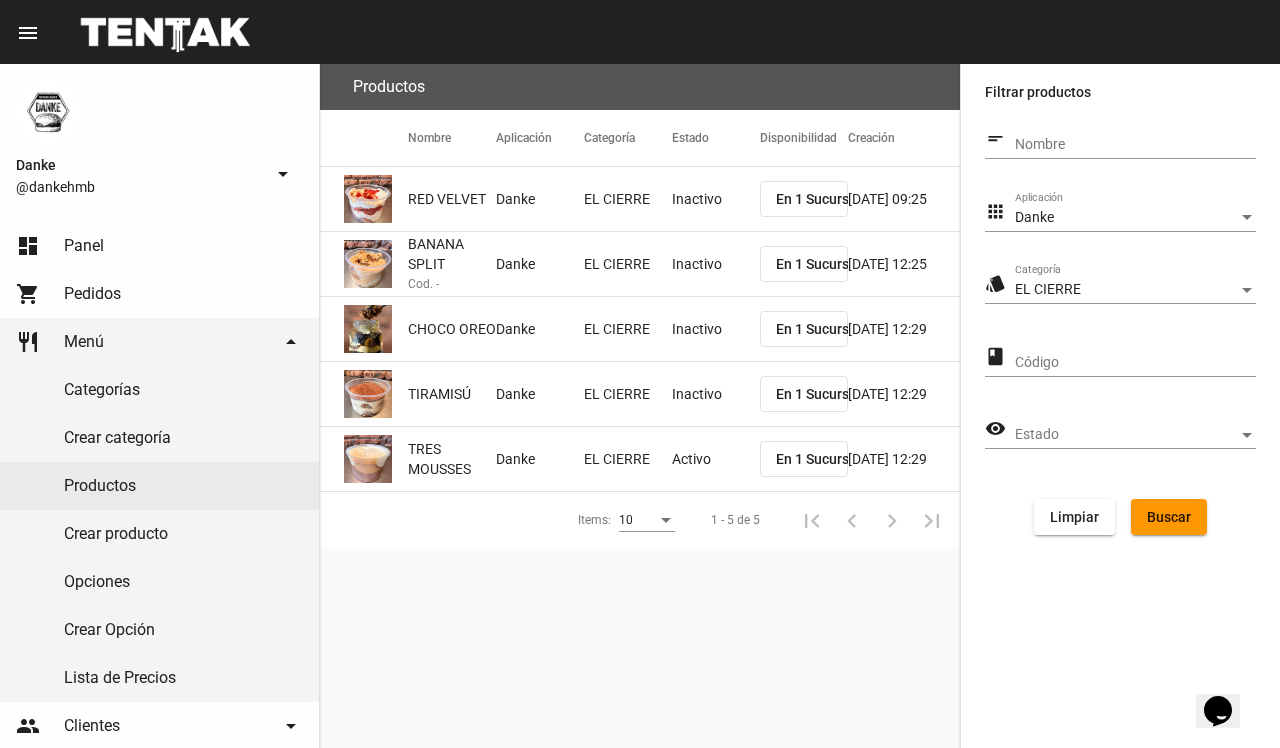 click on "Productos Nombre Aplicación Categoría Estado Disponibilidad Creación RED VELVET Danke EL CIERRE Inactivo En 1 Sucursales 23/10/21 09:25 BANANA SPLIT  Cod. - Danke EL CIERRE Inactivo En 1 Sucursales 1/6/21 12:25 CHOCO OREO Danke EL CIERRE Inactivo En 1 Sucursales 30/4/20 12:29 TIRAMISÚ Danke EL CIERRE Inactivo En 1 Sucursales 30/4/20 12:29 TRES MOUSSES Danke EL CIERRE Activo En 1 Sucursales 30/4/20 12:29 Items: 10 1 - 5 de 5 add" 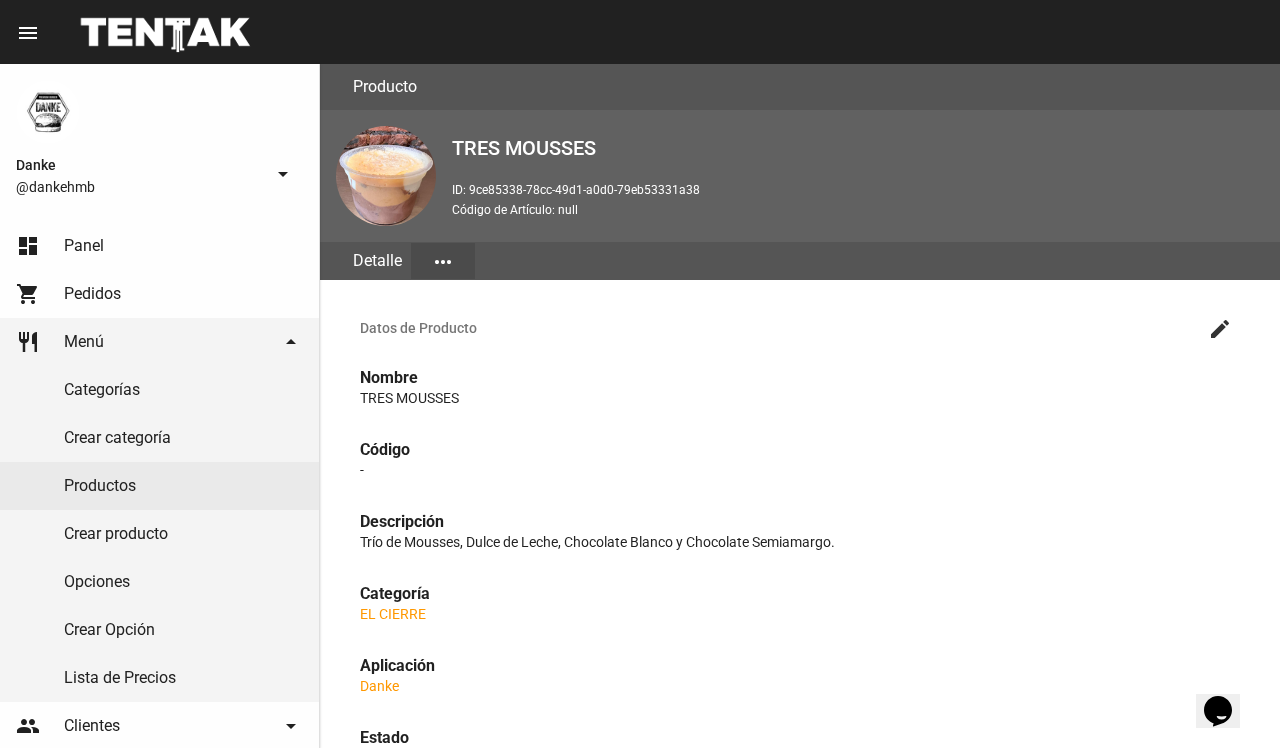click on "create" 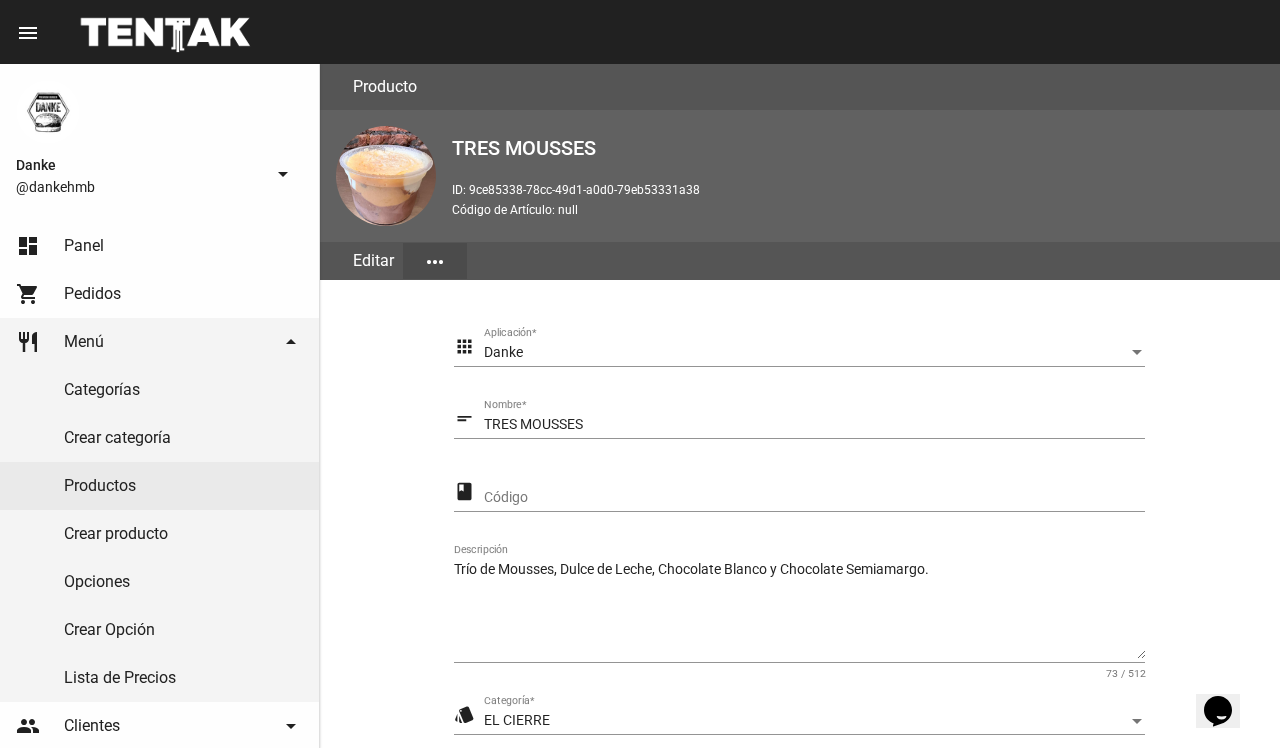 click on "apps Danke Aplicación  * short_text TRES MOUSSES Nombre  * class Código Trío de Mousses, Dulce de Leche, Chocolate Blanco y Chocolate Semiamargo. Descripción 73 / 512 style EL CIERRE Categoría  * visibility Activo Estado  * Guardar" 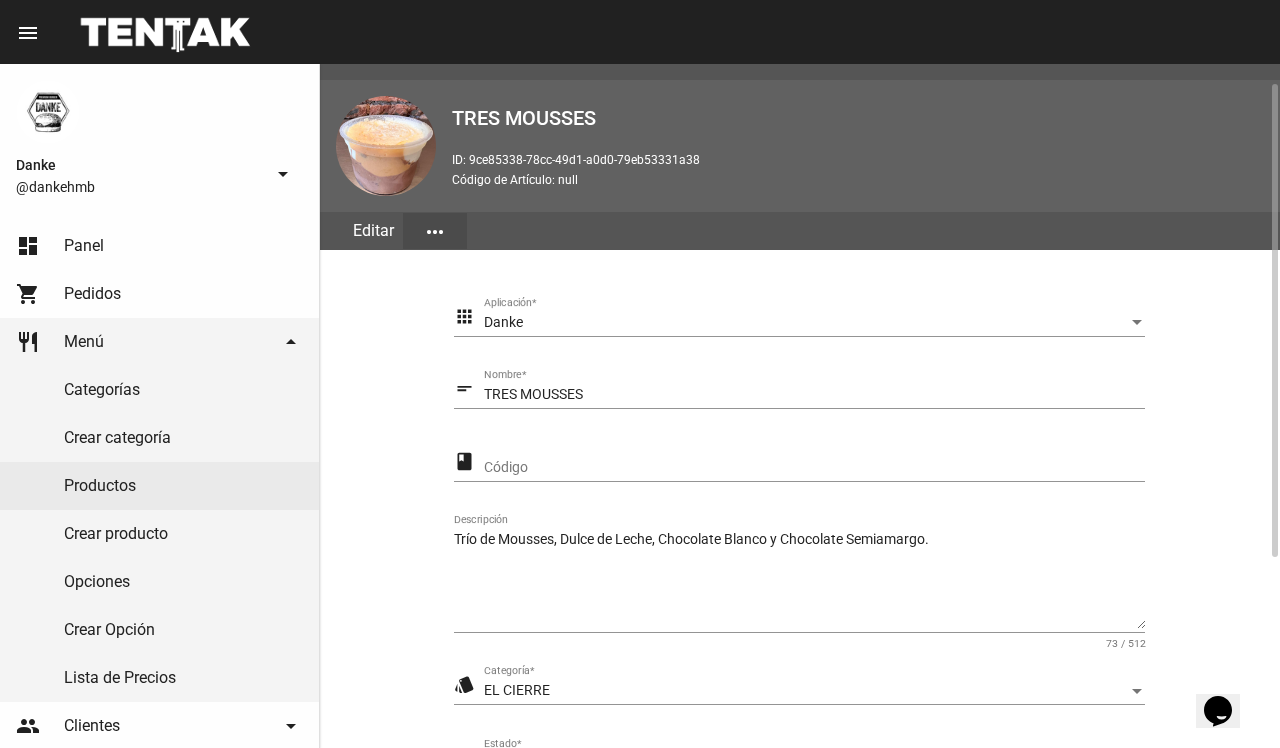 scroll, scrollTop: 270, scrollLeft: 0, axis: vertical 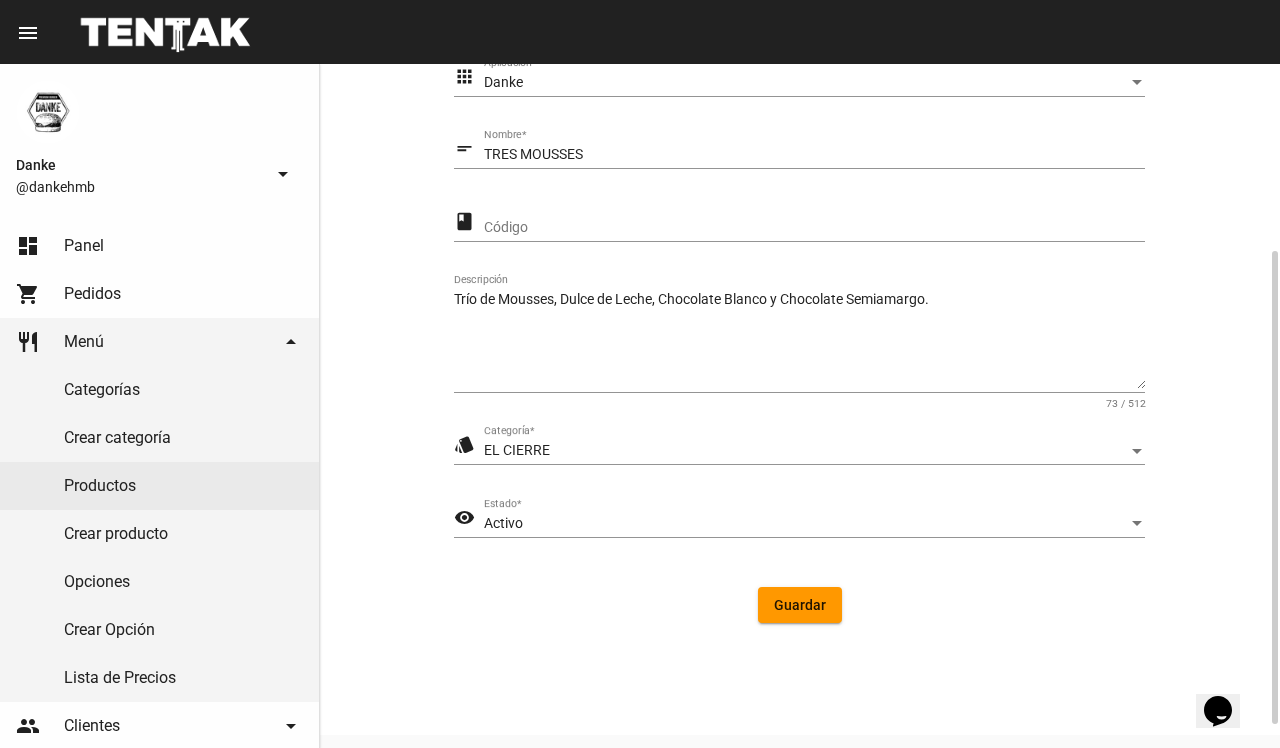 click on "Activo" at bounding box center [805, 524] 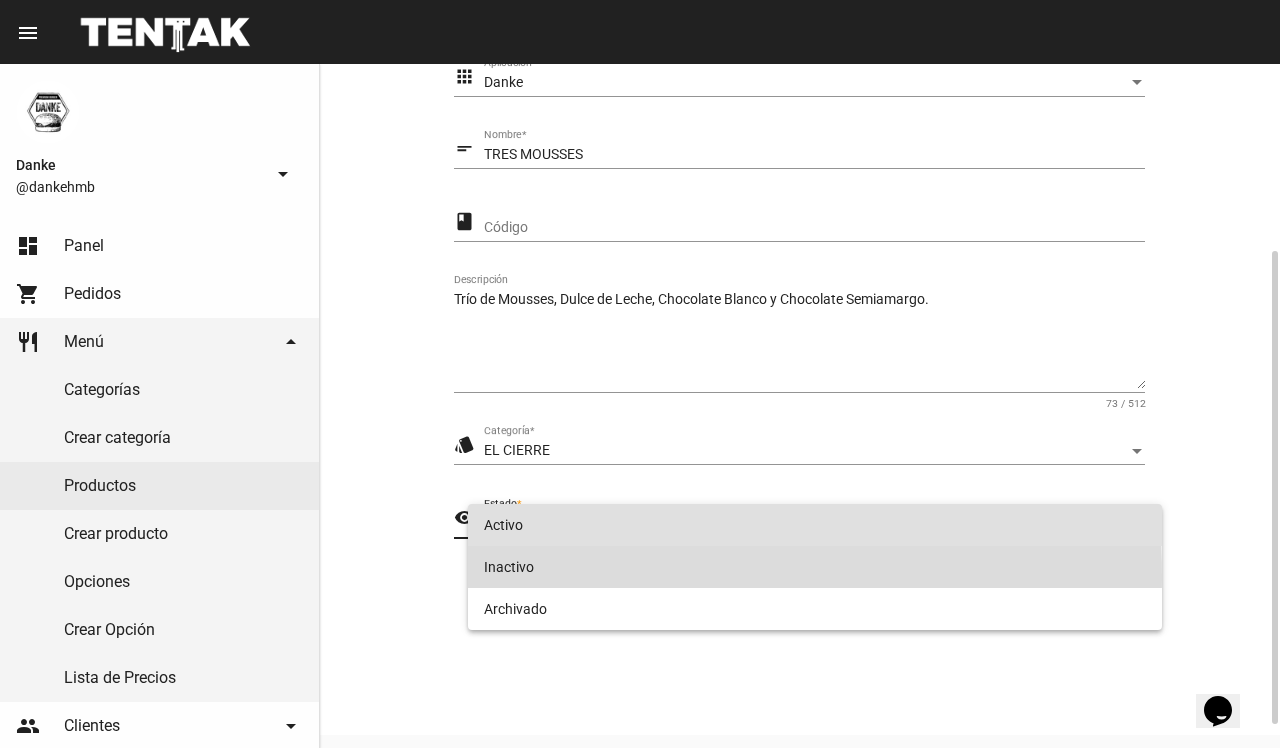 click on "Inactivo" at bounding box center [814, 567] 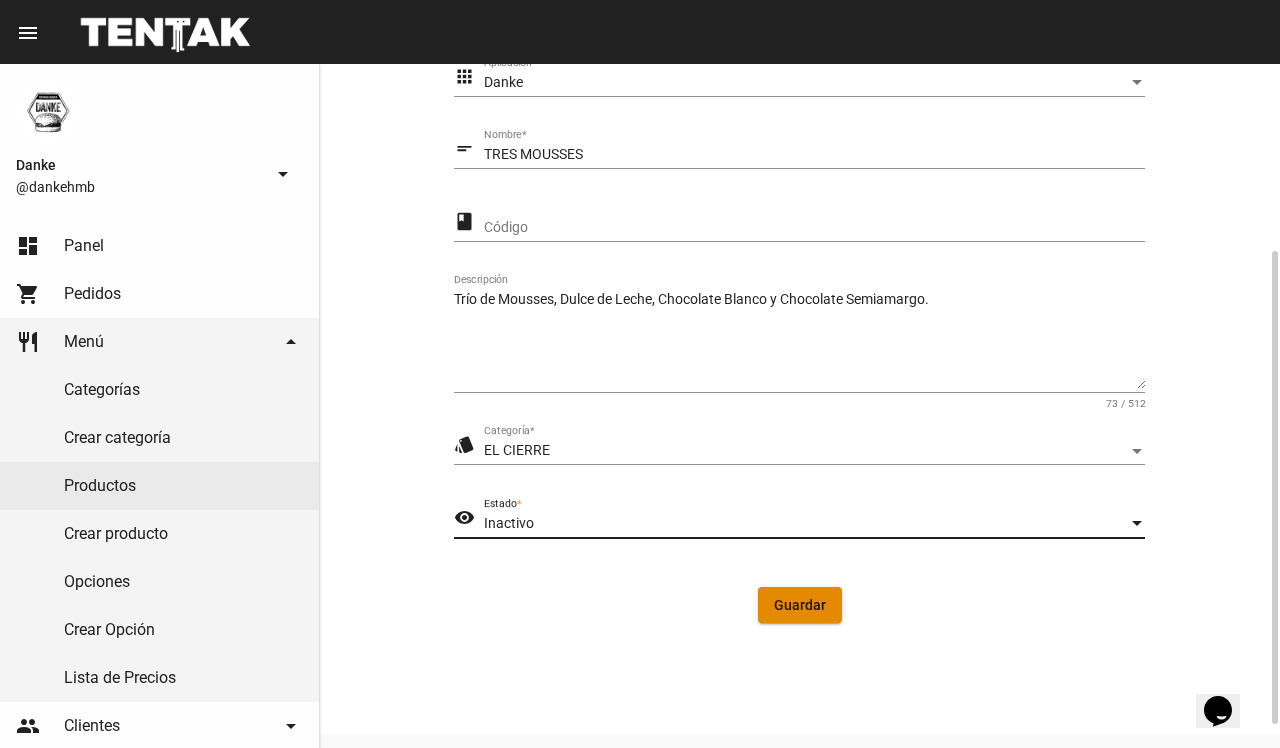 click on "Guardar" 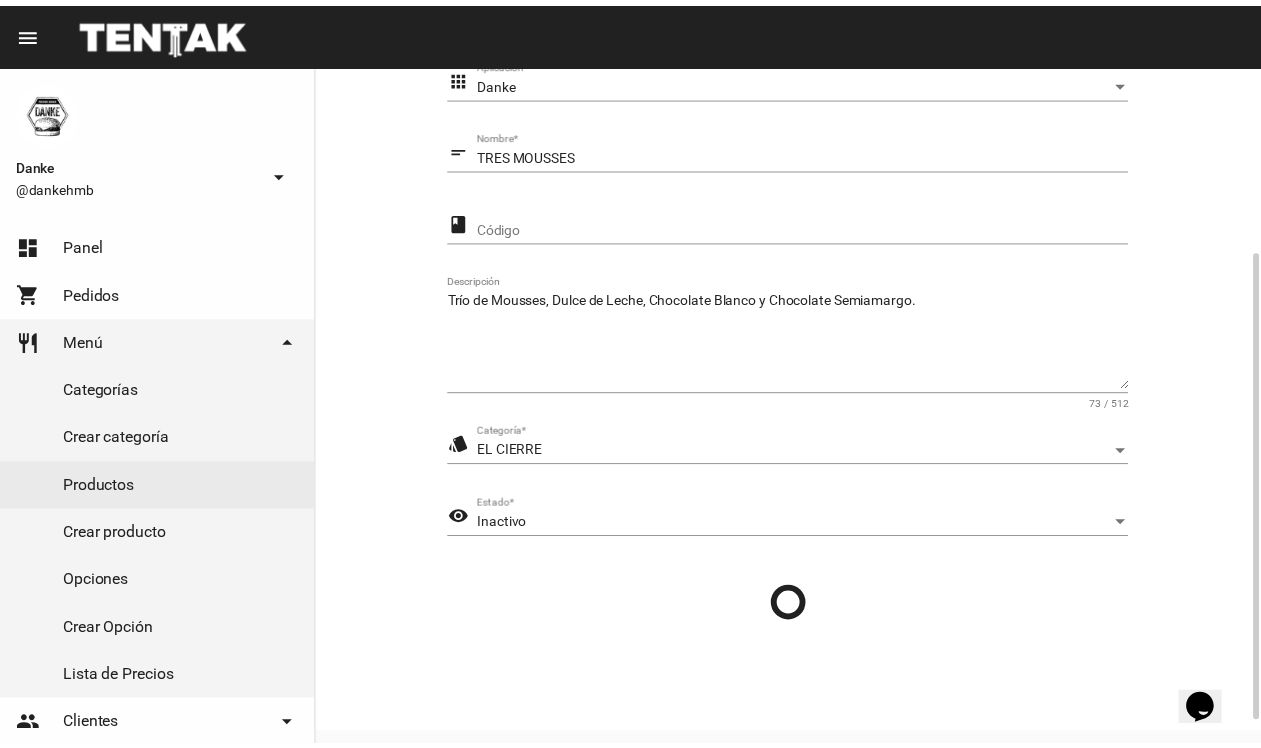 scroll, scrollTop: 0, scrollLeft: 0, axis: both 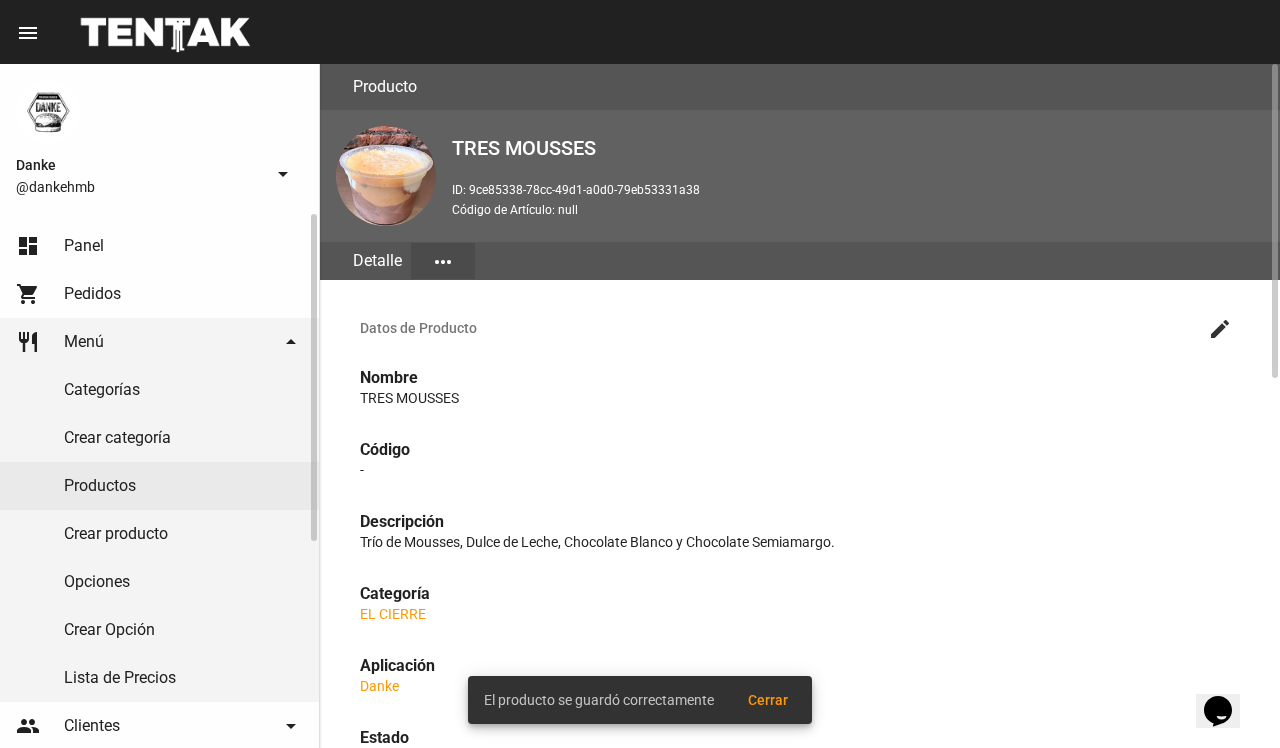 click on "Panel" 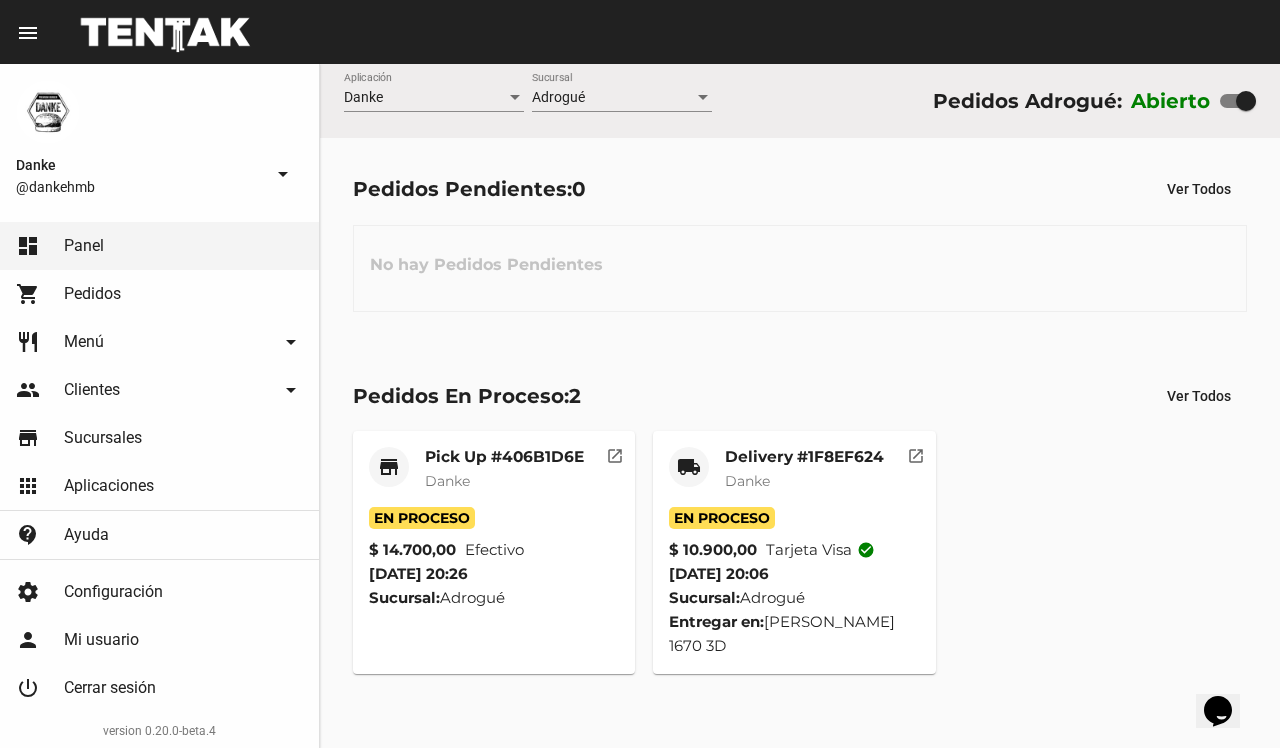 click on "Danke" 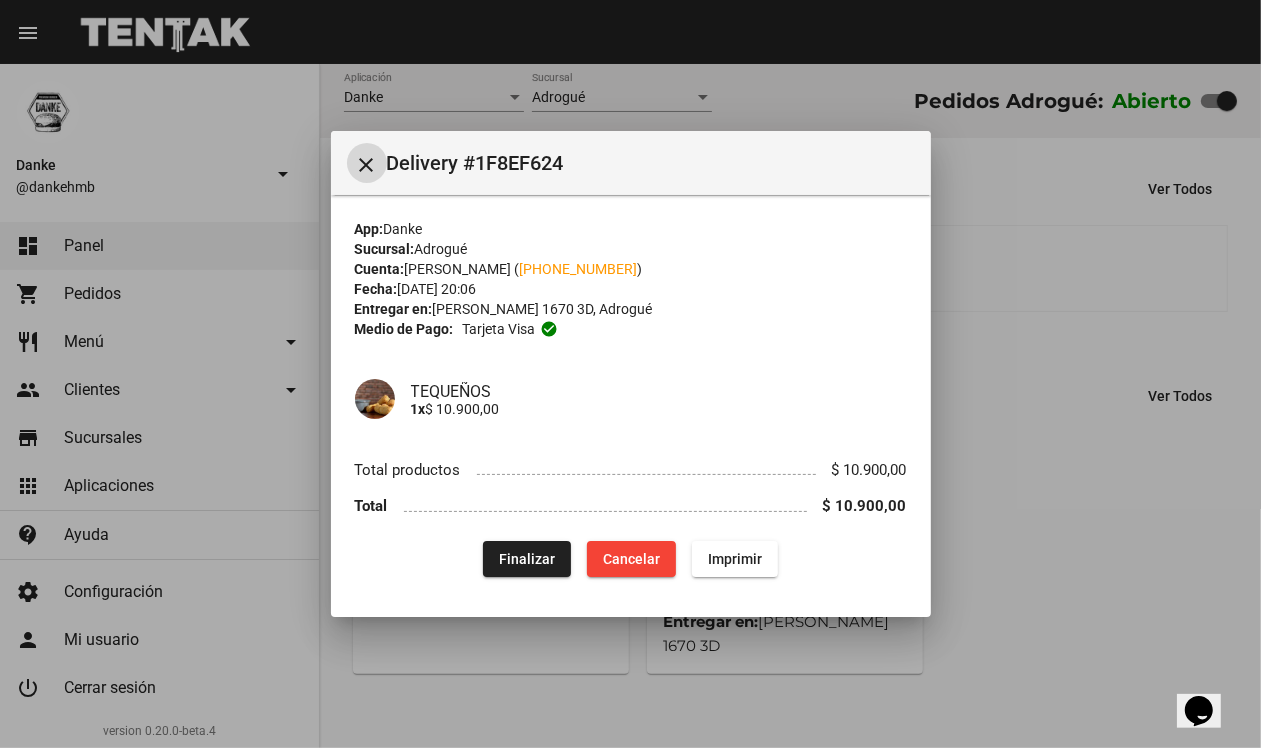 click on "Finalizar" 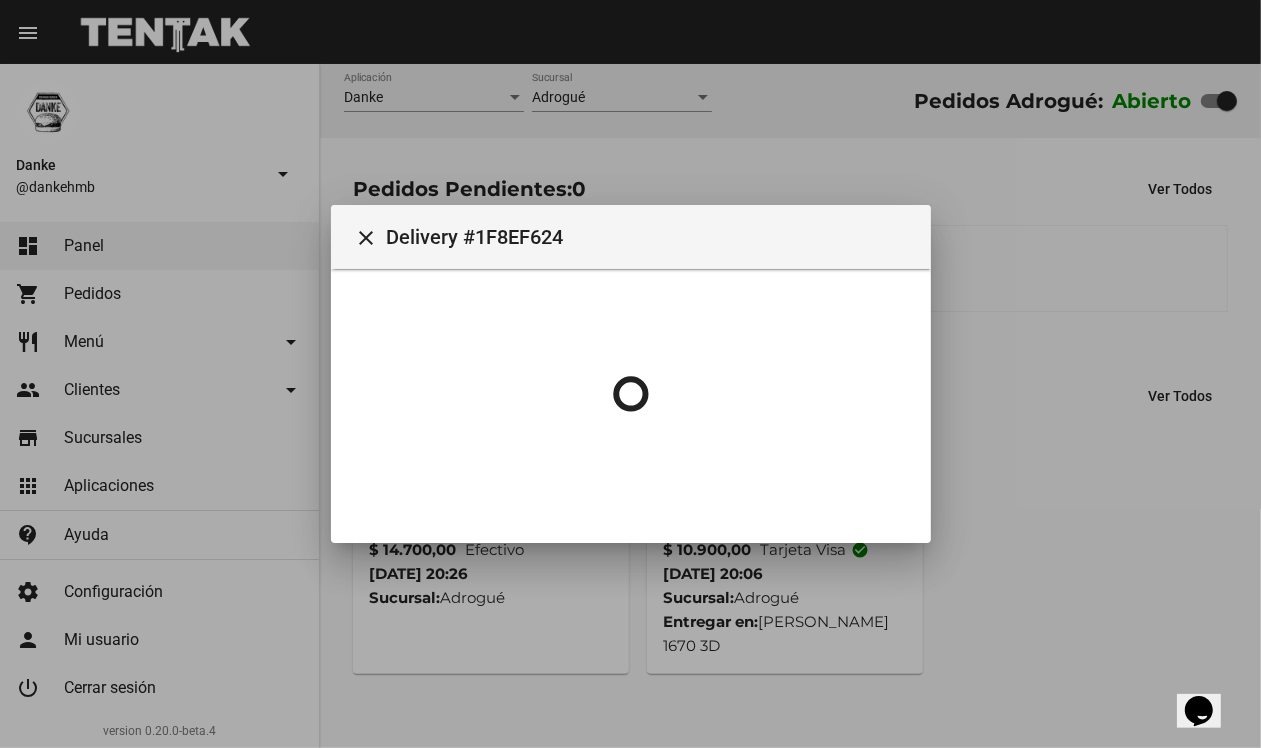 click at bounding box center [630, 374] 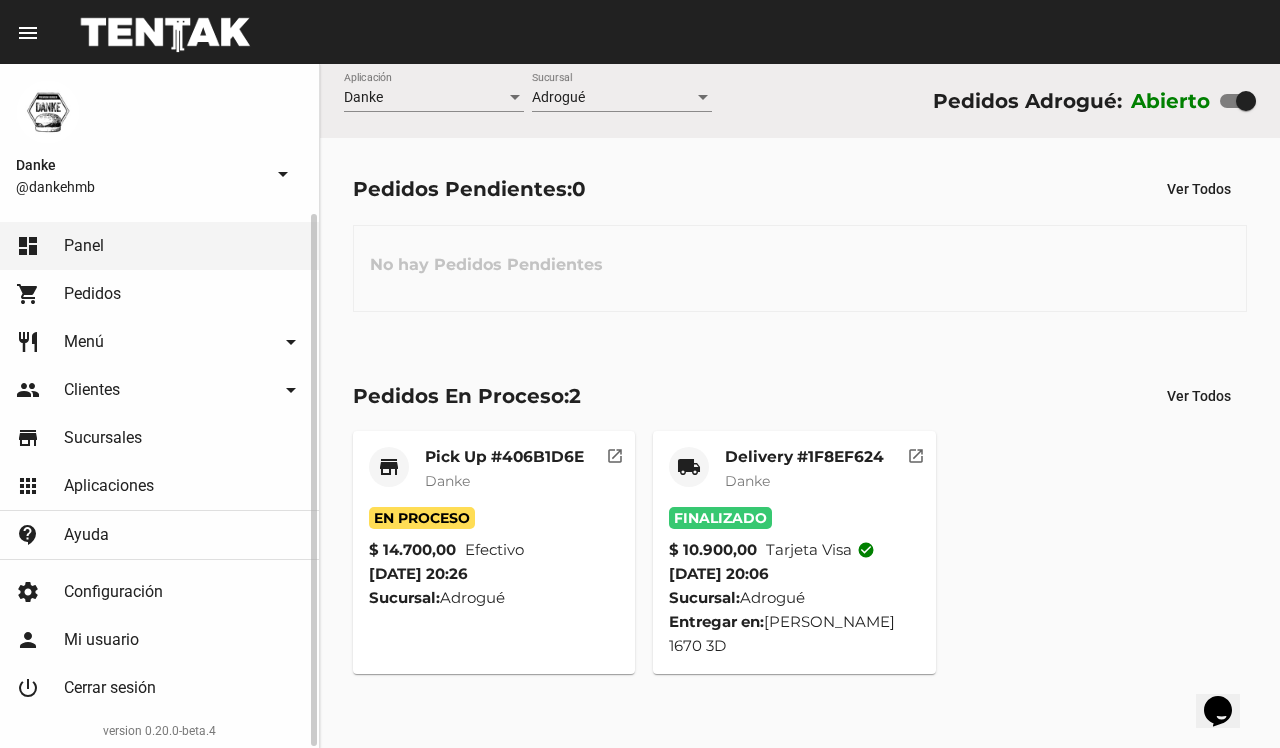 click on "shopping_cart Pedidos" 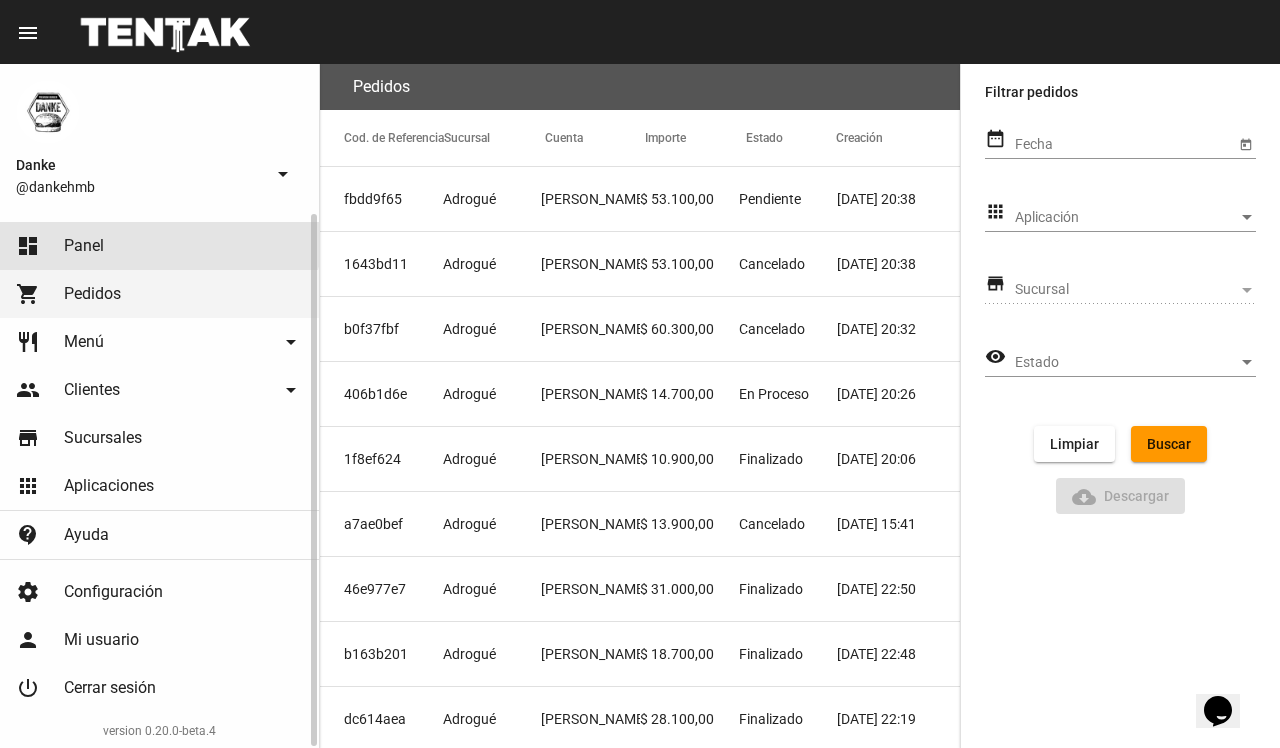 click on "dashboard Panel" 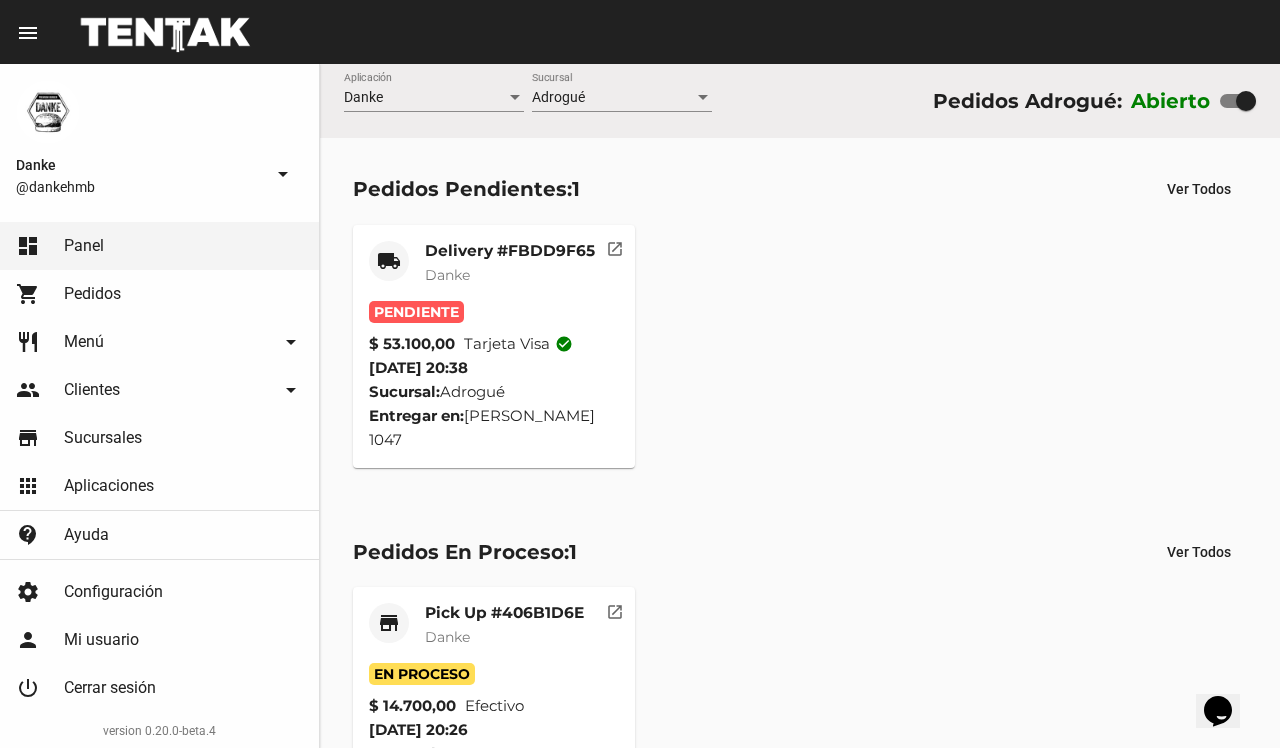 click on "Pedidos Pendientes:  1 Ver Todos local_shipping Delivery #FBDD9F65 Danke Pendiente $ 53.100,00 Tarjeta visa check_circle 13/7/25 20:38 Sucursal:  Adrogué  Entregar en:  Valentín Alsina 1047   open_in_new" 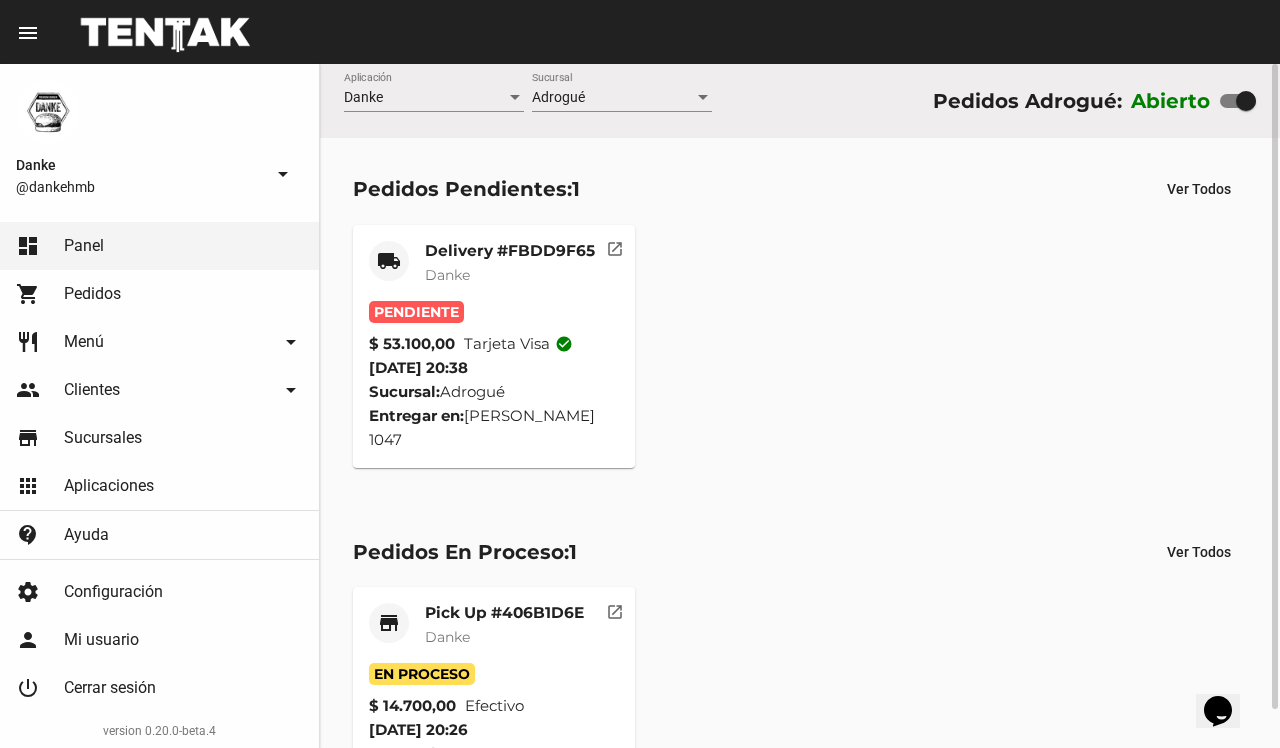 click on "Danke" 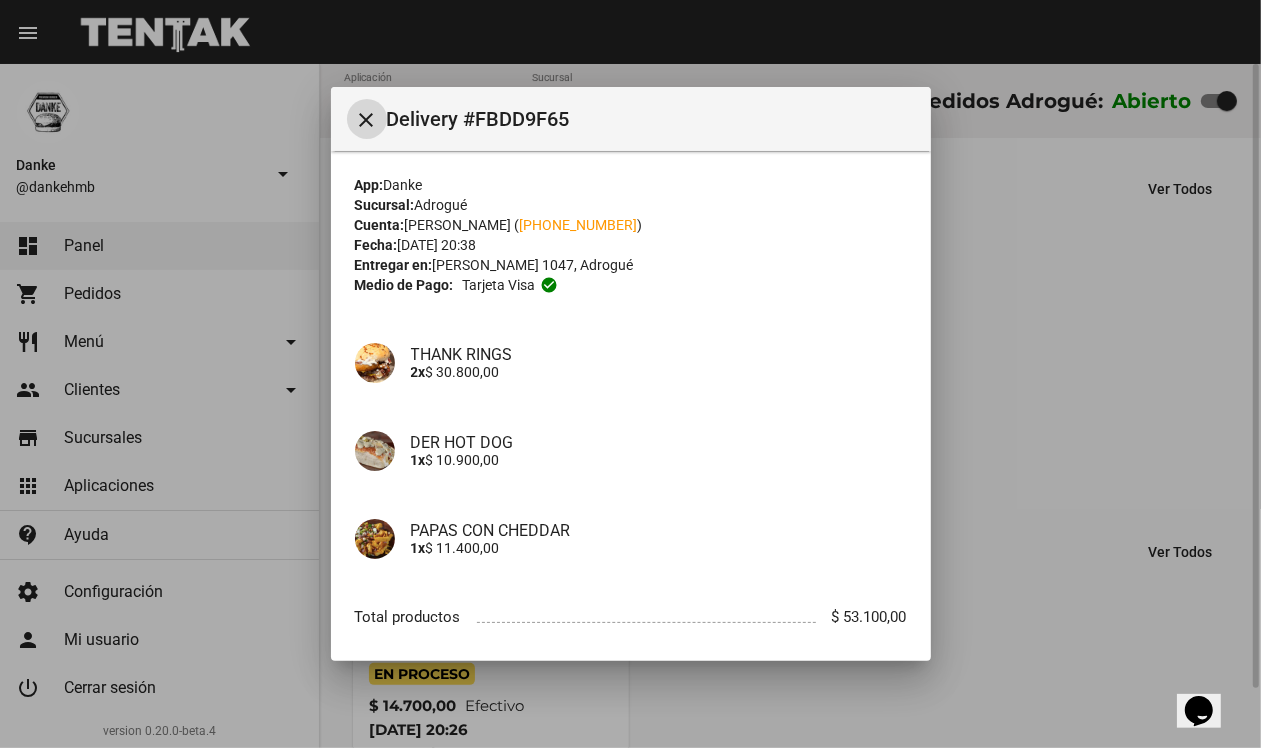 click on "Tarjeta visa" 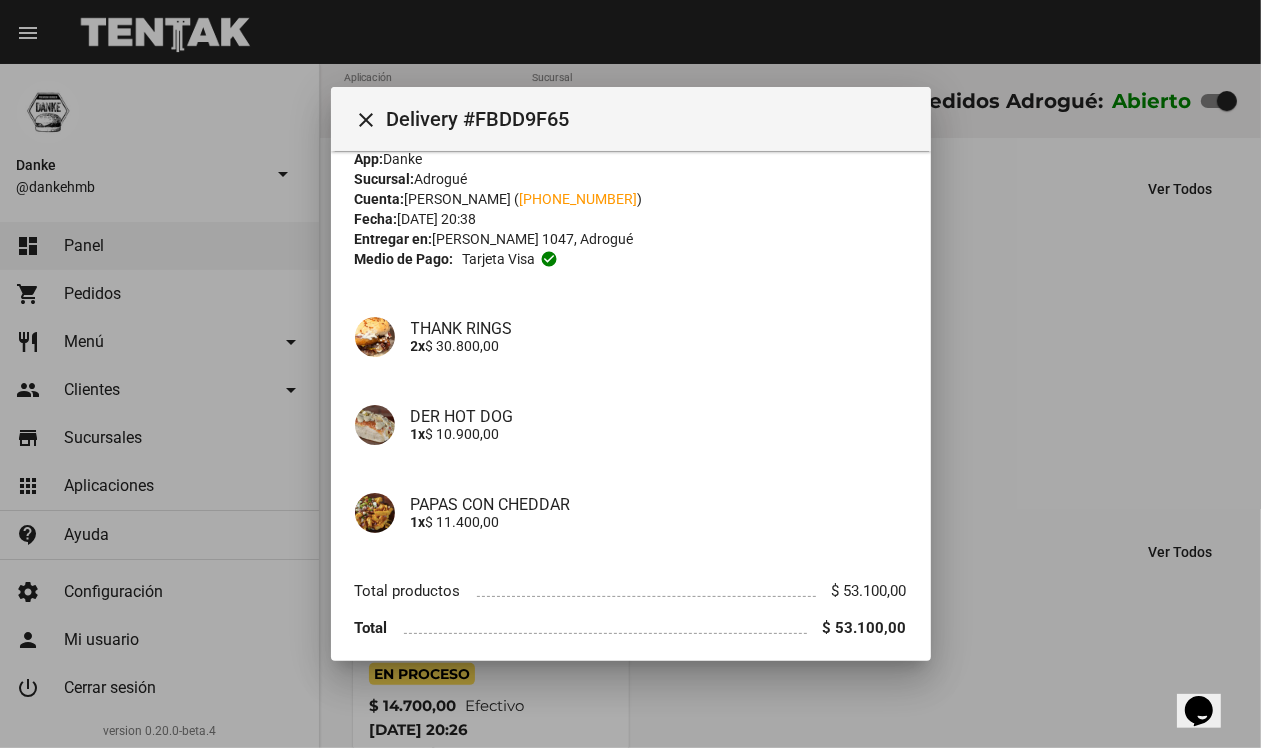 scroll, scrollTop: 37, scrollLeft: 0, axis: vertical 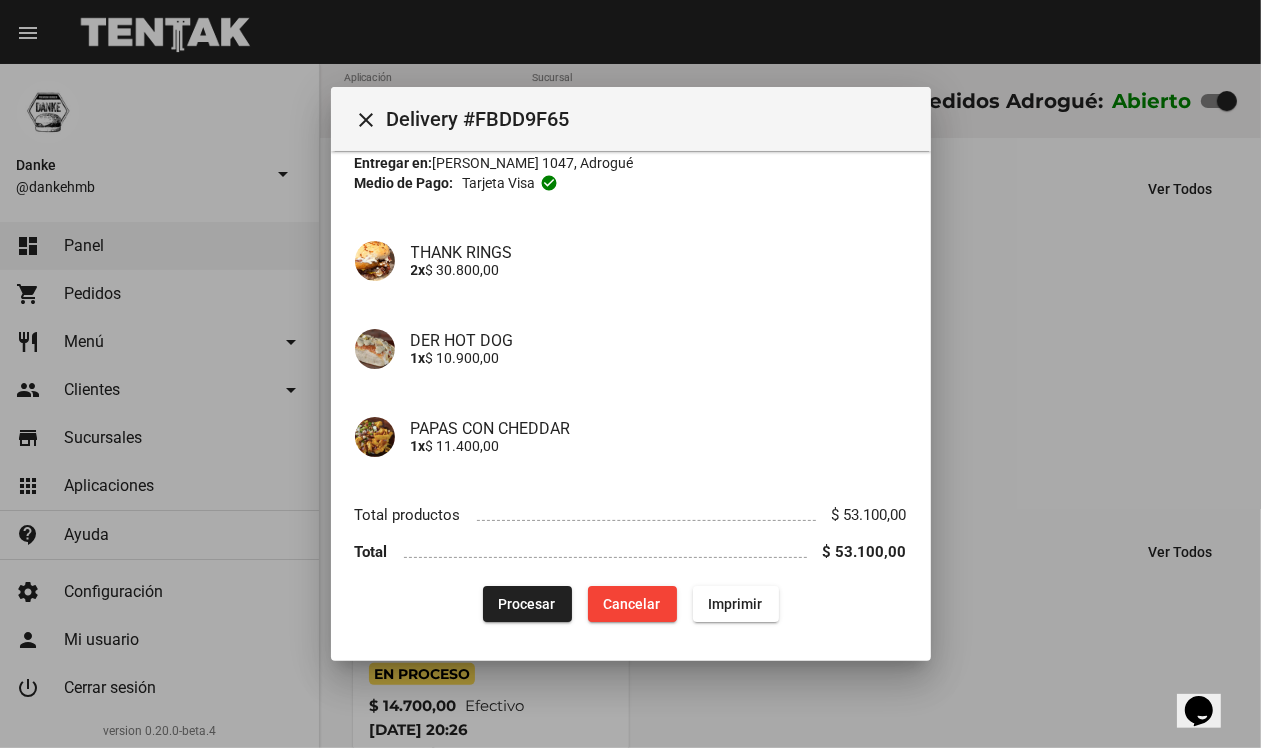 click on "Procesar" 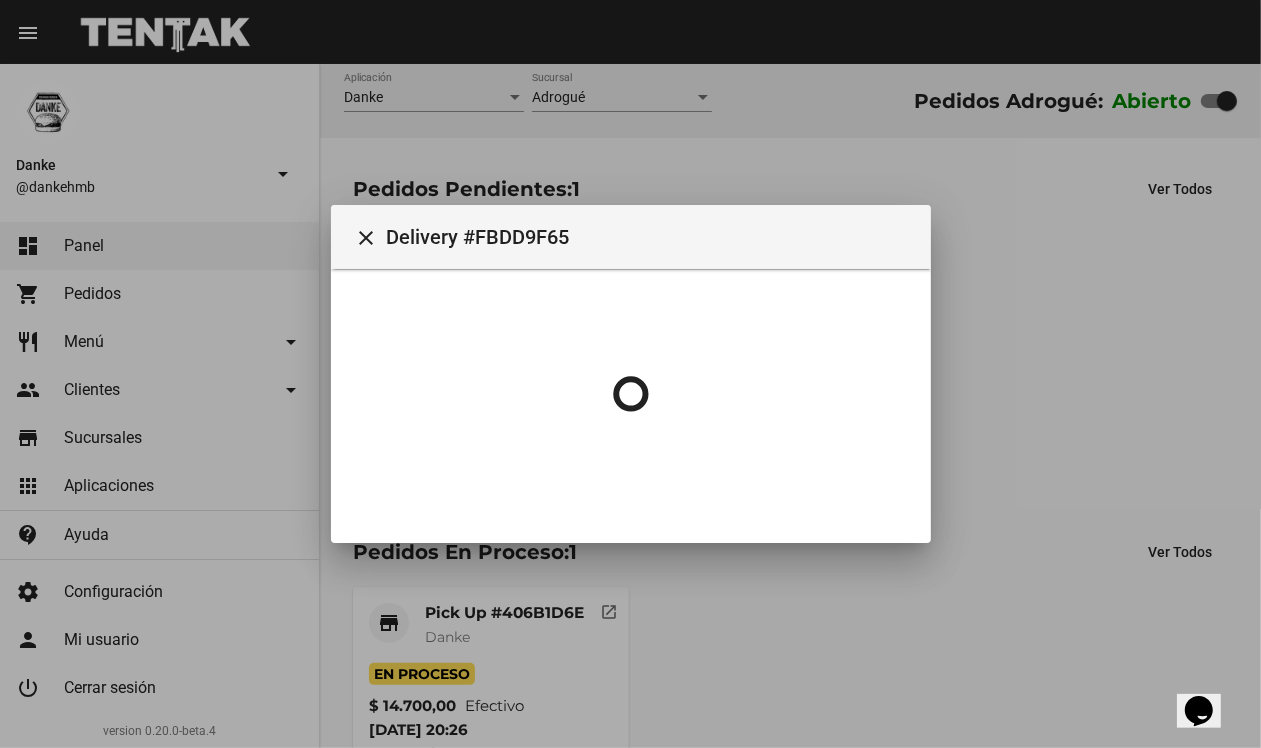 scroll, scrollTop: 0, scrollLeft: 0, axis: both 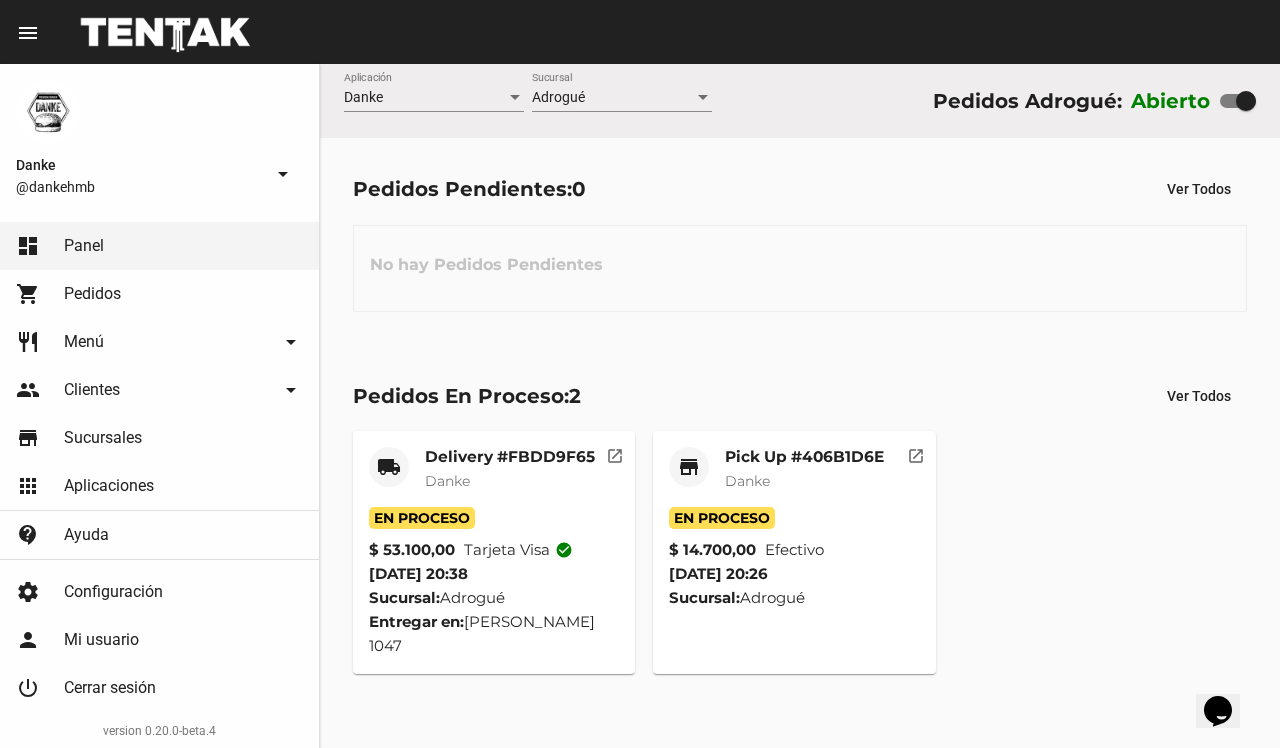 click on "Pick Up #406B1D6E Danke" 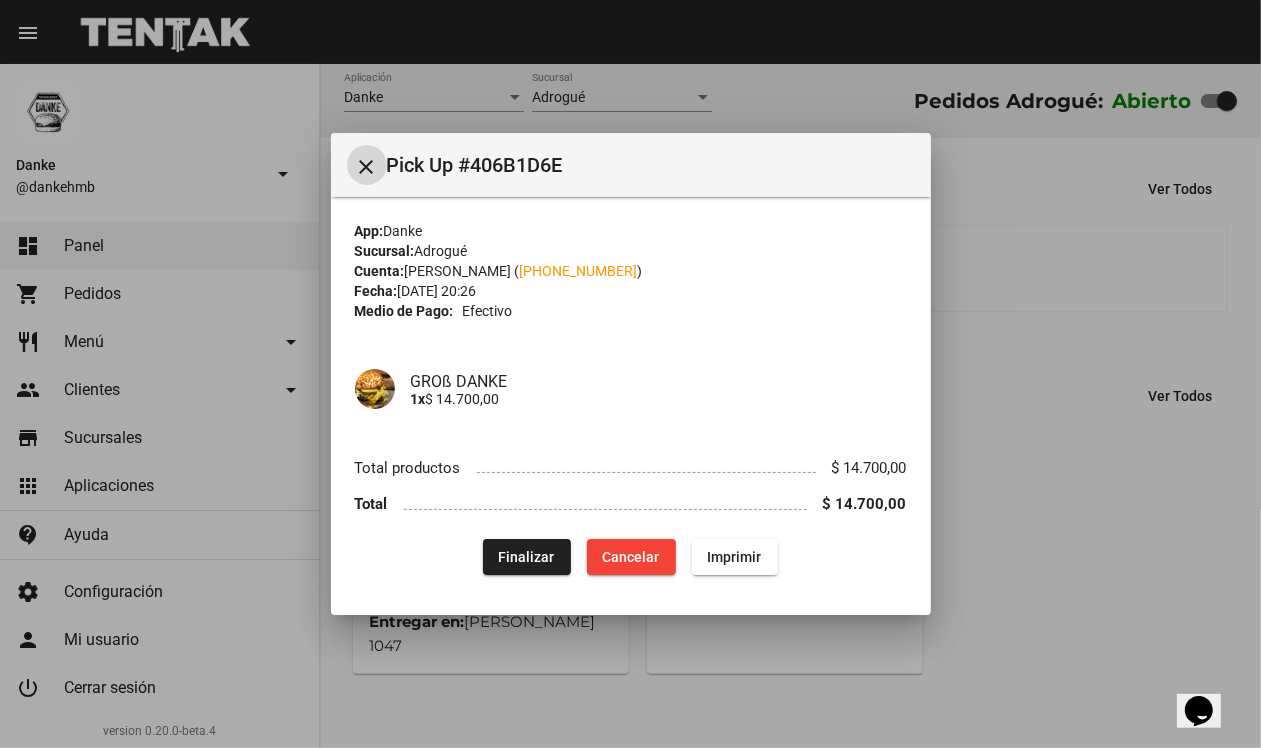 click on "Finalizar" 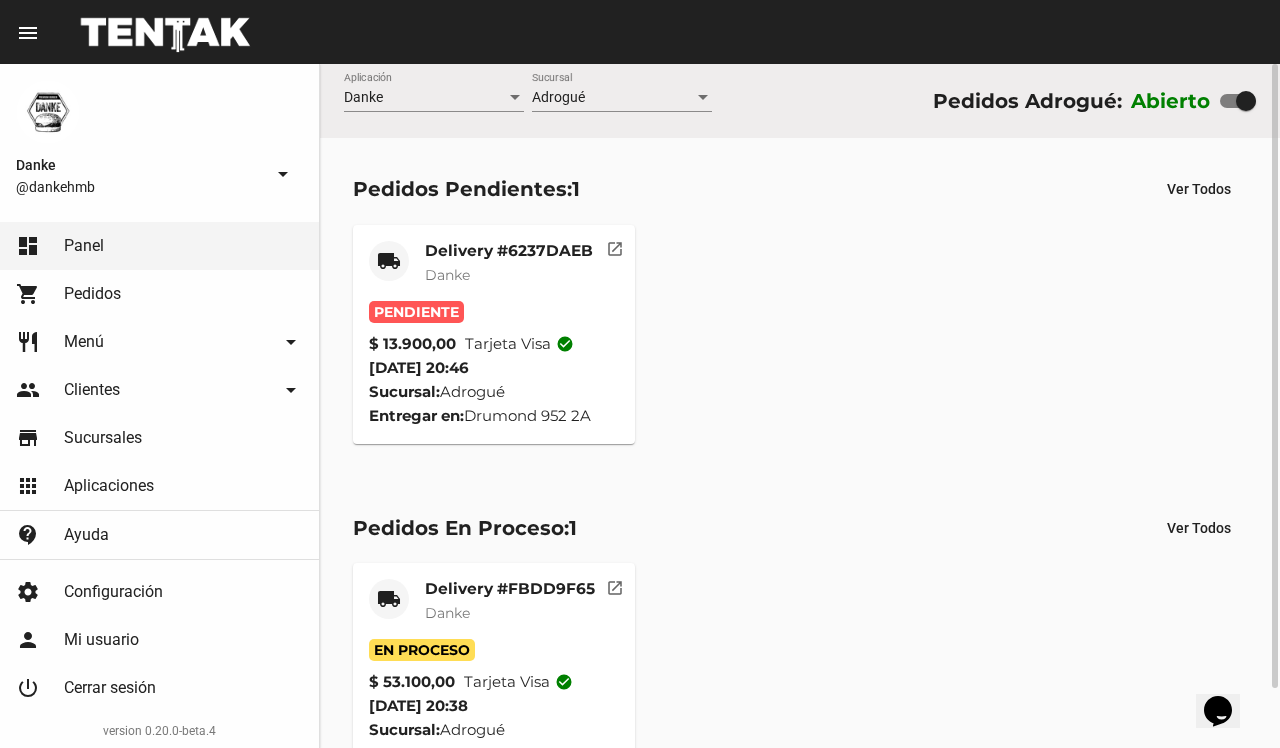 click on "local_shipping Delivery #6237DAEB Danke Pendiente $ 13.900,00 Tarjeta visa check_circle 13/7/25 20:46 Sucursal:  Adrogué  Entregar en:  Drumond 952 2A  open_in_new" 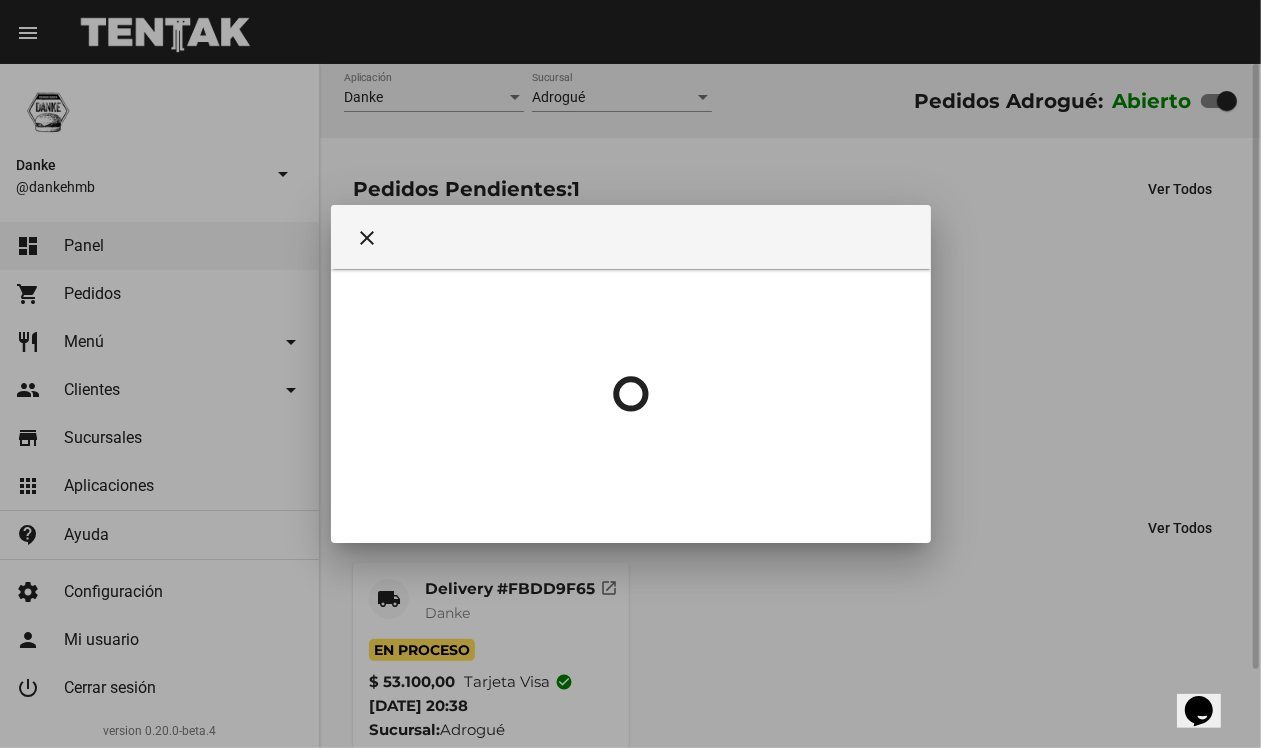 type 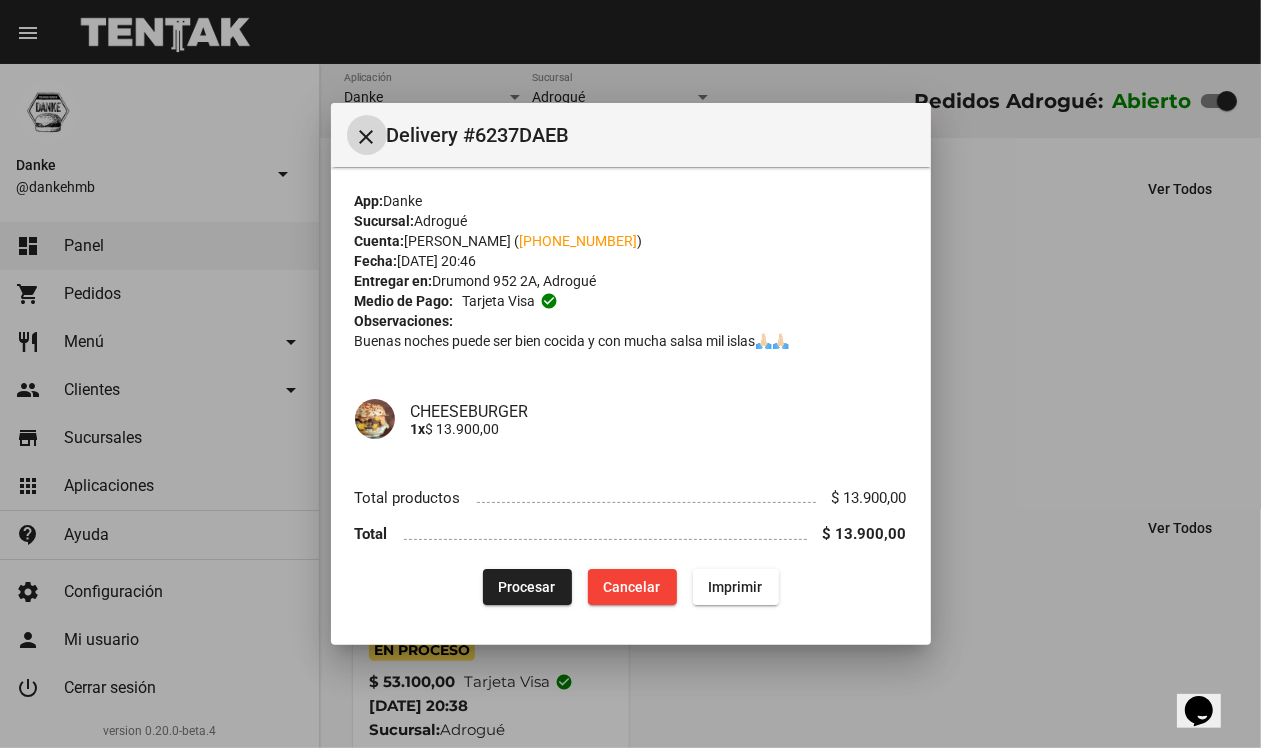 click on "Procesar" 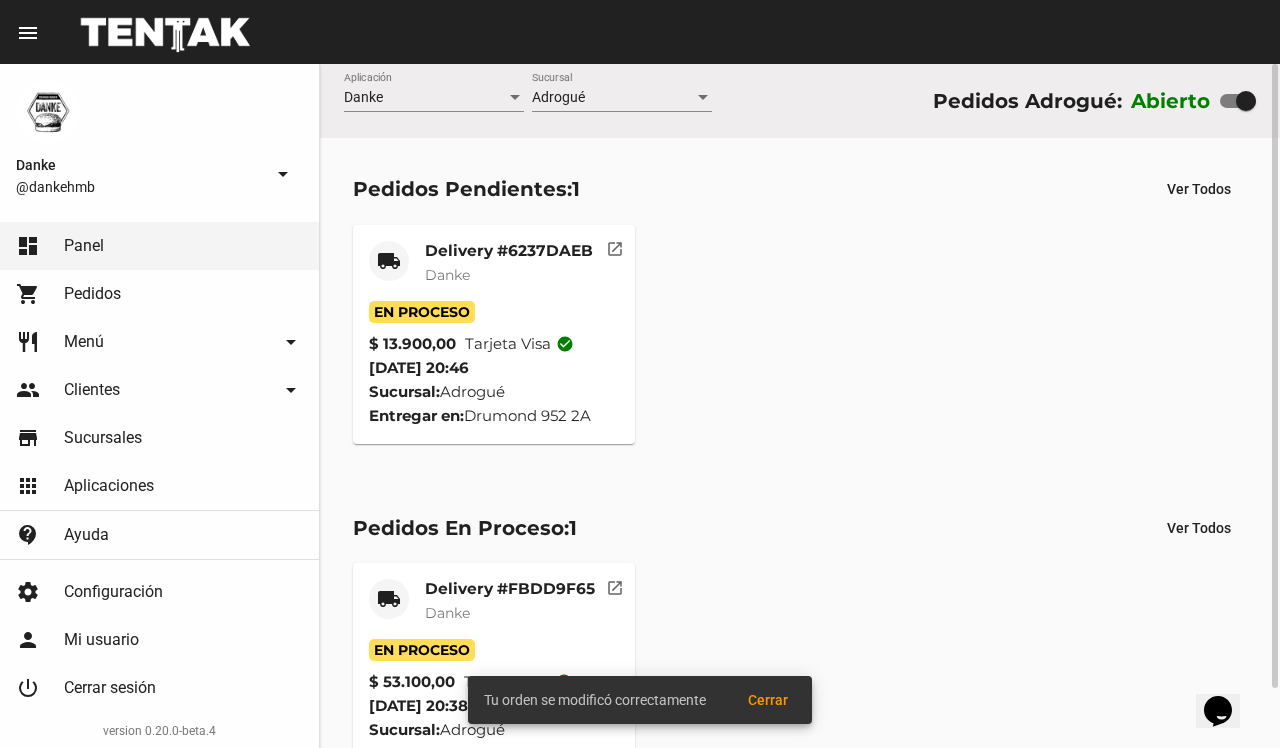 click on "Delivery #6237DAEB Danke" 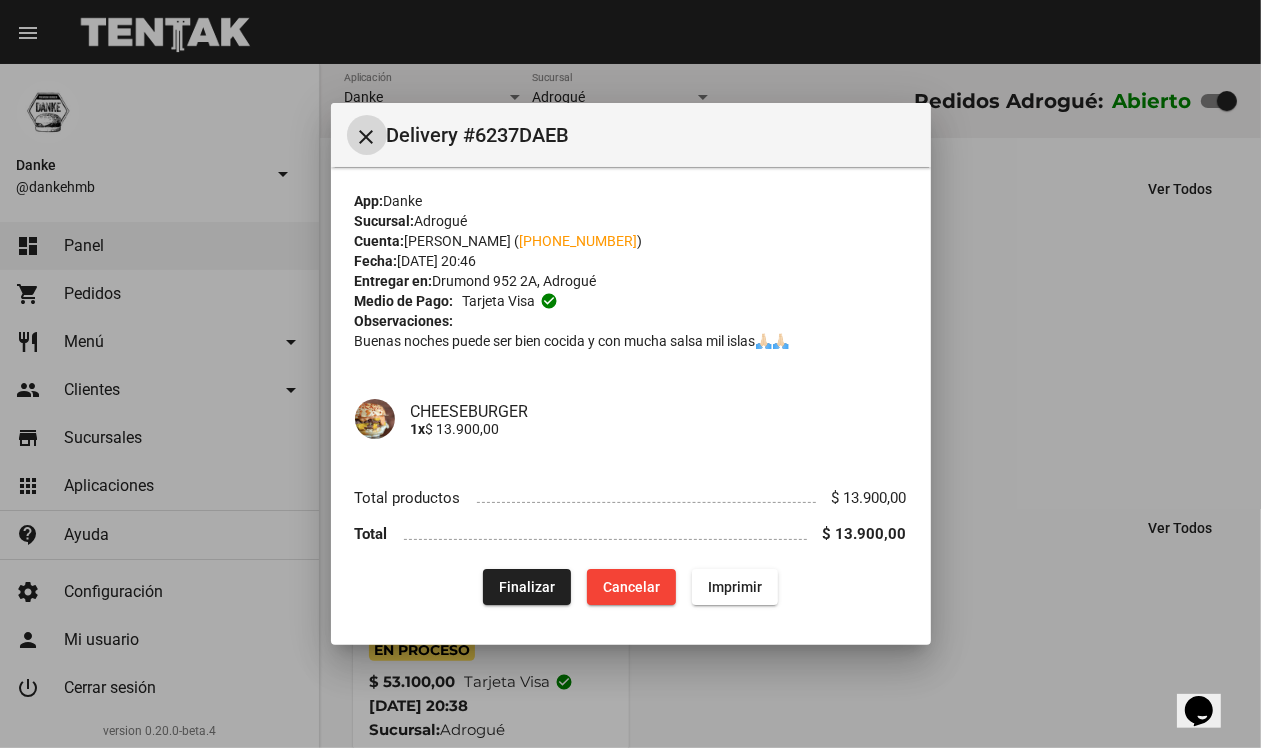 type 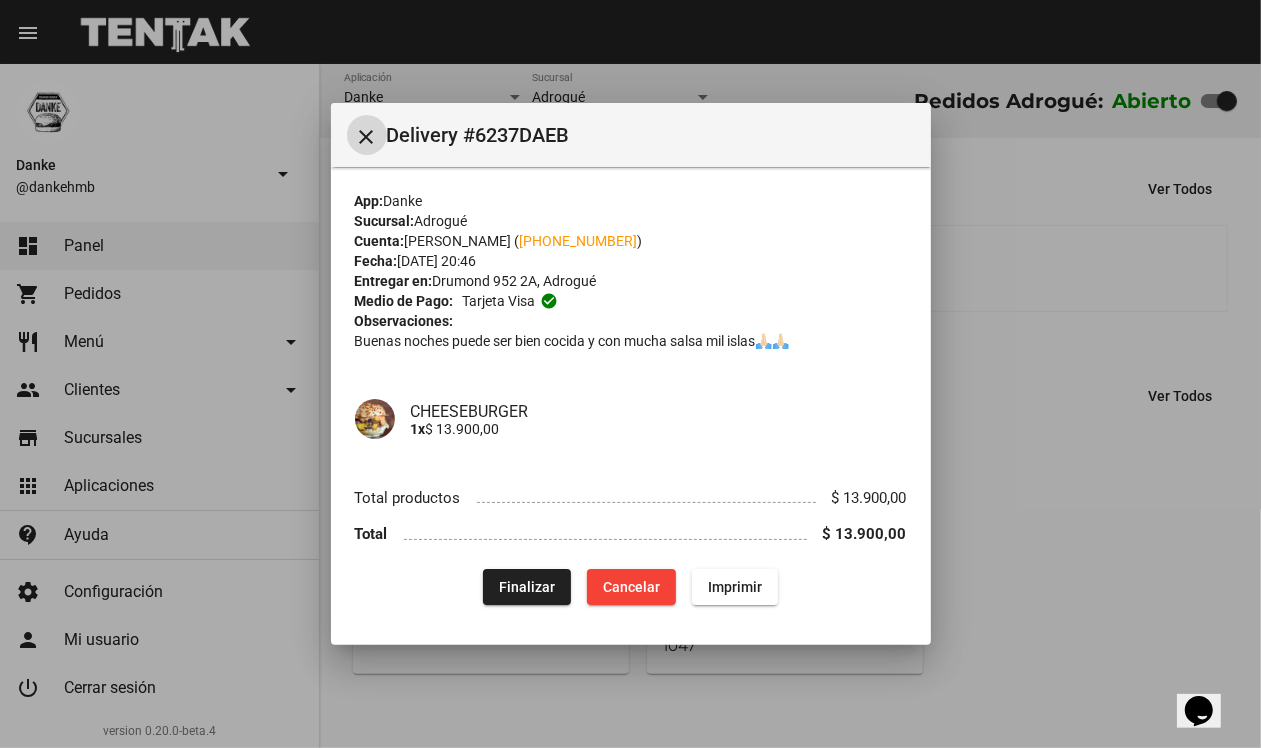 click at bounding box center [630, 374] 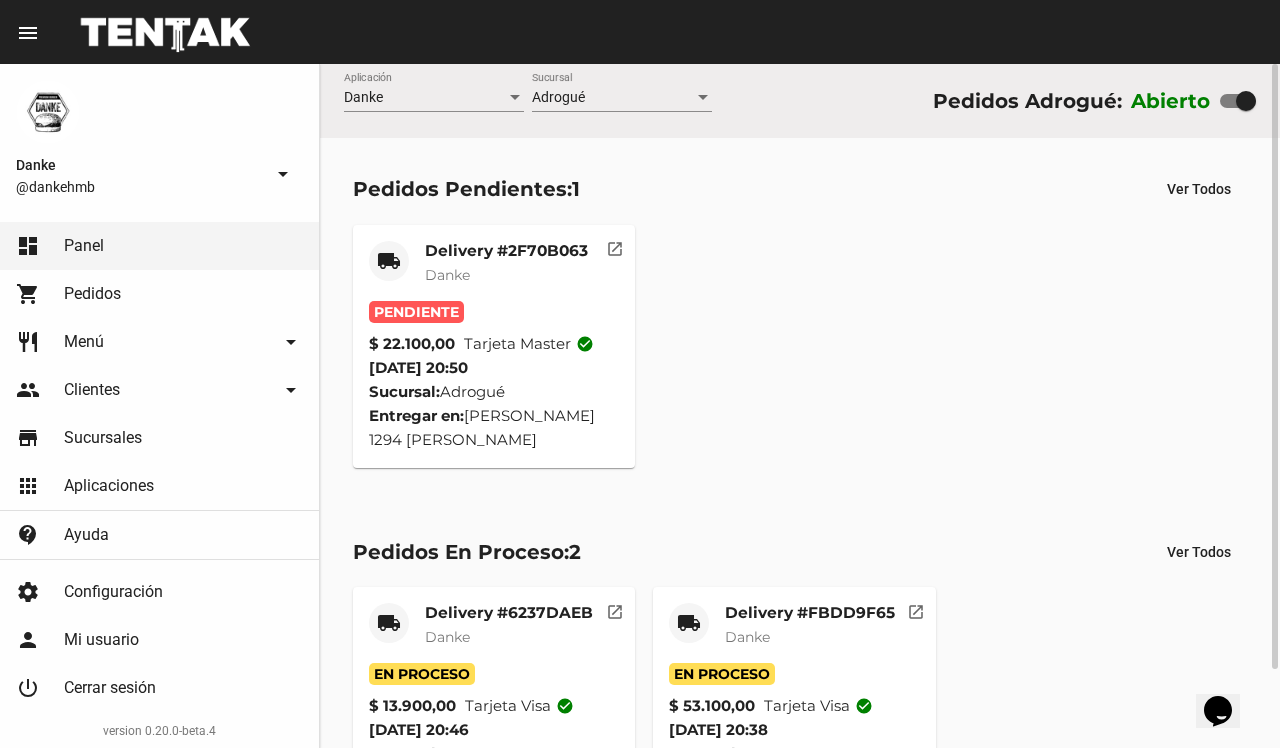 click on "Danke" 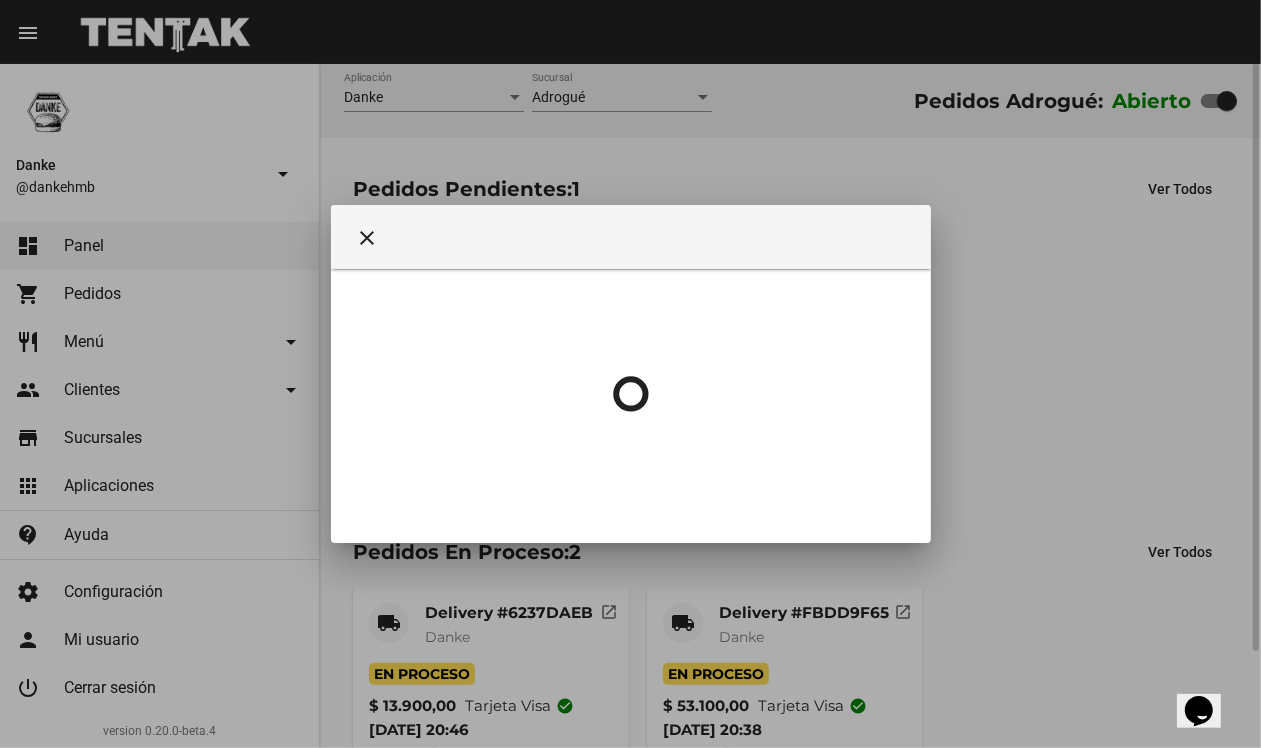 type 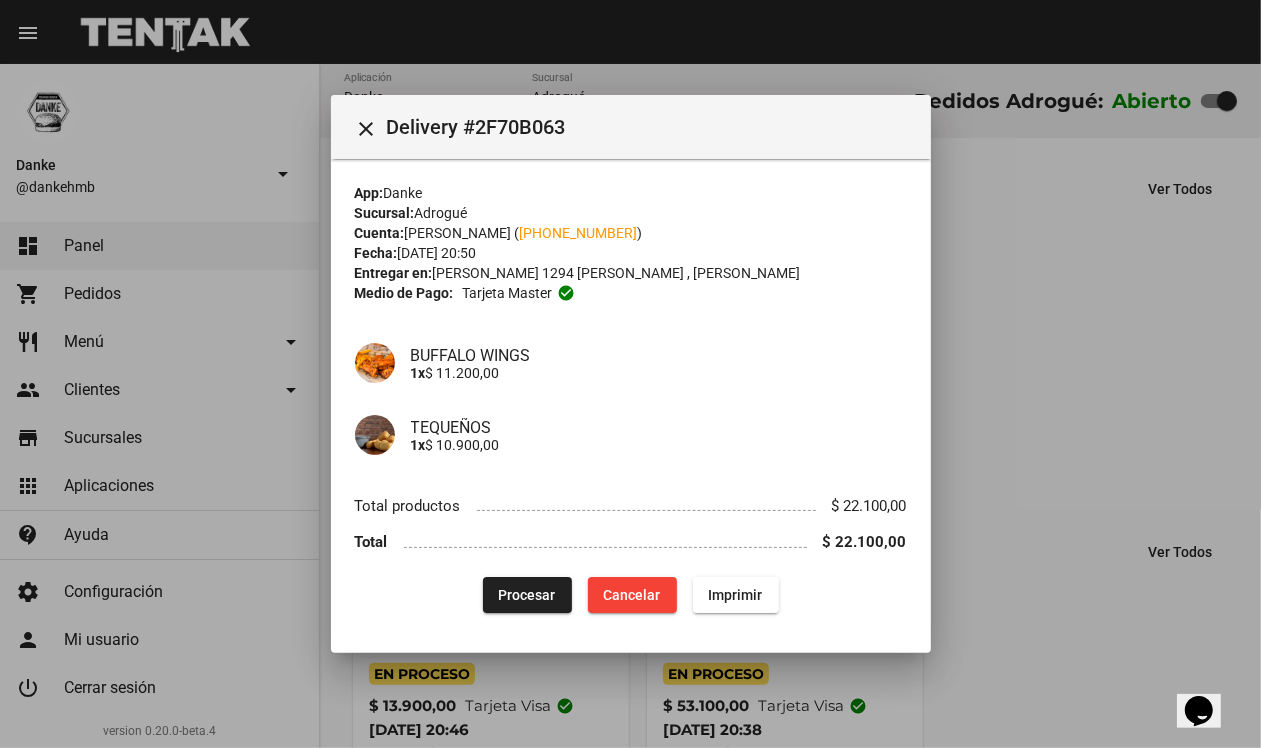click on "Procesar" 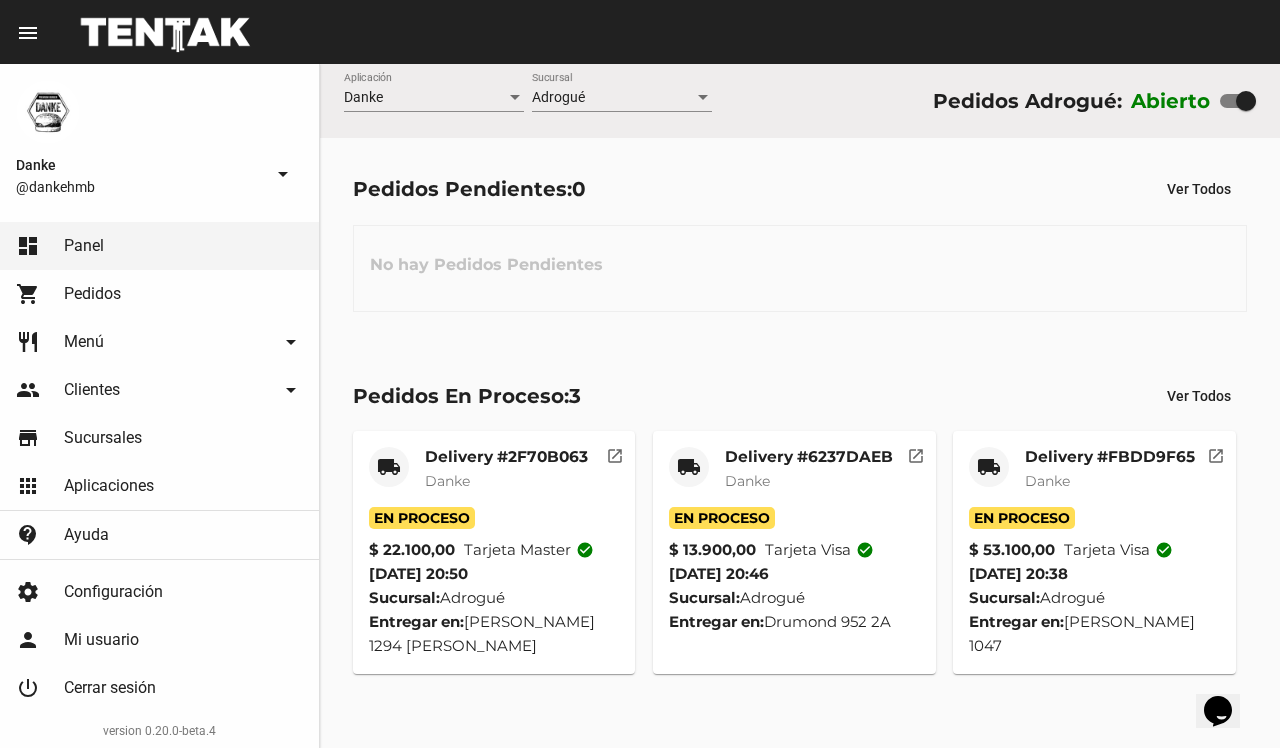 click on "Pedidos Pendientes:  0 Ver Todos No hay Pedidos Pendientes" 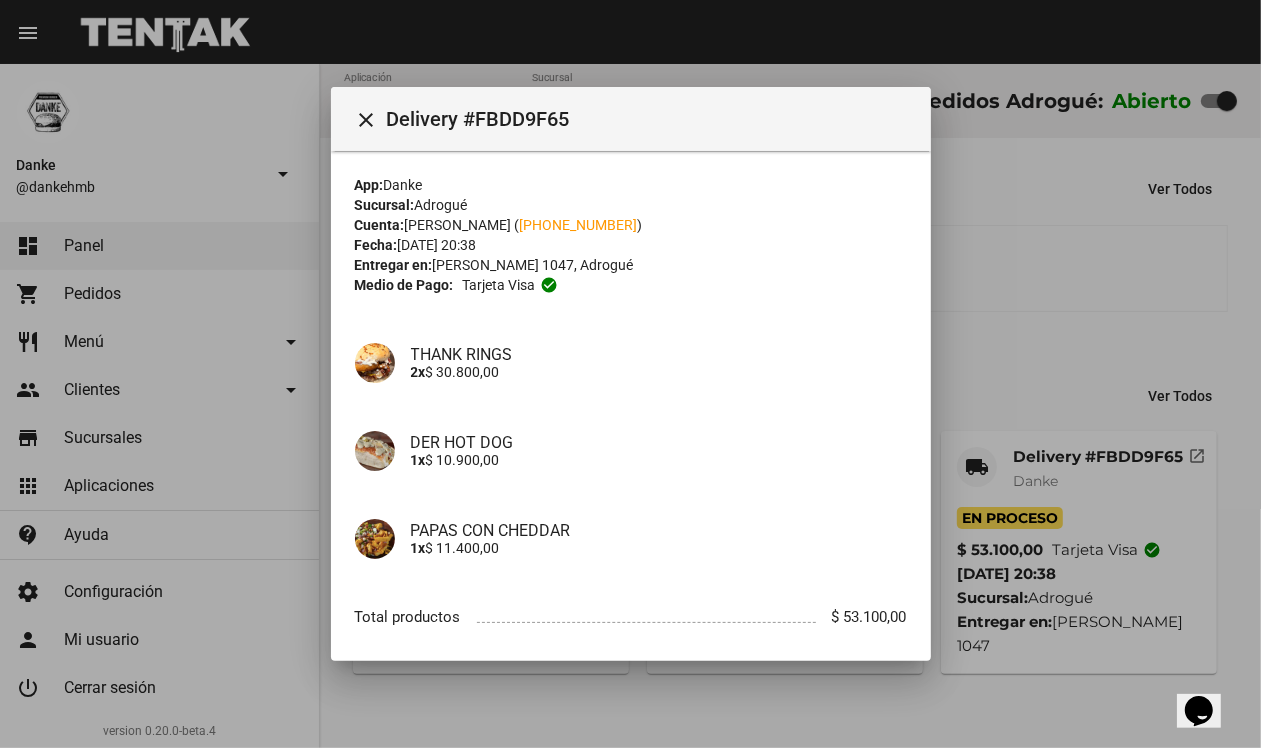 scroll, scrollTop: 102, scrollLeft: 0, axis: vertical 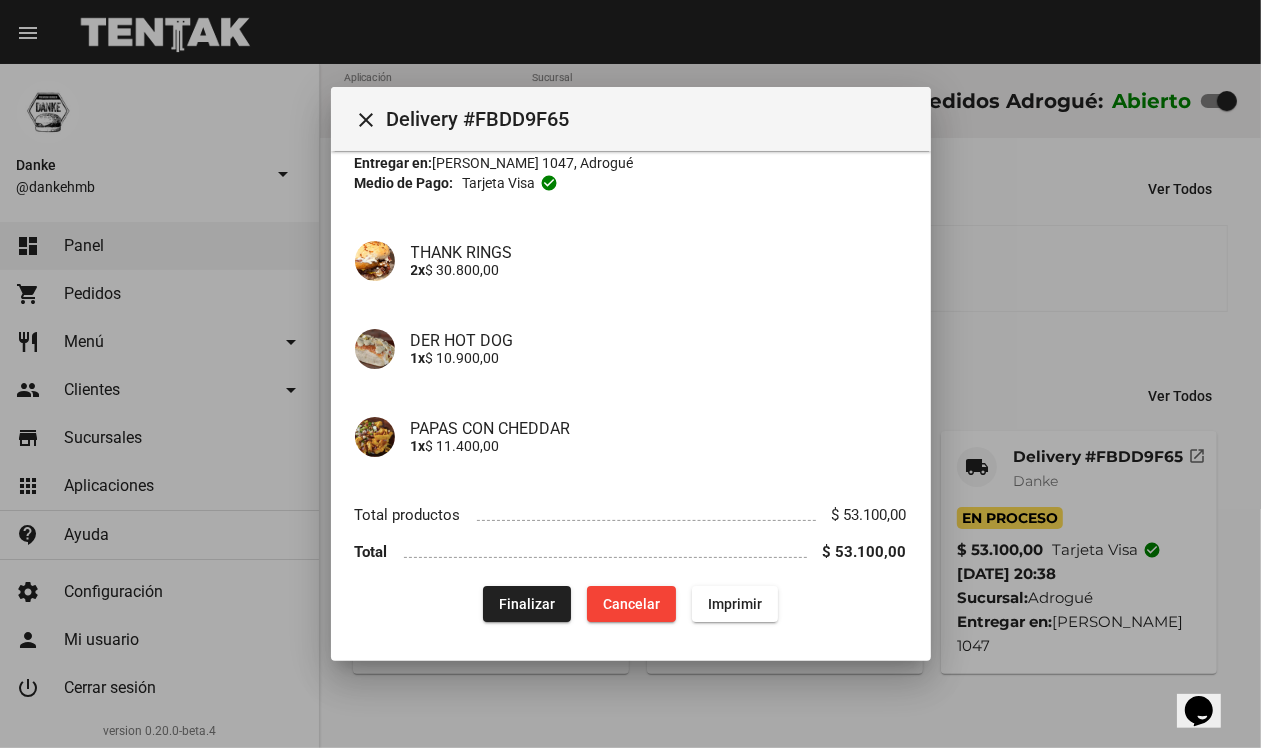 click on "Finalizar" 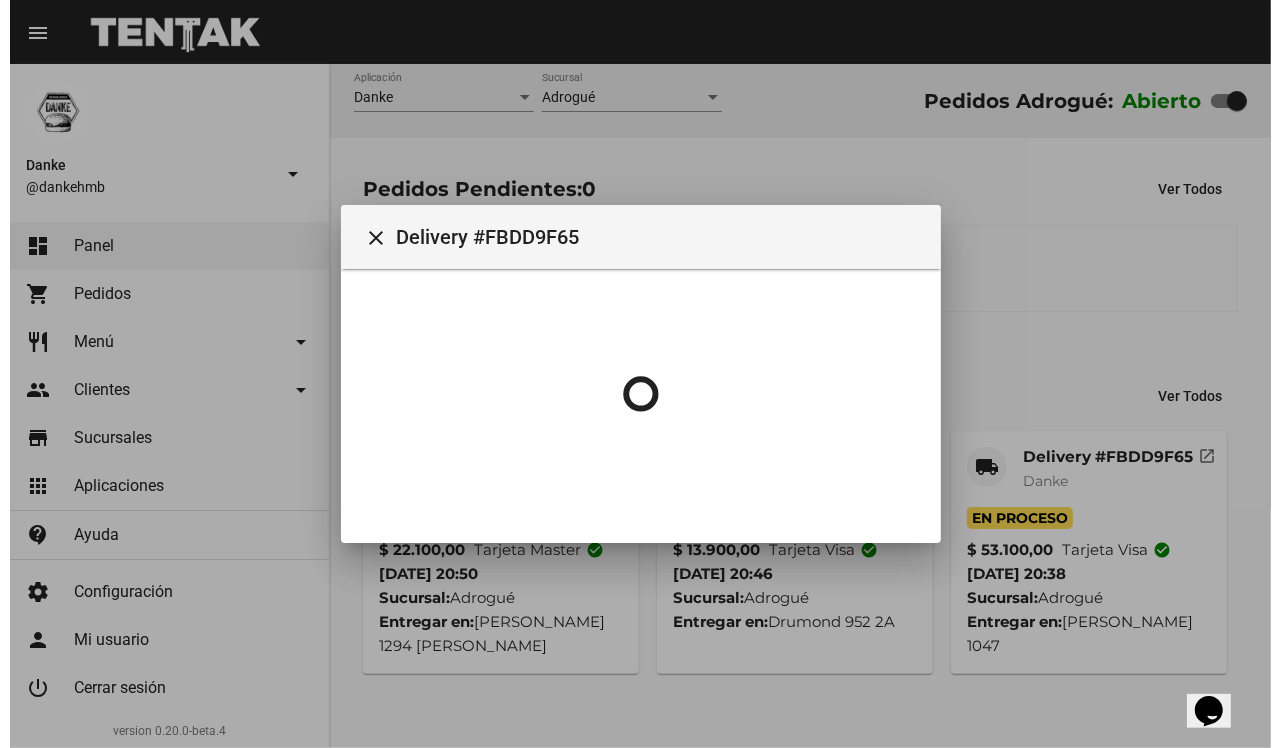 scroll, scrollTop: 0, scrollLeft: 0, axis: both 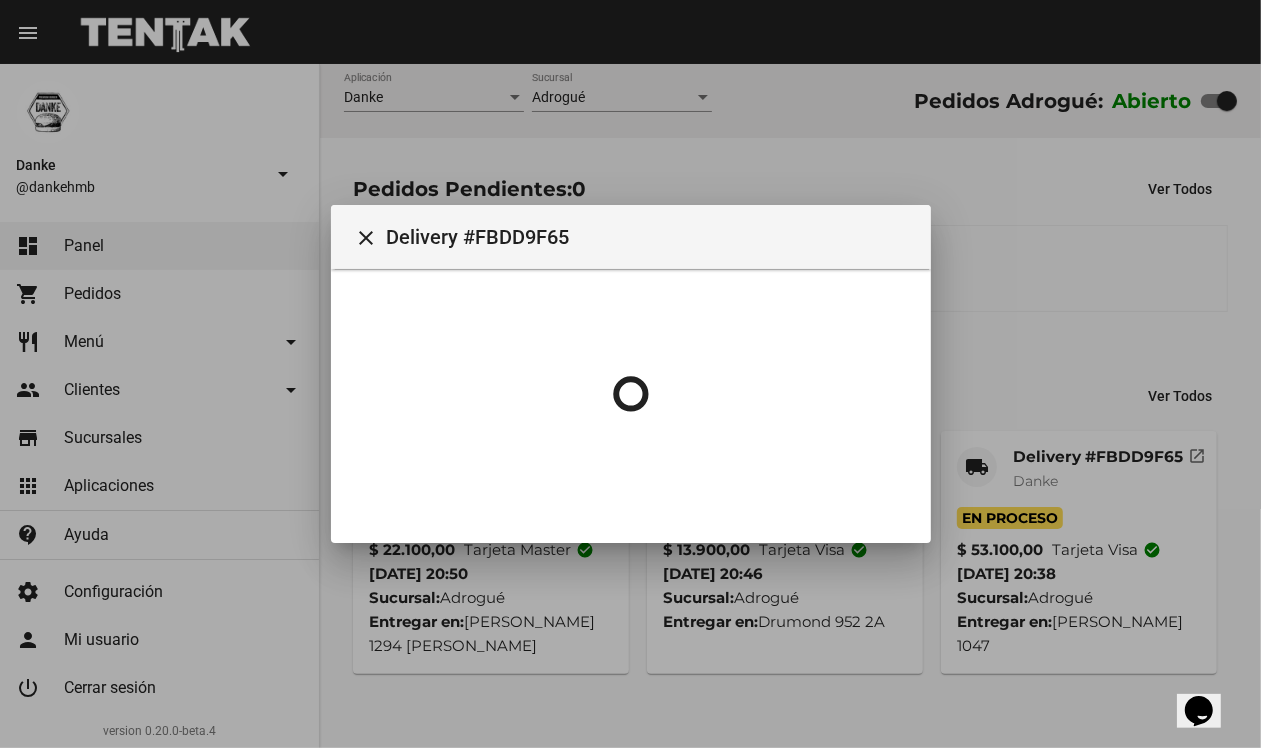 click at bounding box center (630, 374) 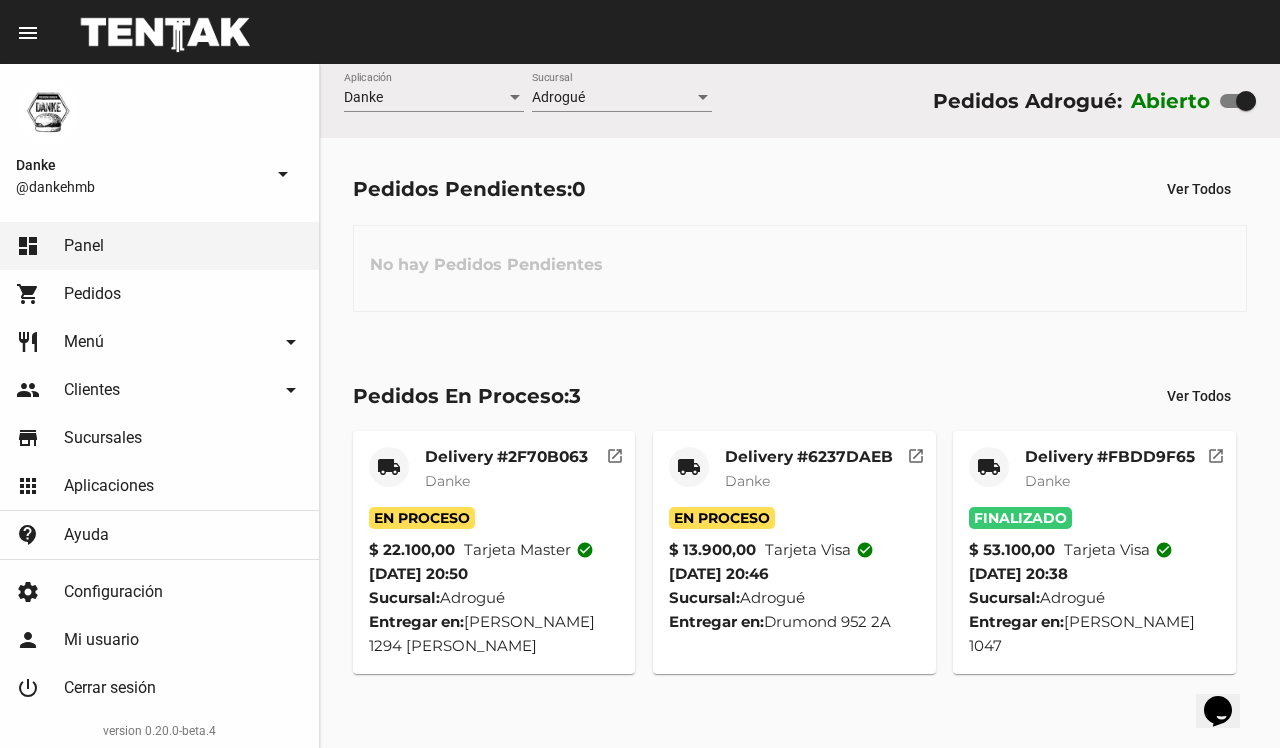 click on "Delivery #6237DAEB Danke" 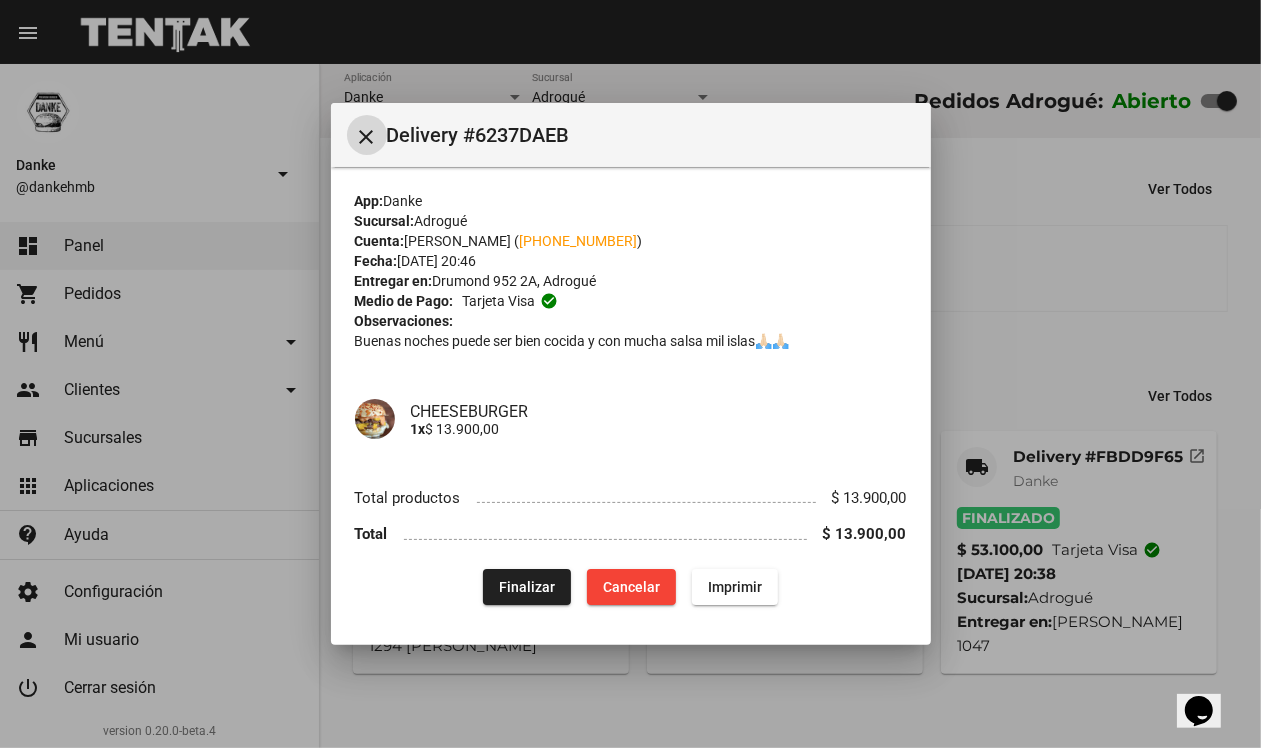 click on "Finalizar" 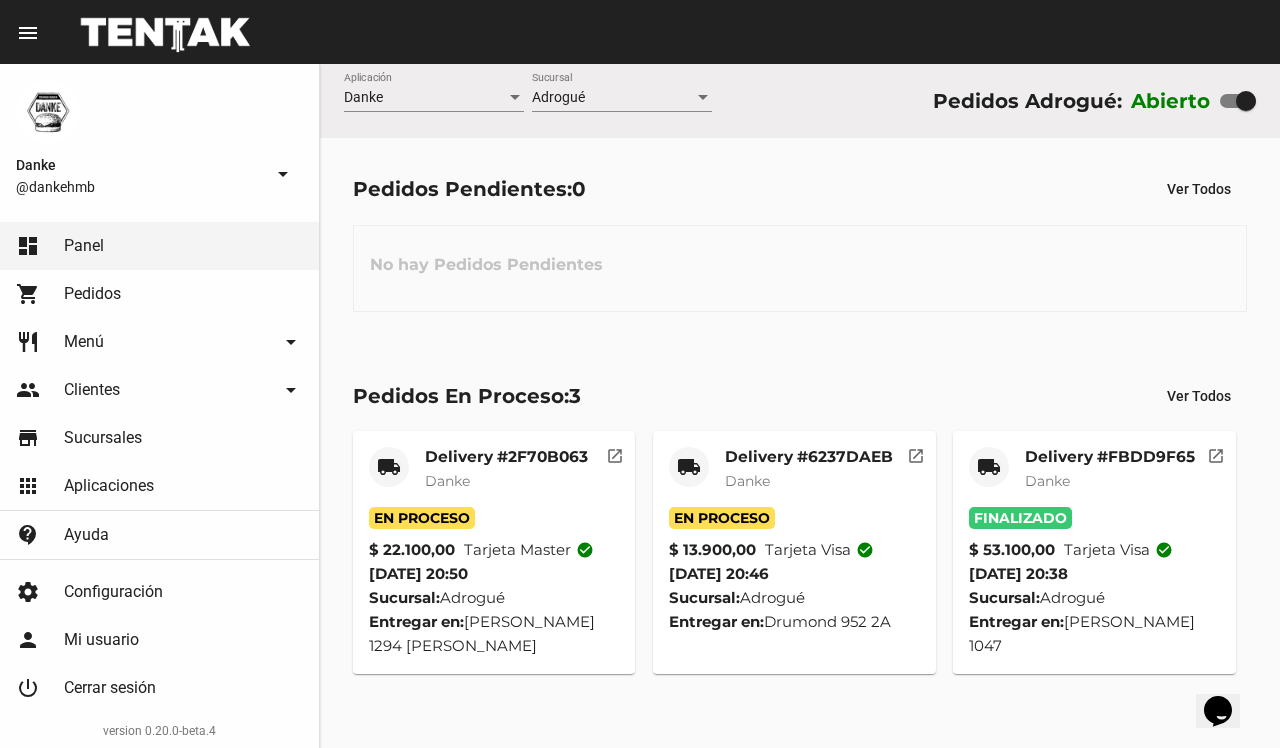 click on "Delivery #6237DAEB" 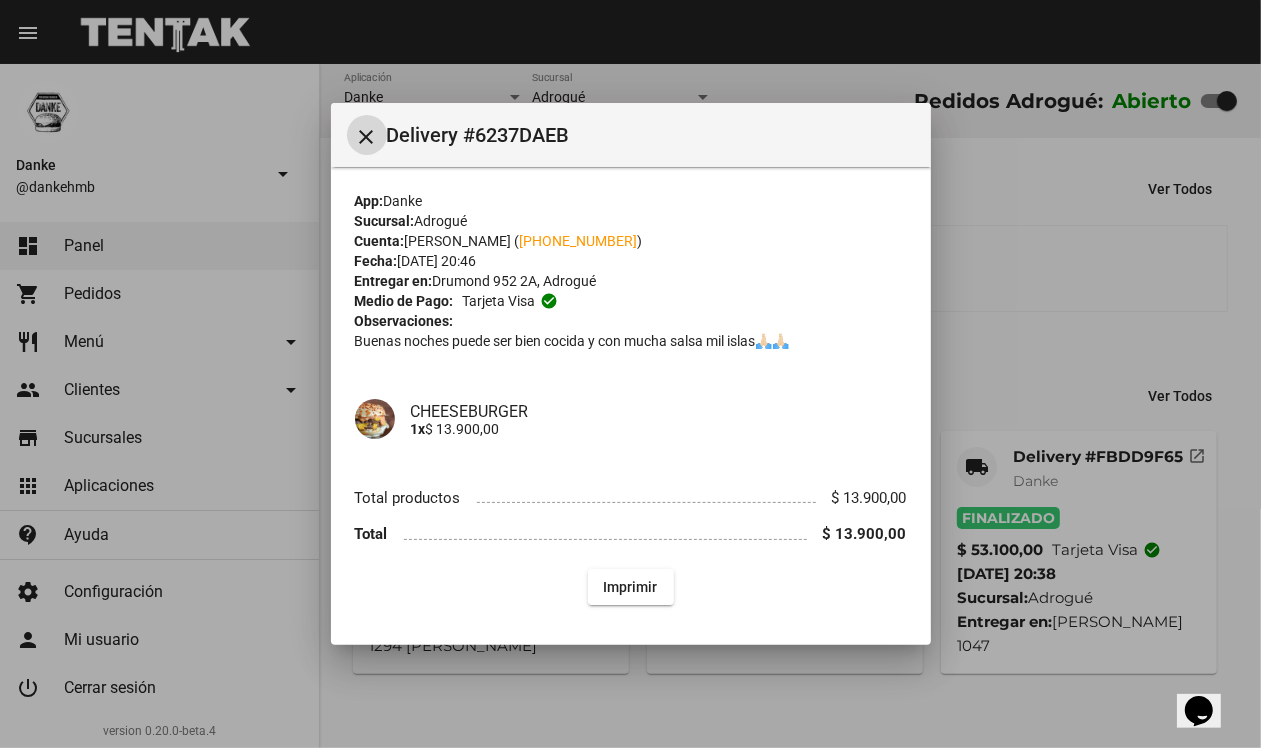 click at bounding box center (630, 374) 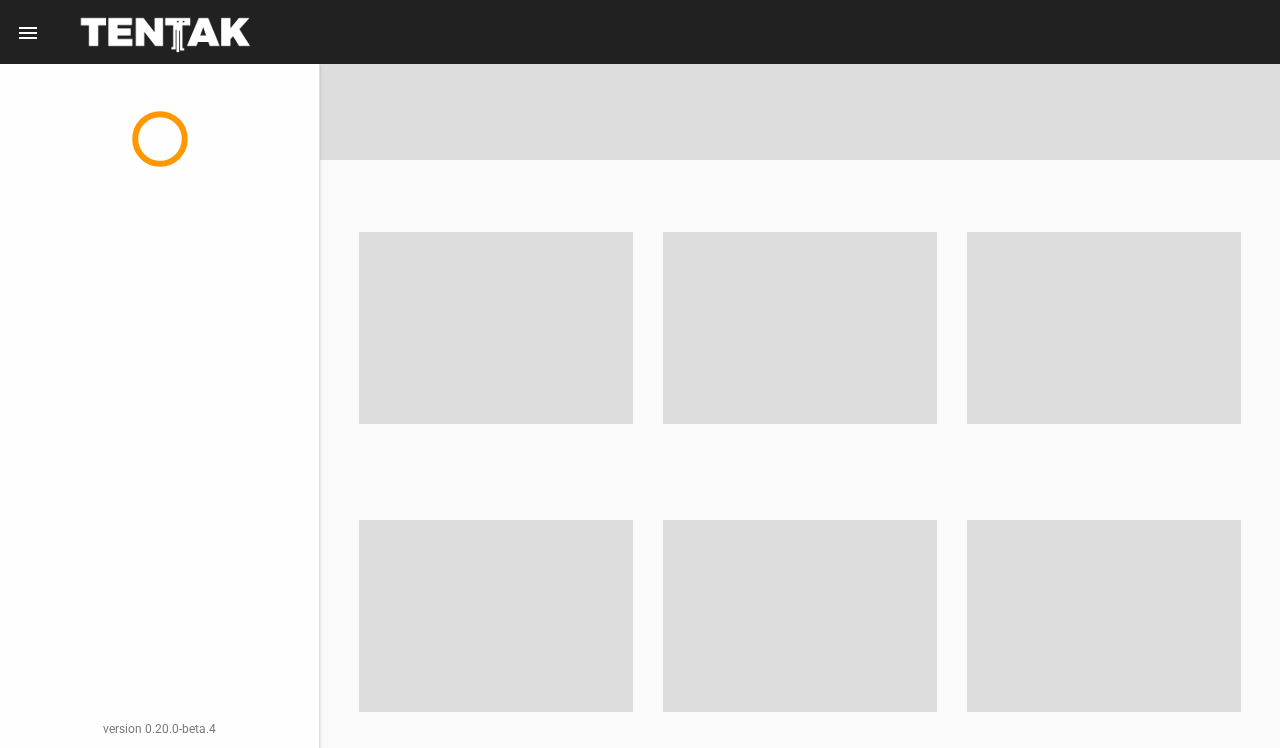 scroll, scrollTop: 0, scrollLeft: 0, axis: both 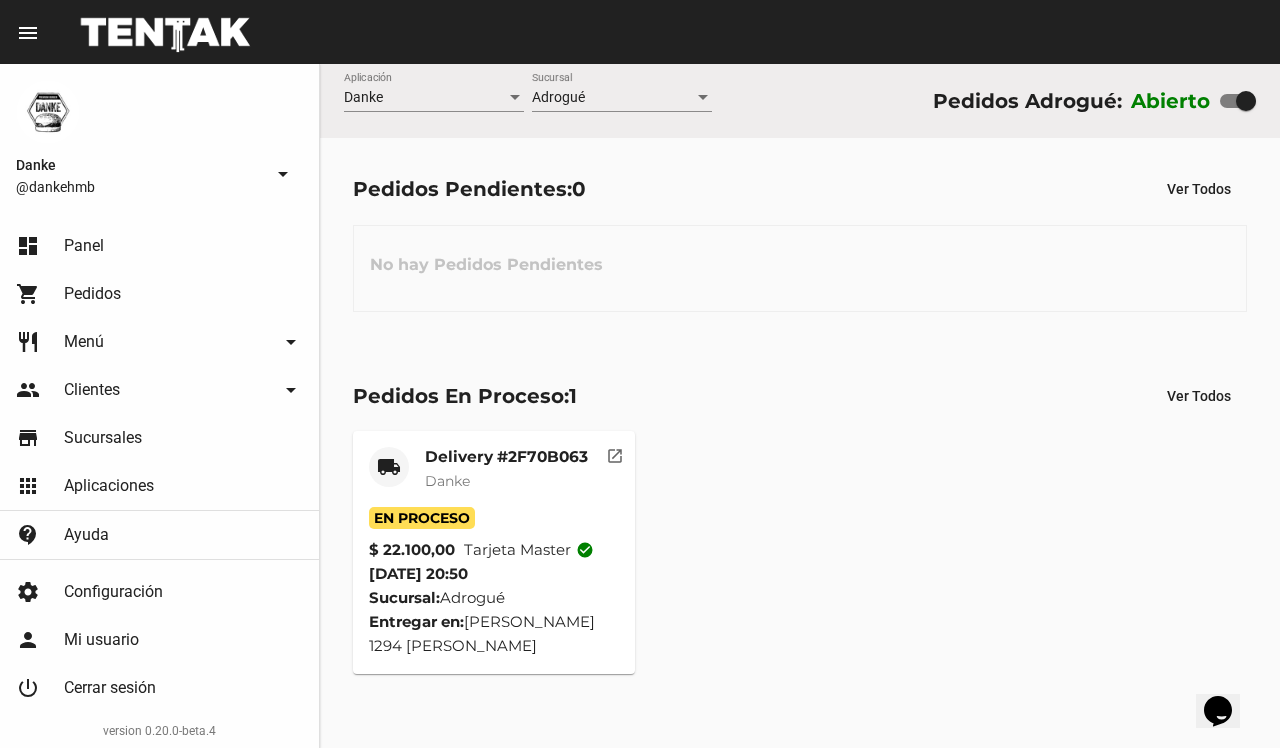 click on "Delivery #2F70B063 Danke" 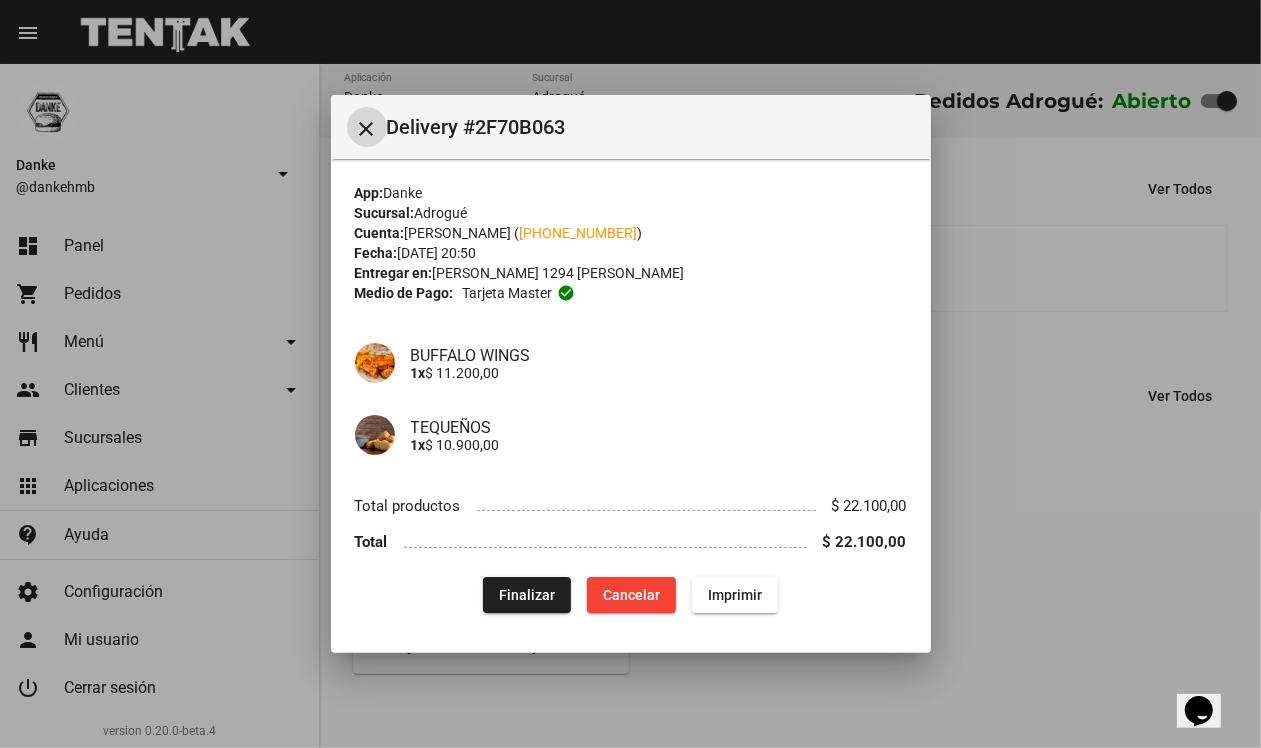 click on "Finalizar" 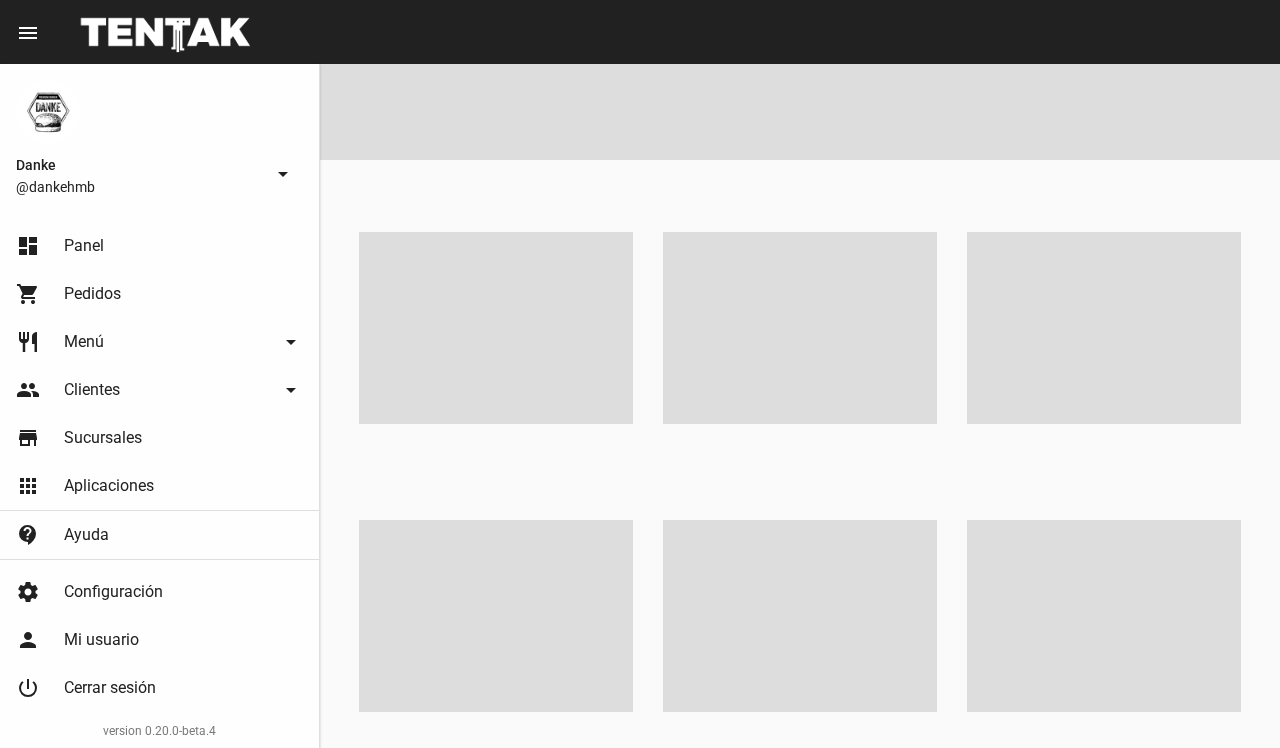 scroll, scrollTop: 0, scrollLeft: 0, axis: both 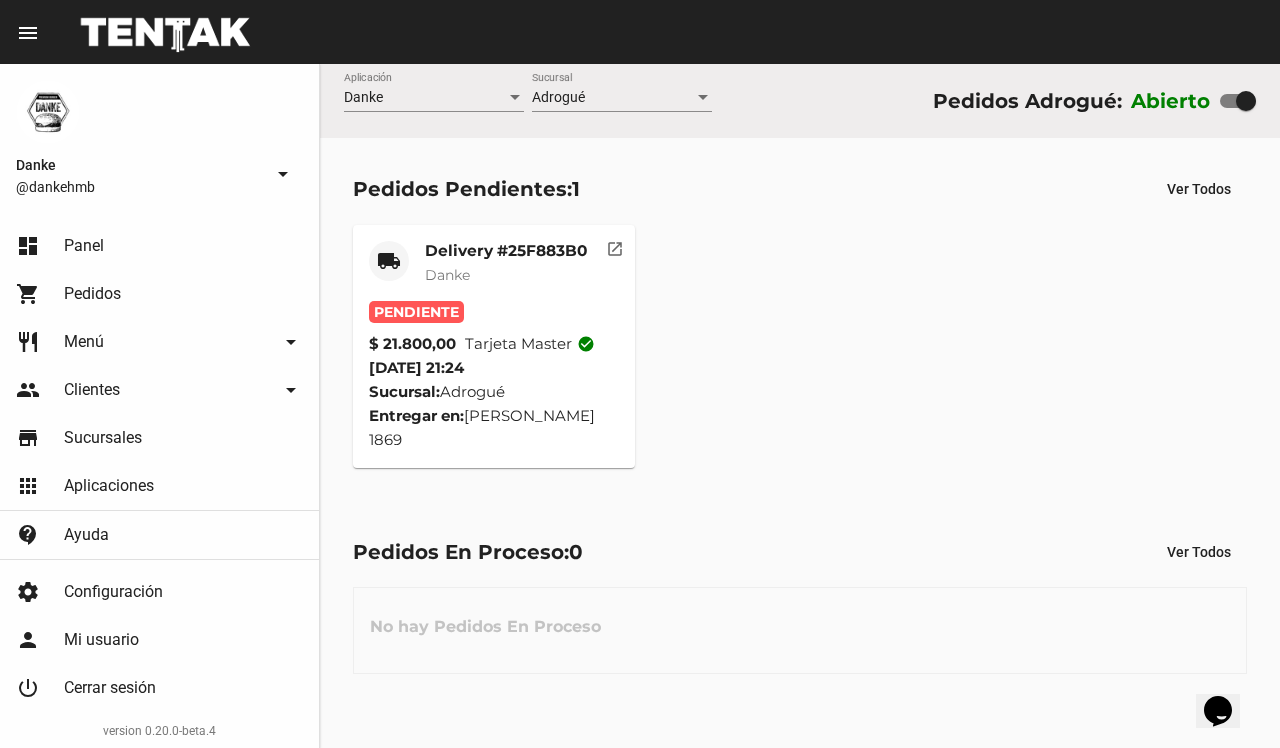 click on "Danke" 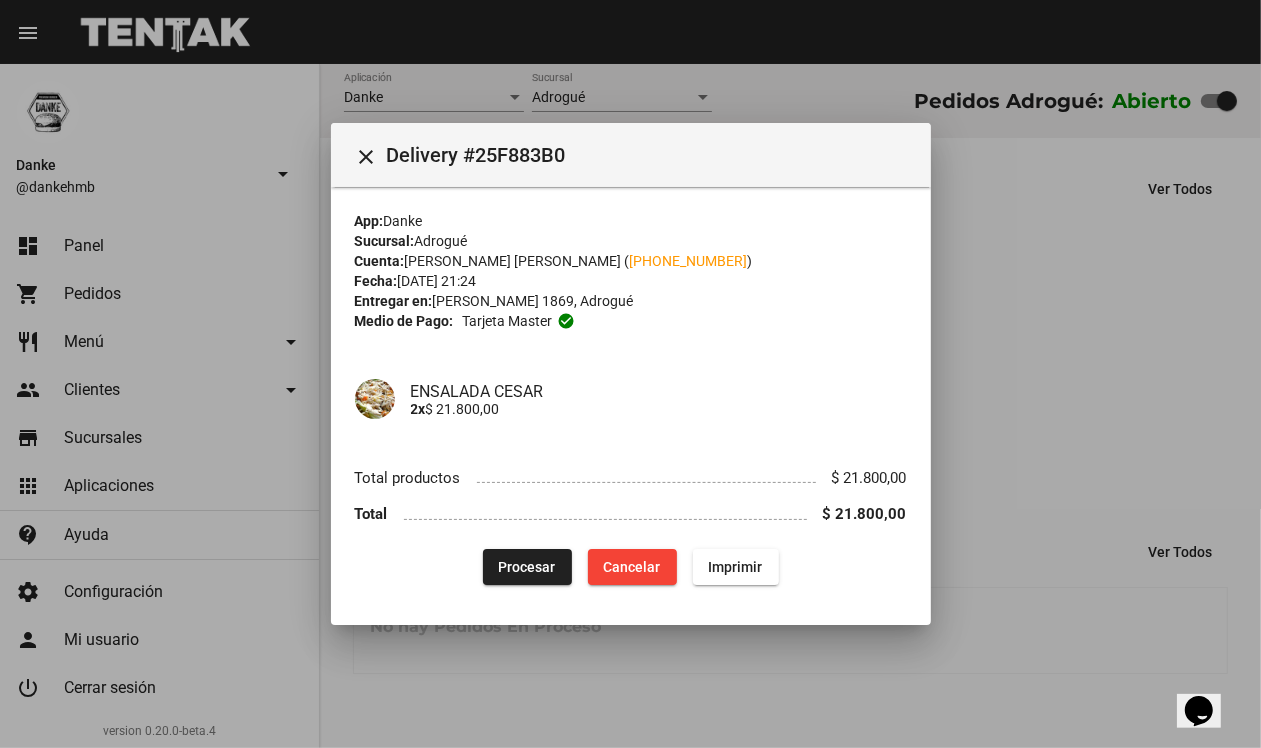 type 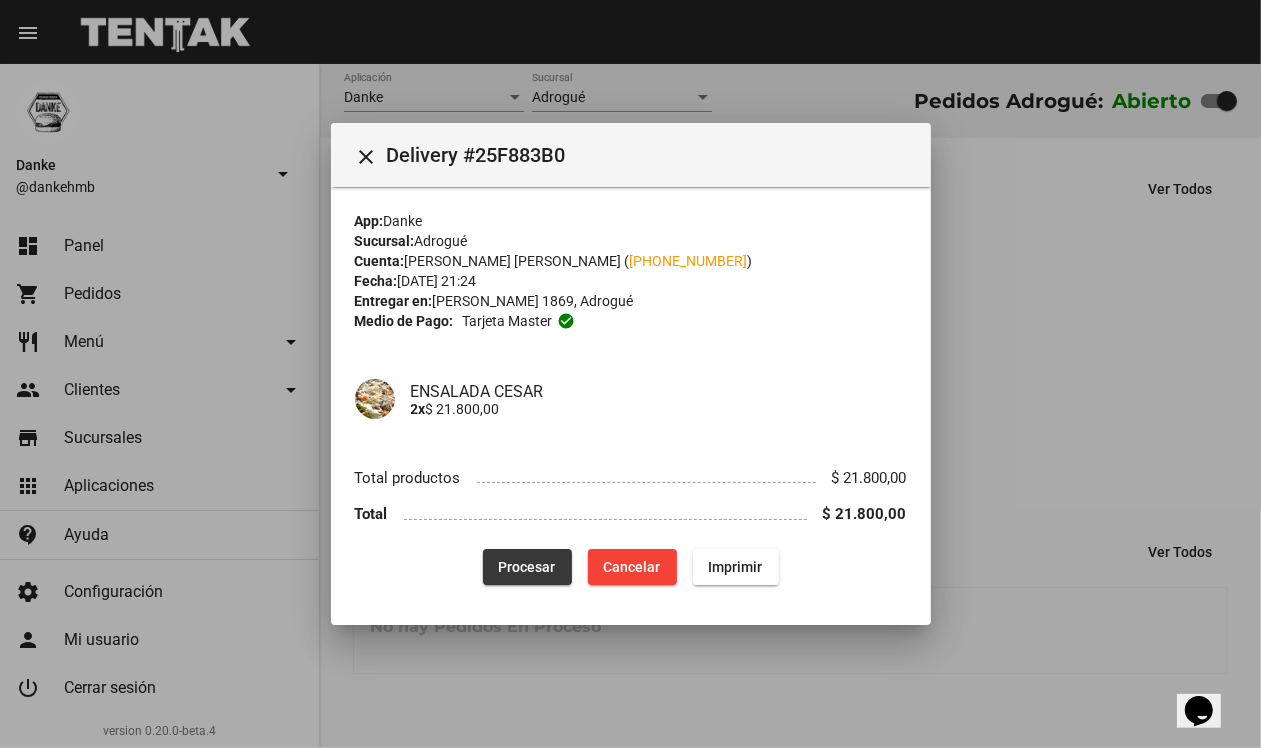 click on "Procesar" 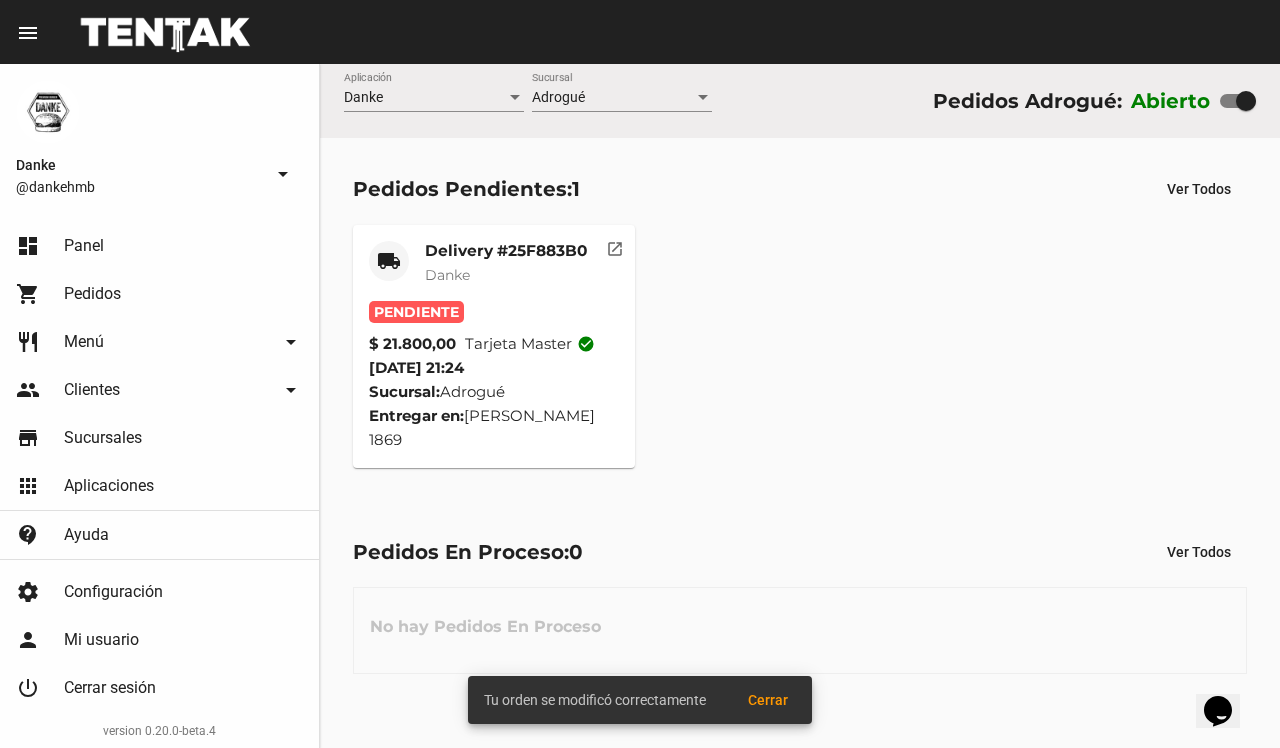 click on "local_shipping Delivery #25F883B0 Danke Pendiente $ 21.800,00 Tarjeta master check_circle 13/7/25 21:24 Sucursal:  Adrogué  Entregar en:  Jorge Santiago Bynnon 1869   open_in_new" 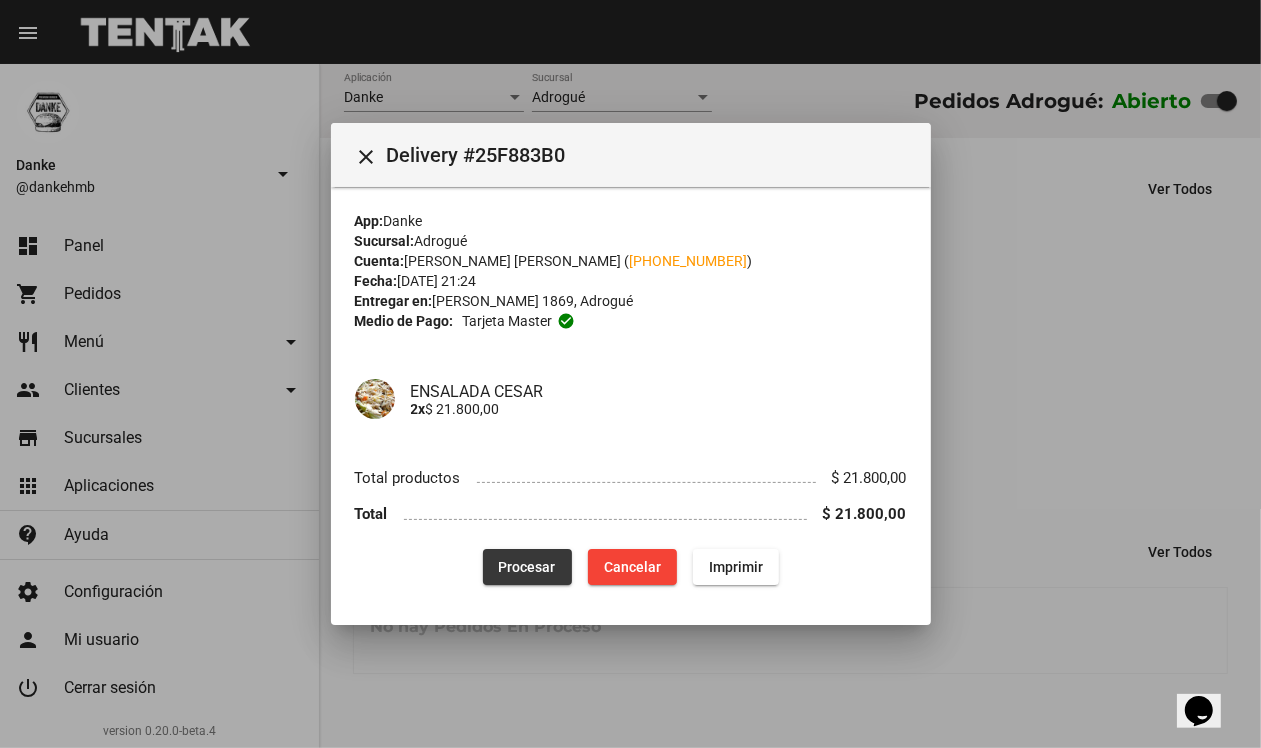 click on "Procesar" 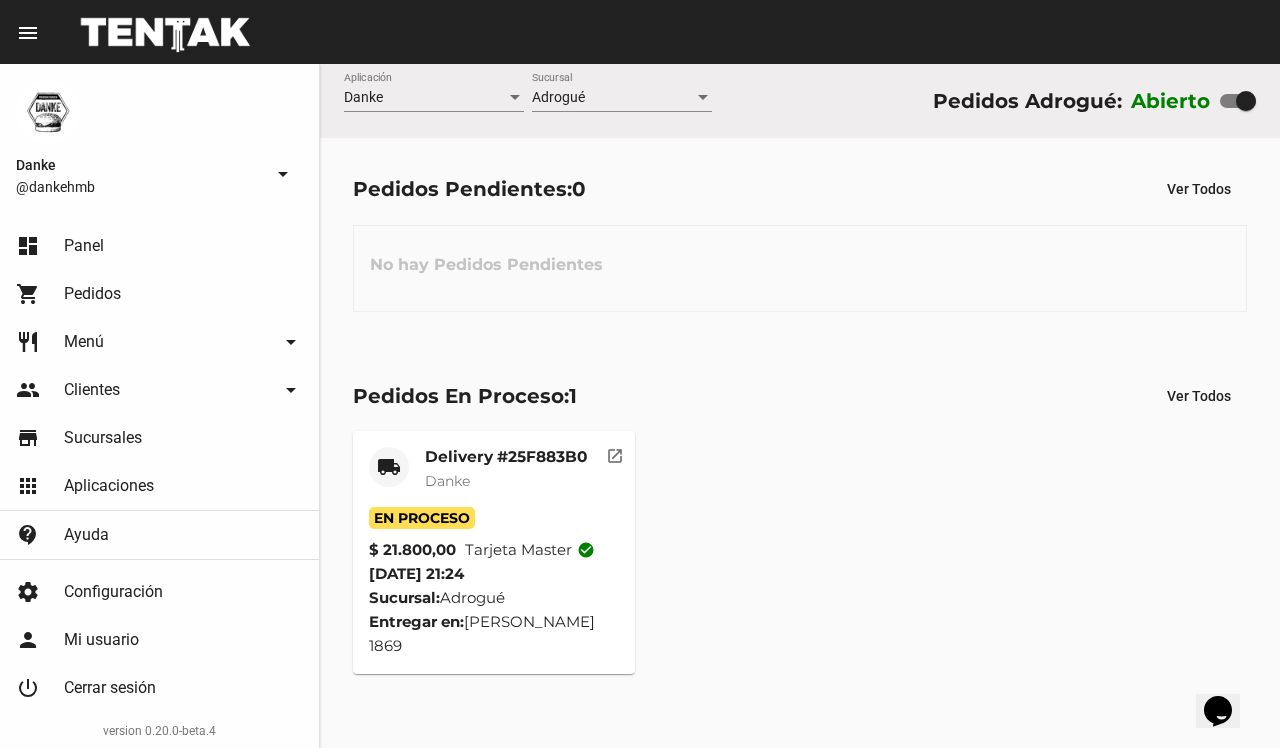 click on "local_shipping Delivery #25F883B0 Danke En Proceso $ 21.800,00 Tarjeta master check_circle 13/7/25 21:24 Sucursal:  Adrogué  Entregar en:  Jorge Santiago Bynnon 1869   open_in_new" 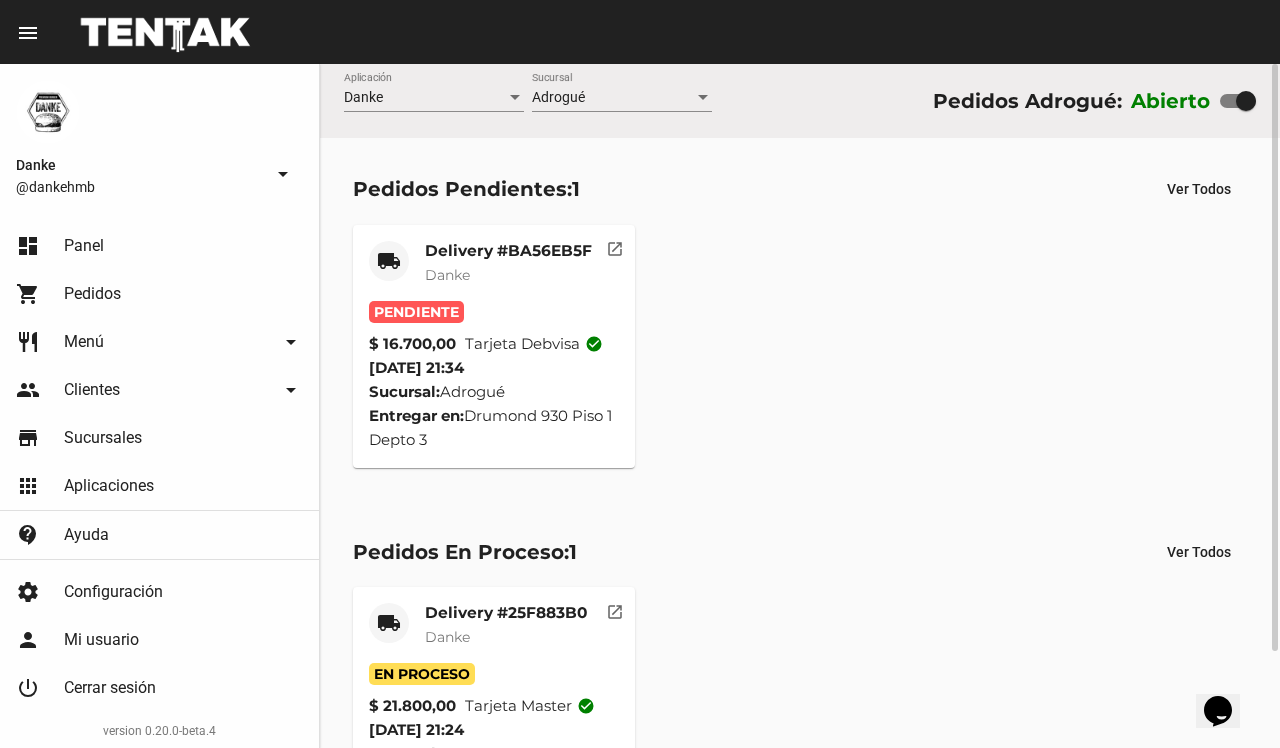 click on "Danke" 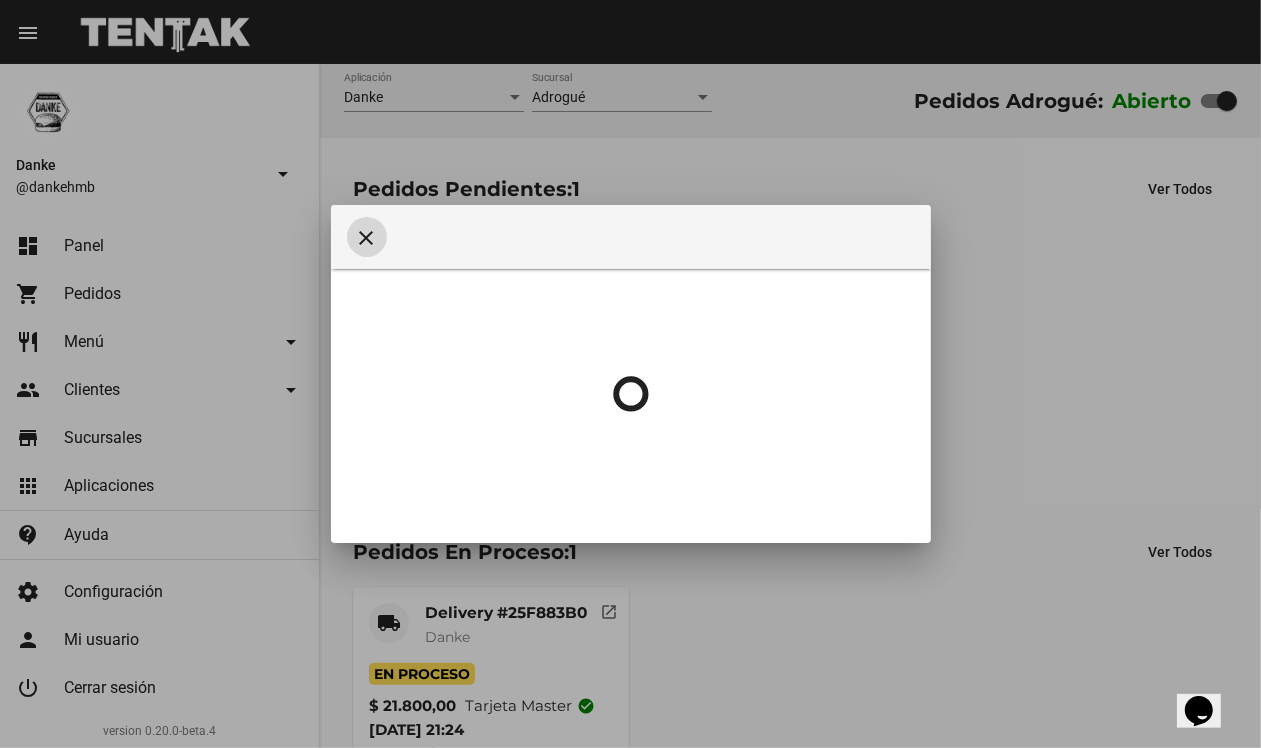 type 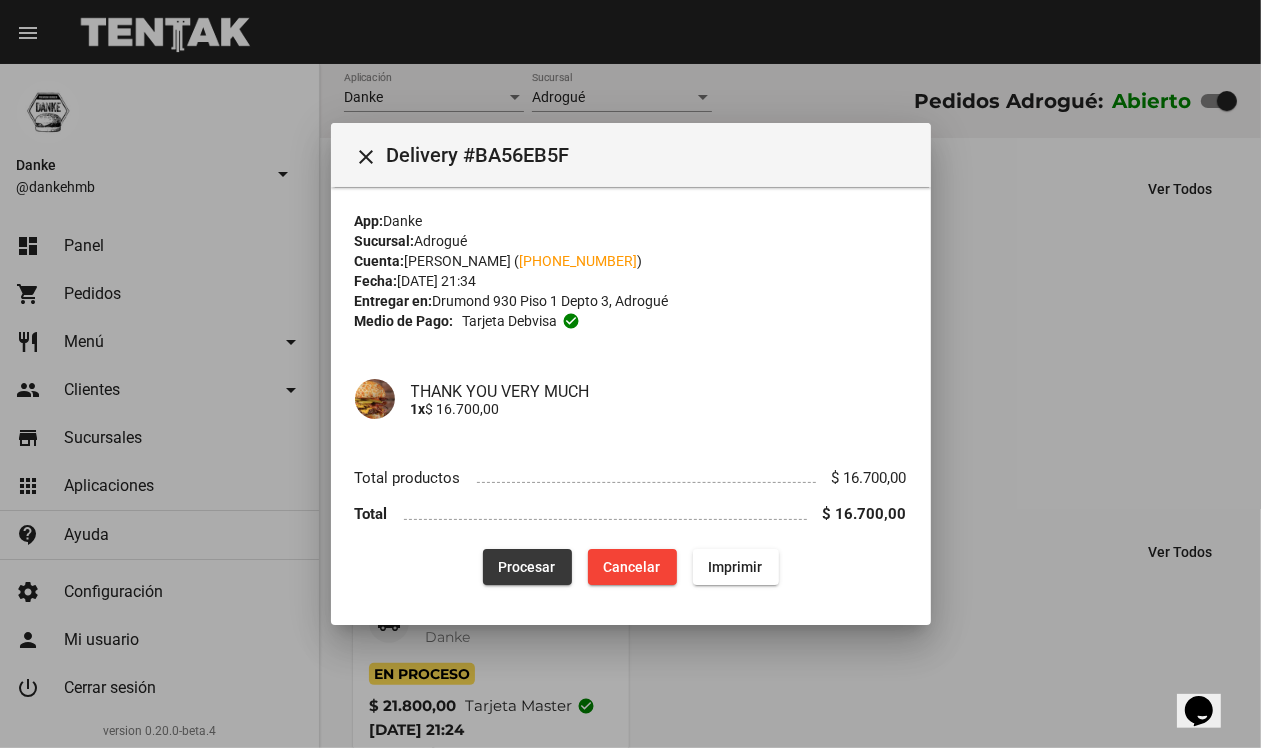 click on "Procesar" 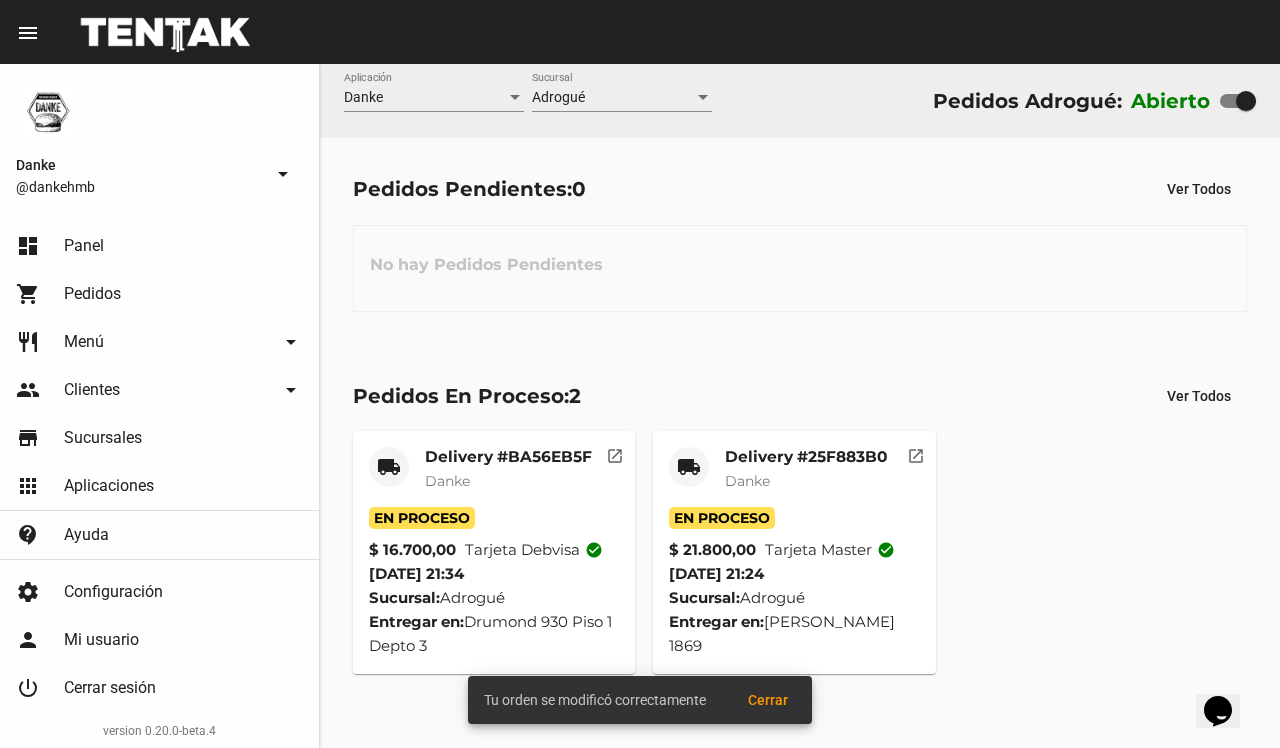 click on "No hay Pedidos Pendientes" 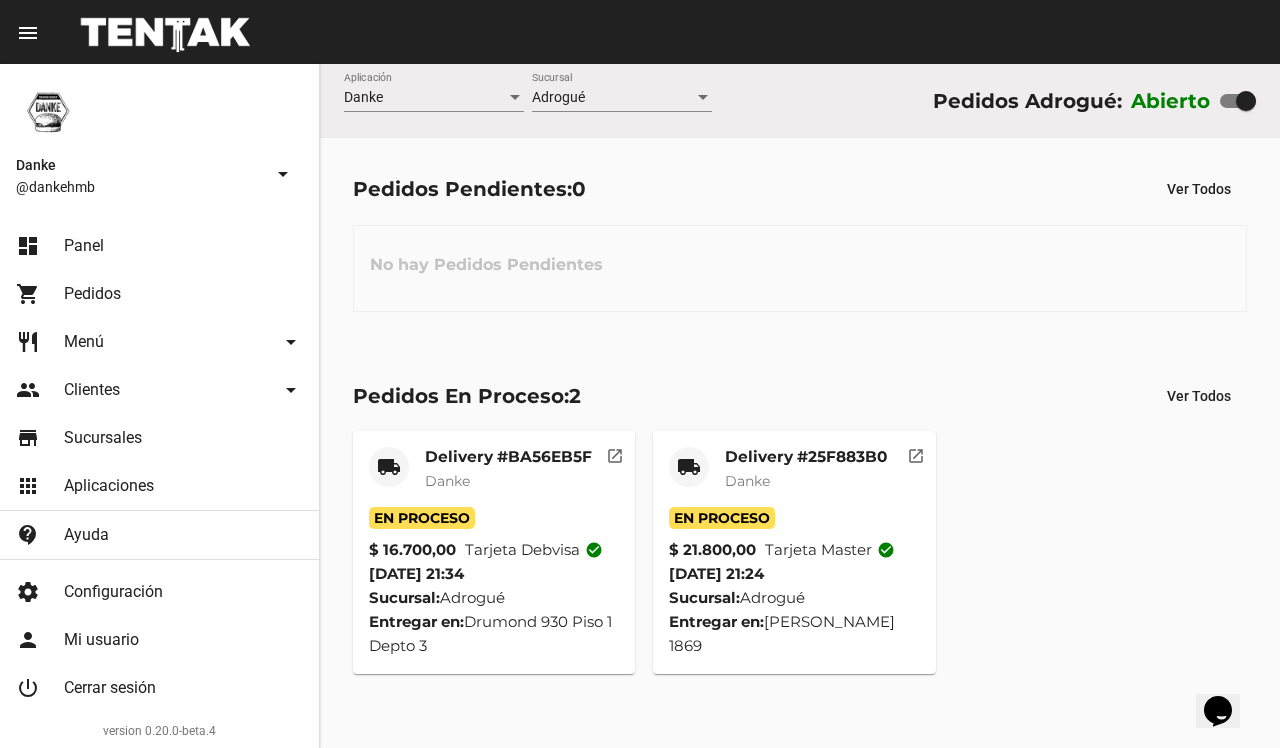 click on "Delivery #25F883B0 Danke" 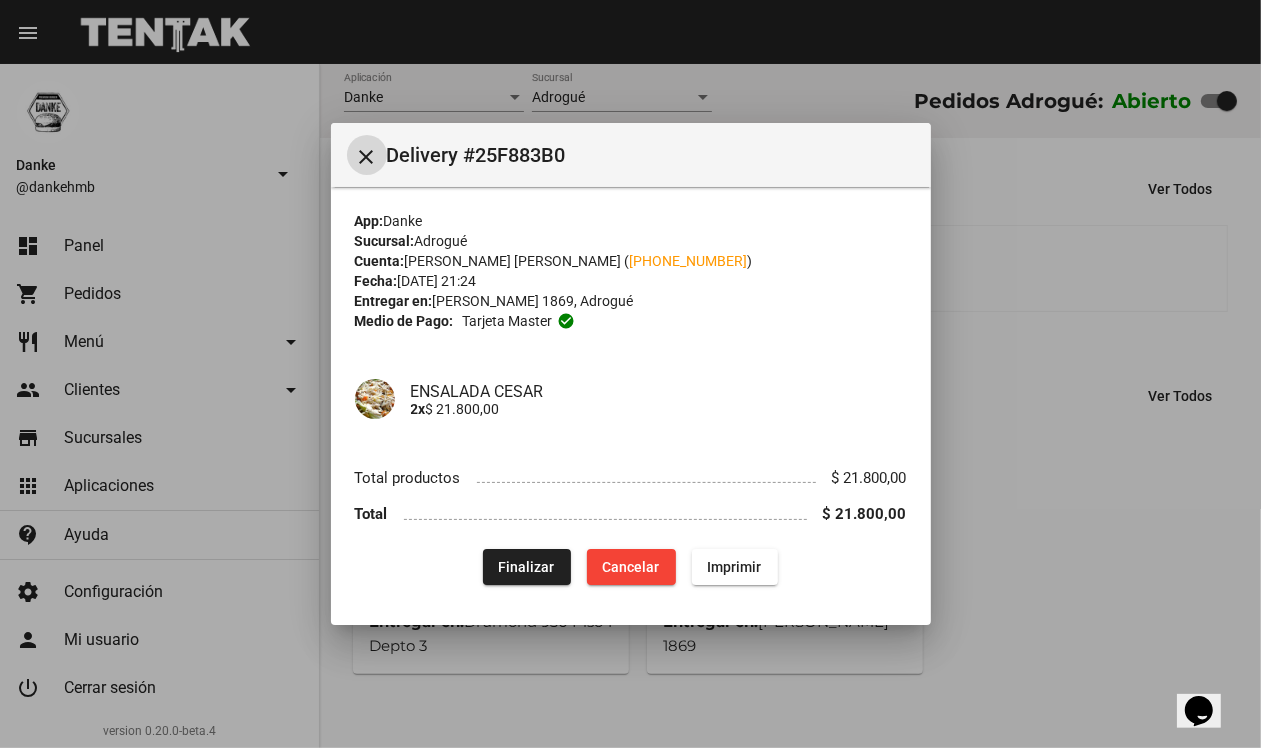 click on "Finalizar" 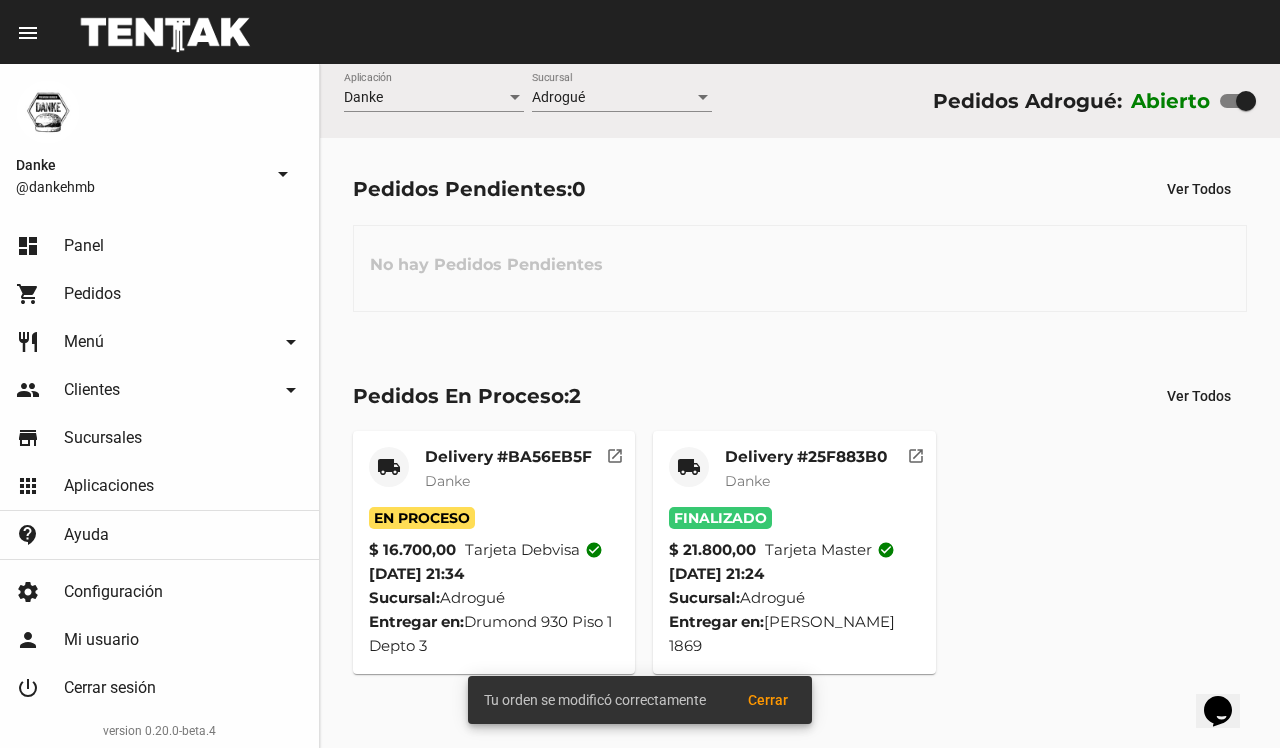 click on "No hay Pedidos Pendientes" 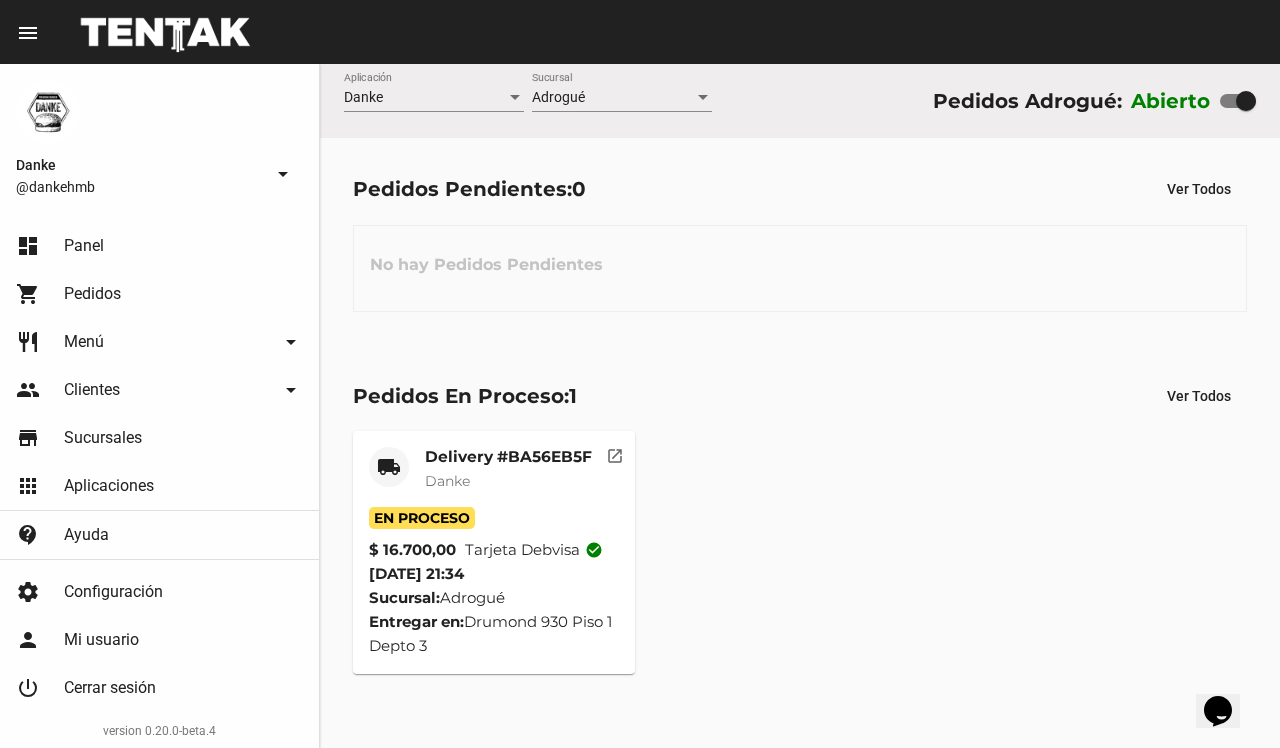 click on "Delivery #BA56EB5F Danke" 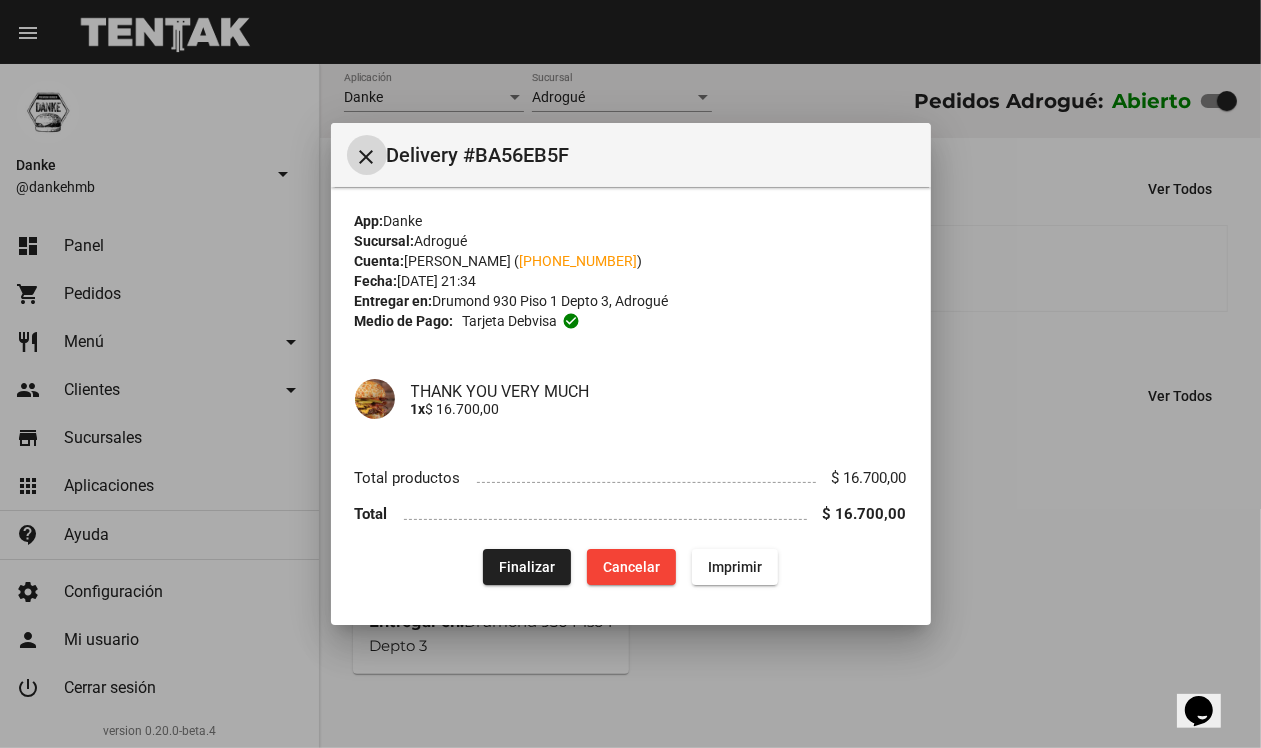 click on "Finalizar" 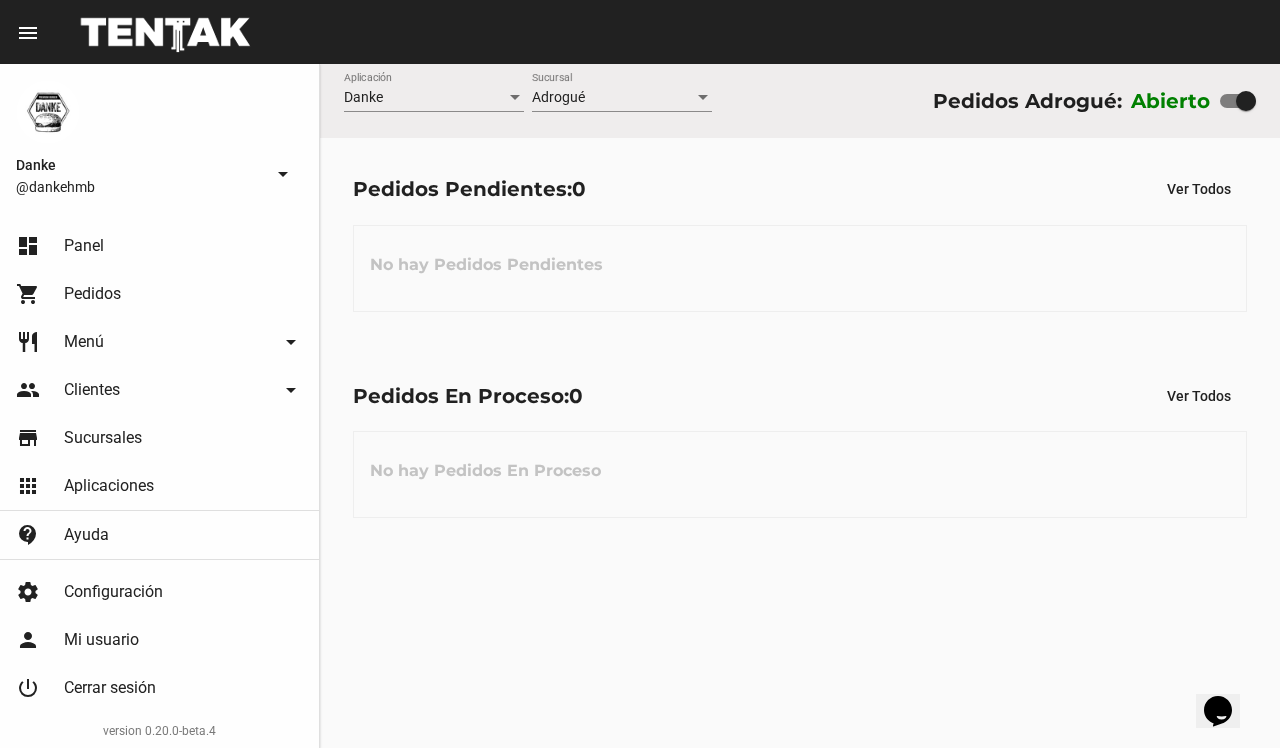 click on "Danke Aplicación Adrogué Sucursal Pedidos Adrogué: Abierto" 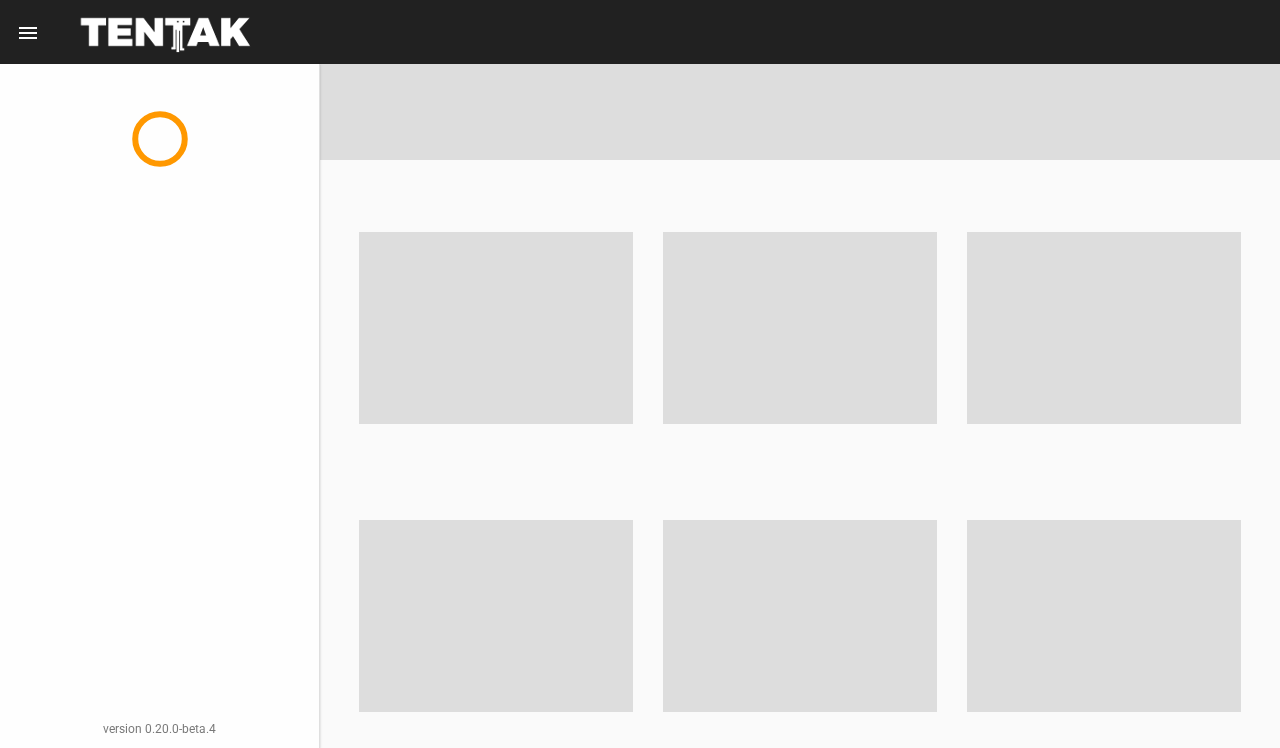 scroll, scrollTop: 0, scrollLeft: 0, axis: both 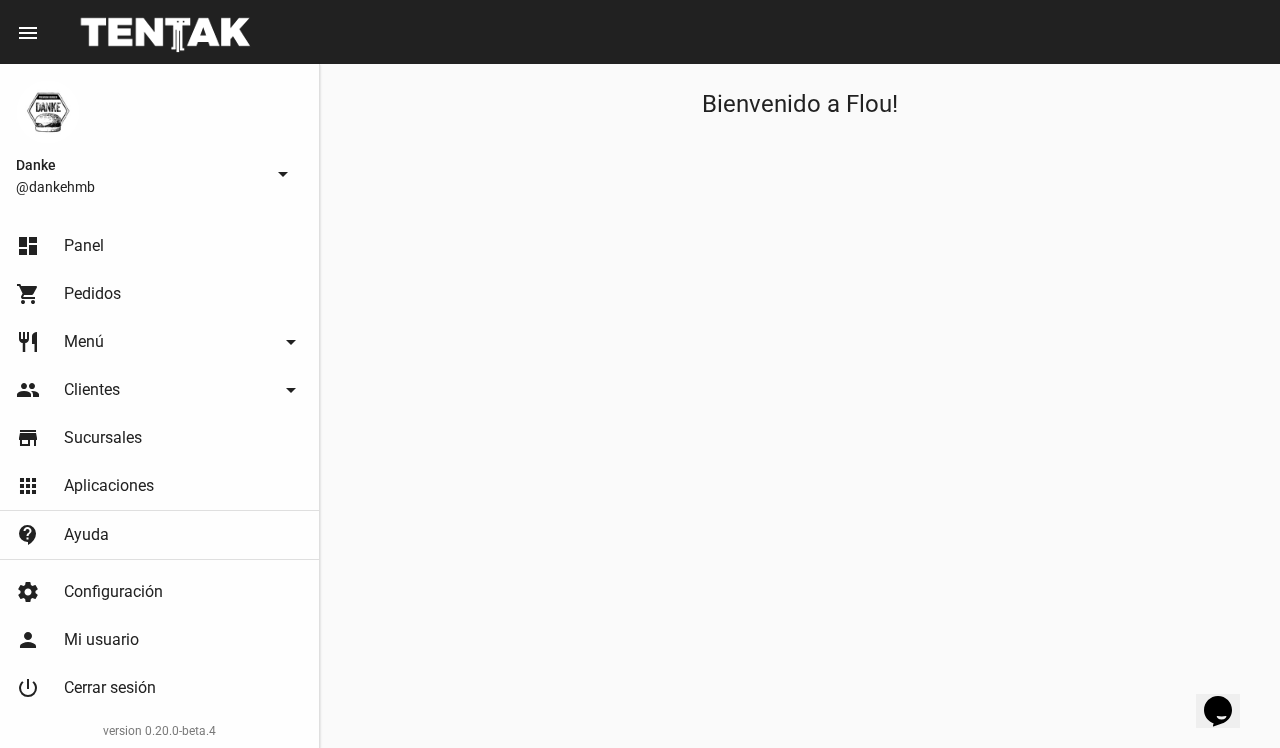click on "Bienvenido a Flou!" 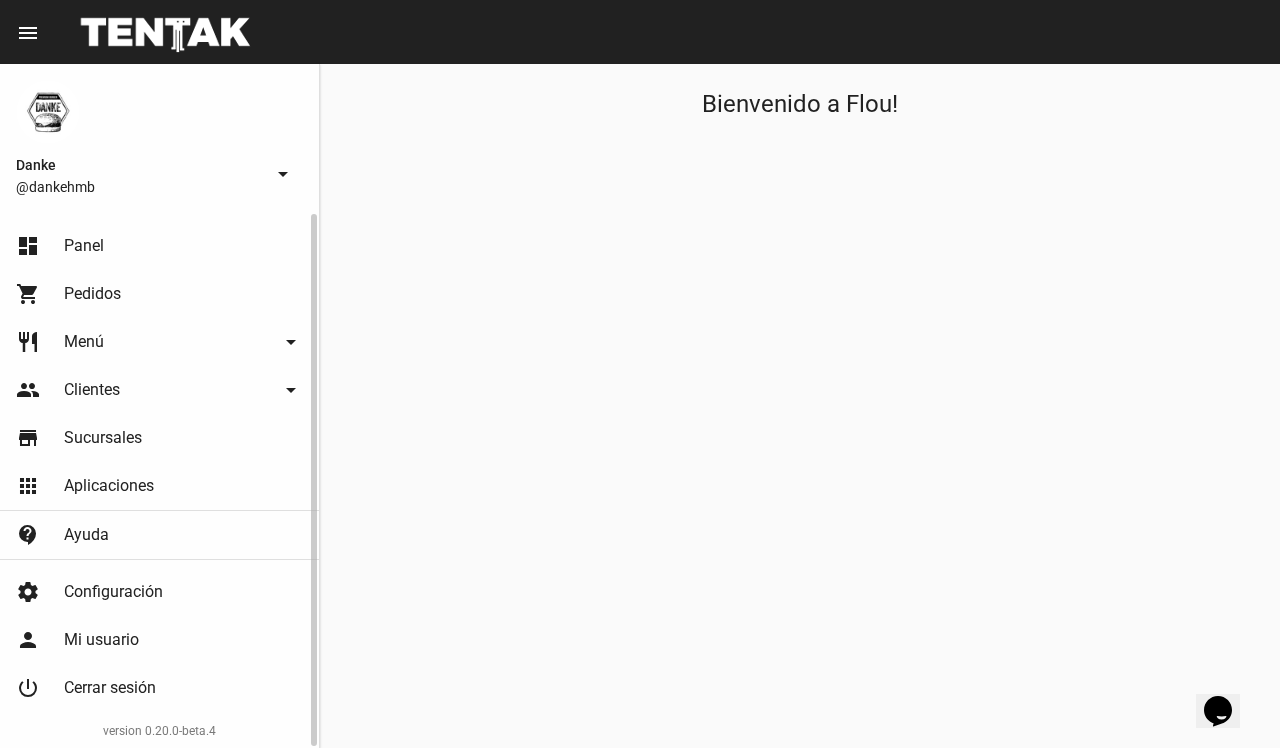 click on "Panel" 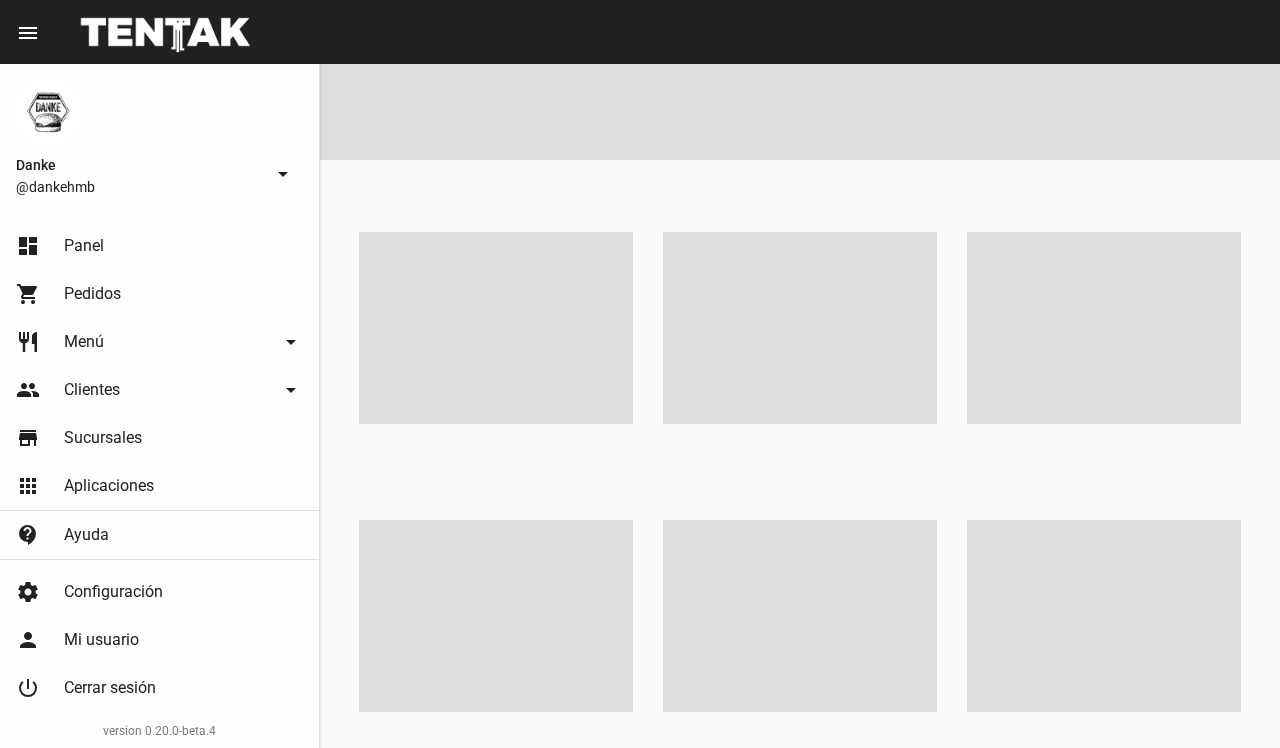 scroll, scrollTop: 0, scrollLeft: 0, axis: both 